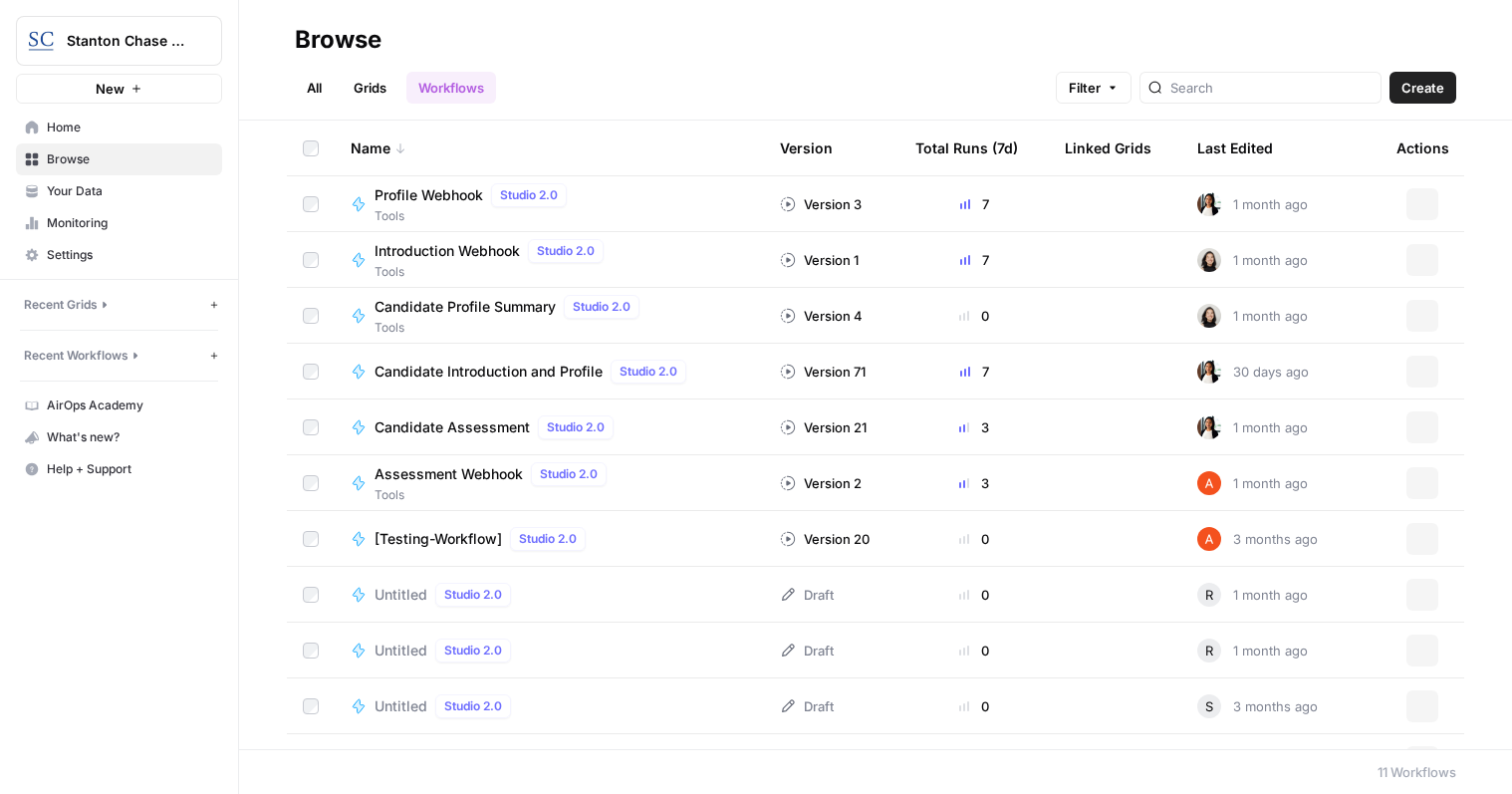 scroll, scrollTop: 0, scrollLeft: 0, axis: both 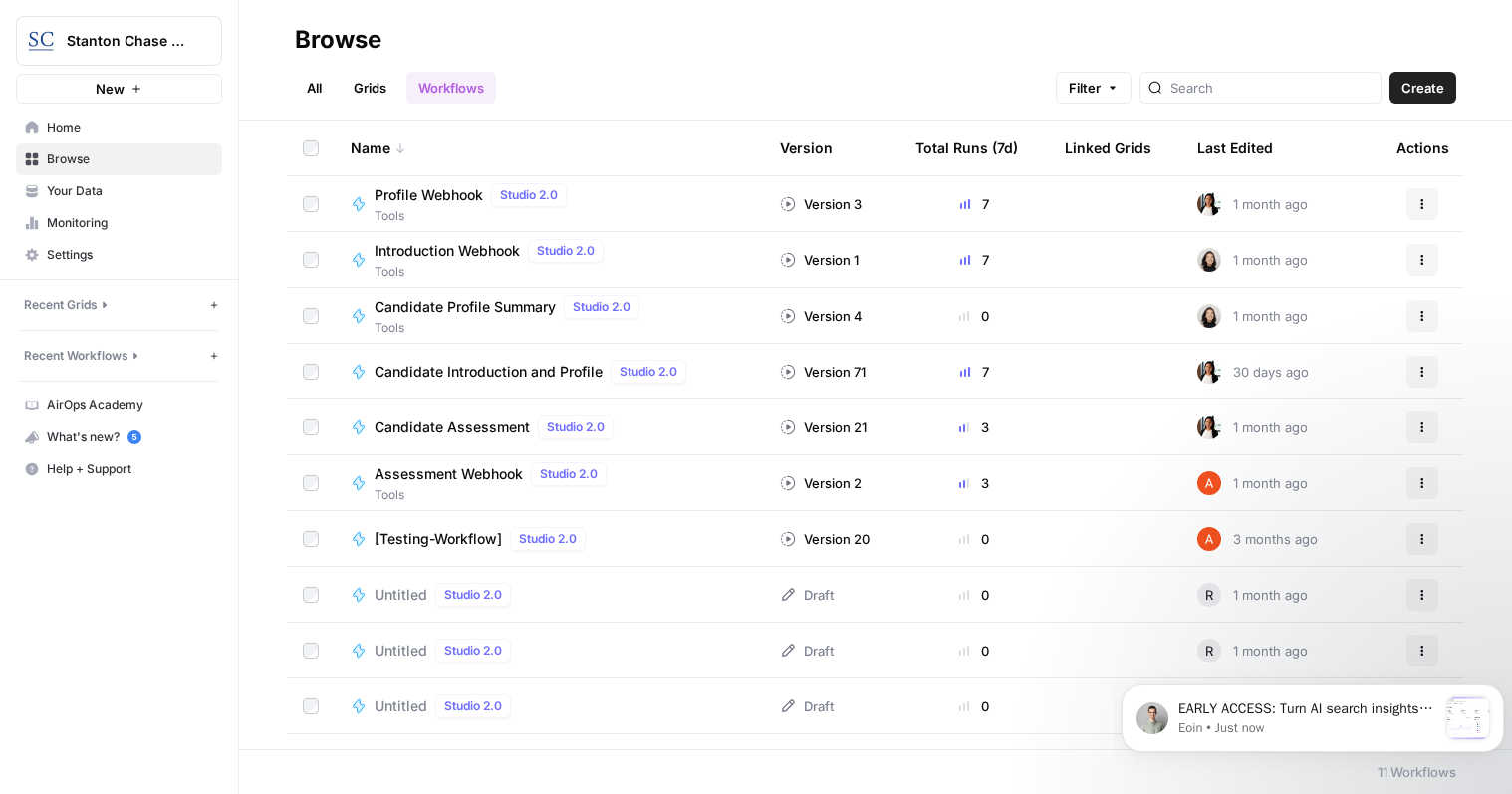 click on "Candidate Assessment" at bounding box center (452, 427) 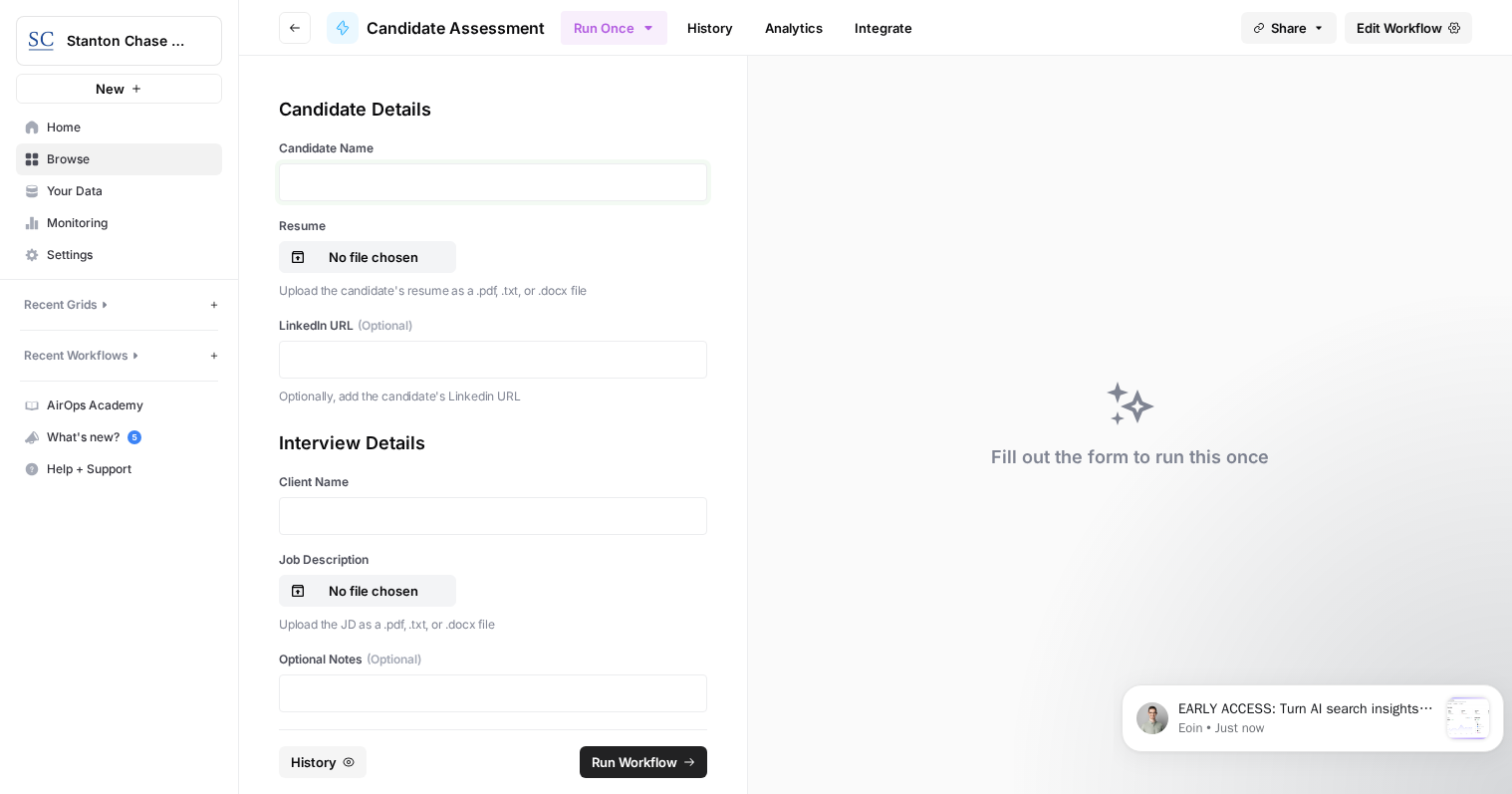 click at bounding box center [493, 182] 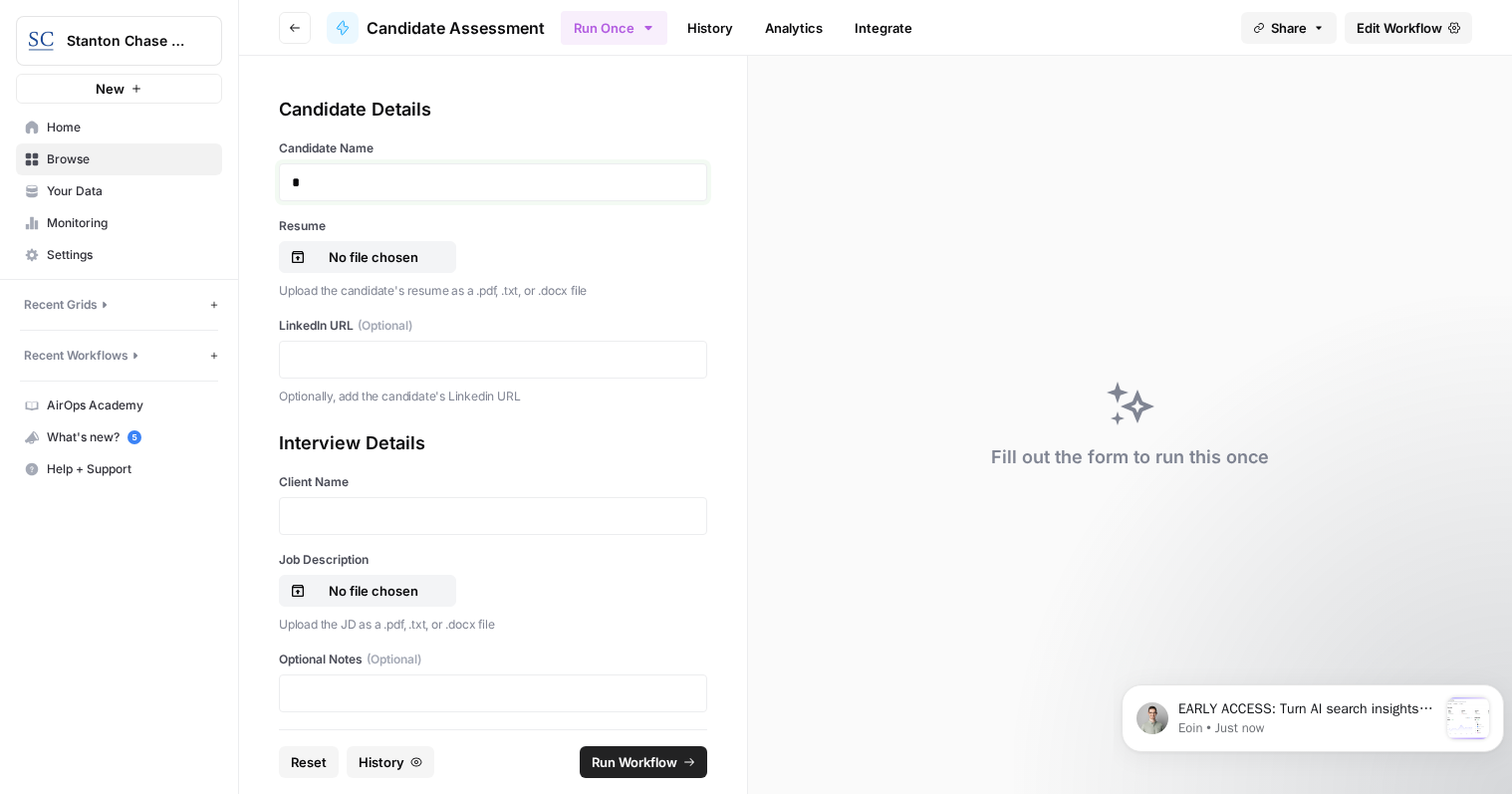 type 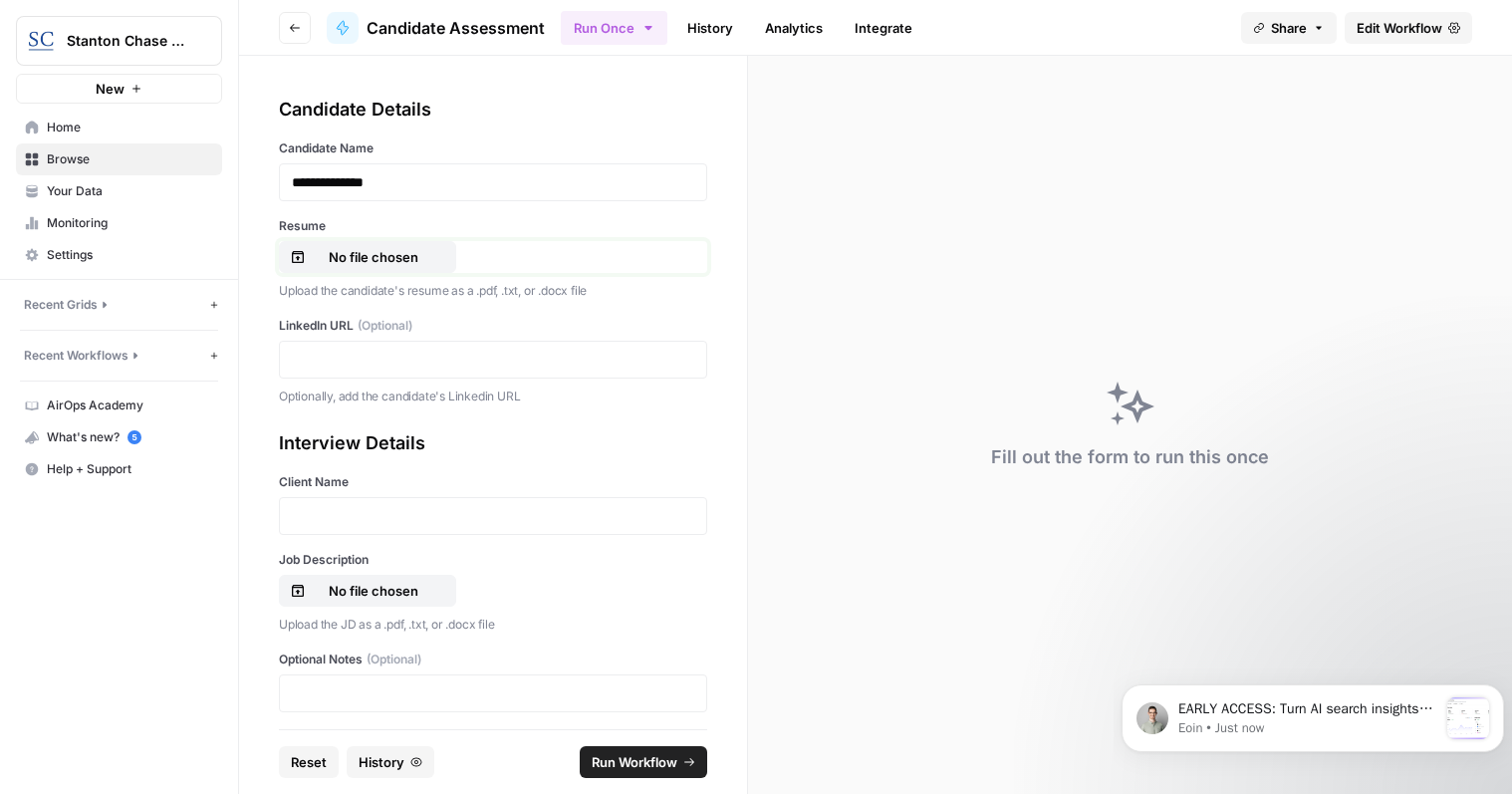 click on "No file chosen" at bounding box center (374, 257) 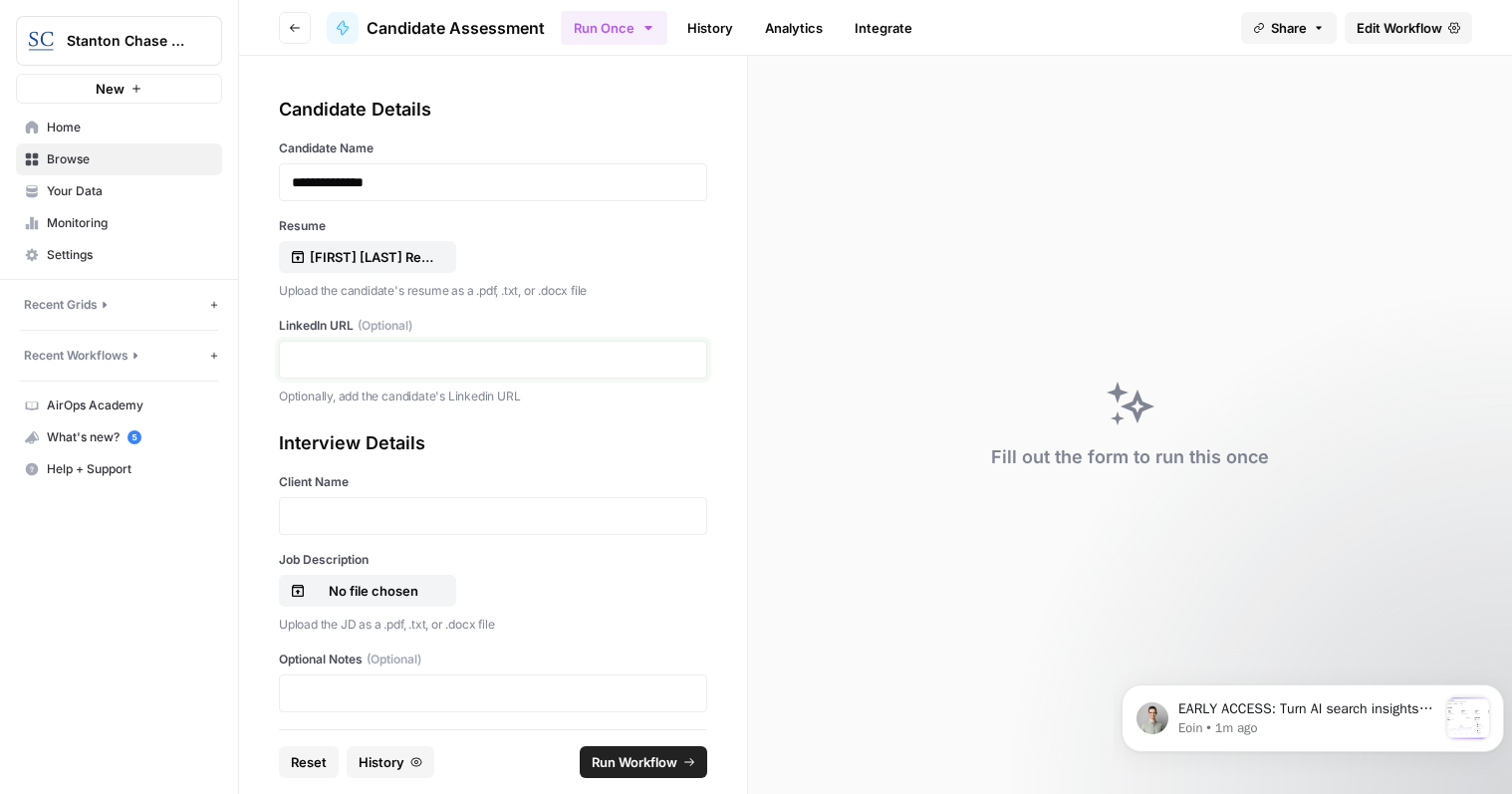 click at bounding box center (493, 360) 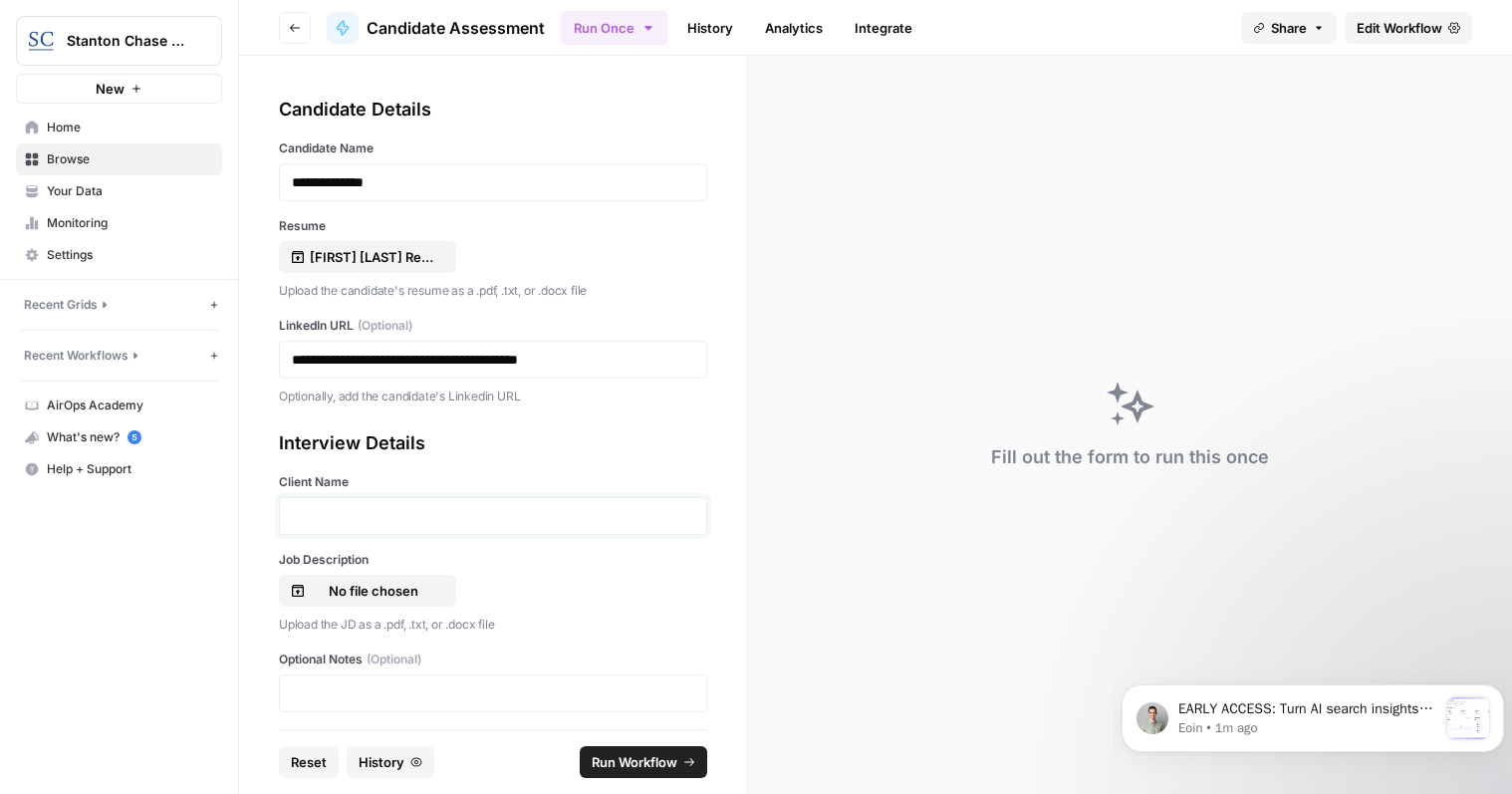 click at bounding box center (493, 516) 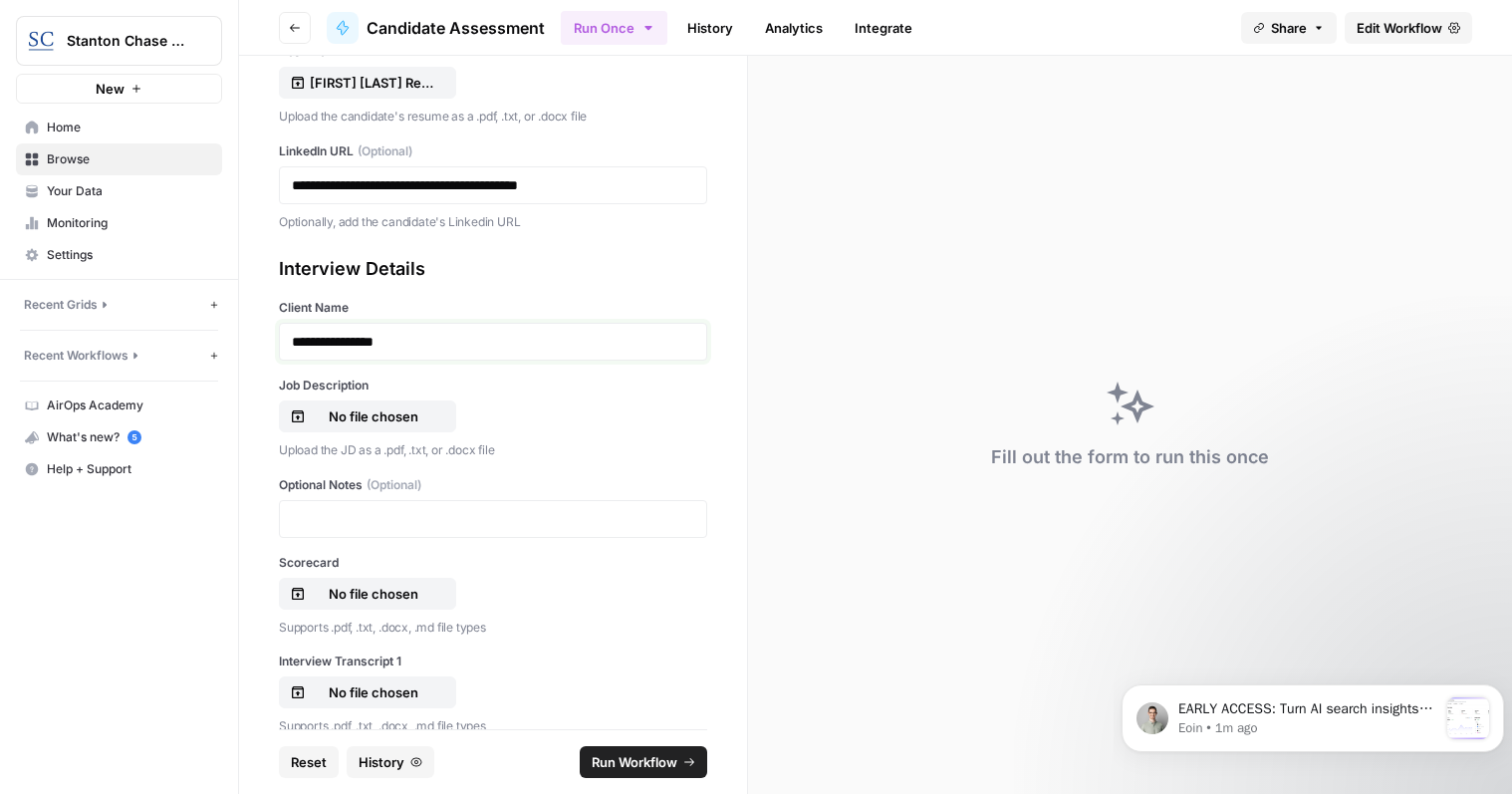 scroll, scrollTop: 299, scrollLeft: 0, axis: vertical 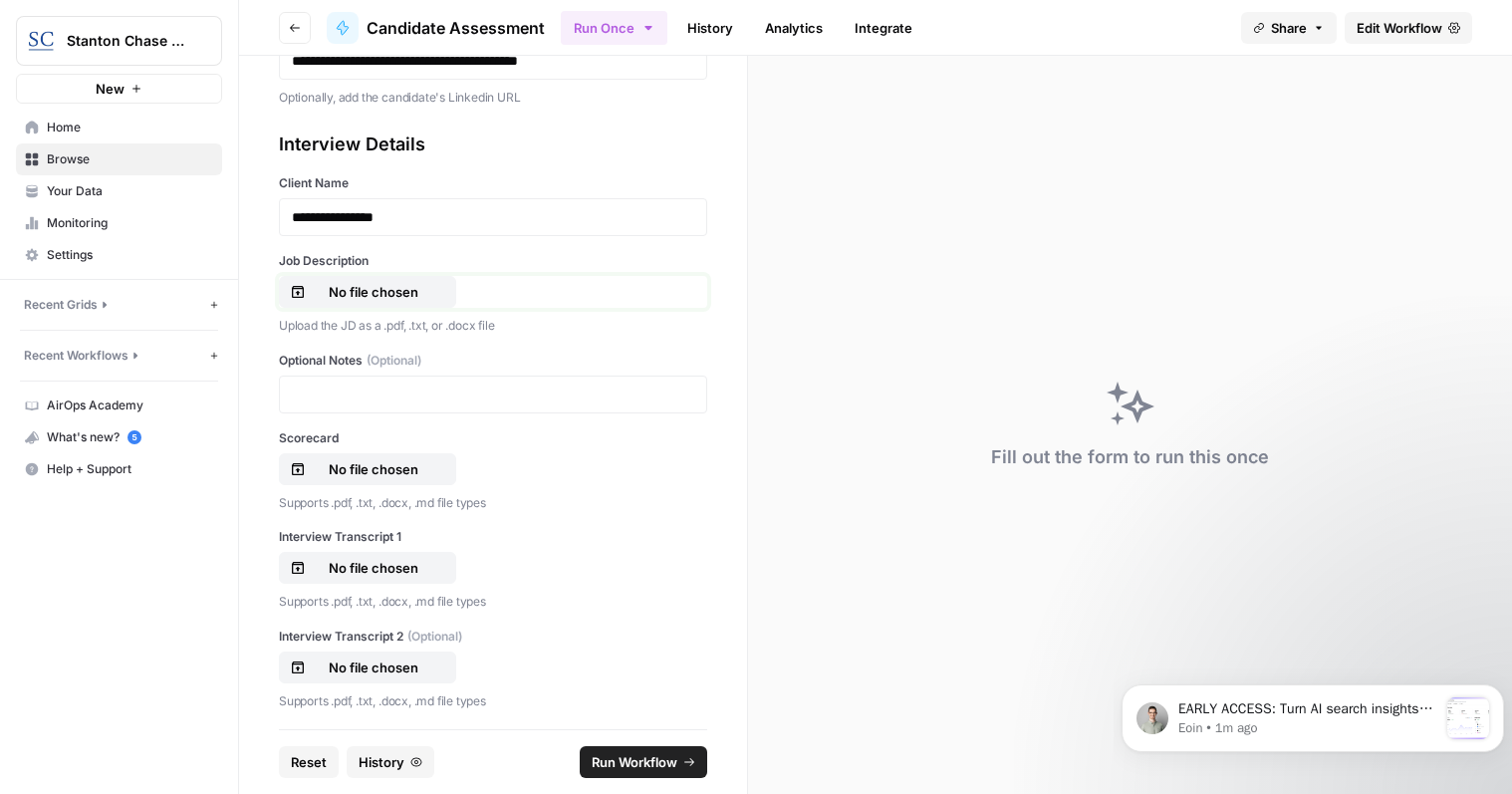 click on "No file chosen" at bounding box center (374, 292) 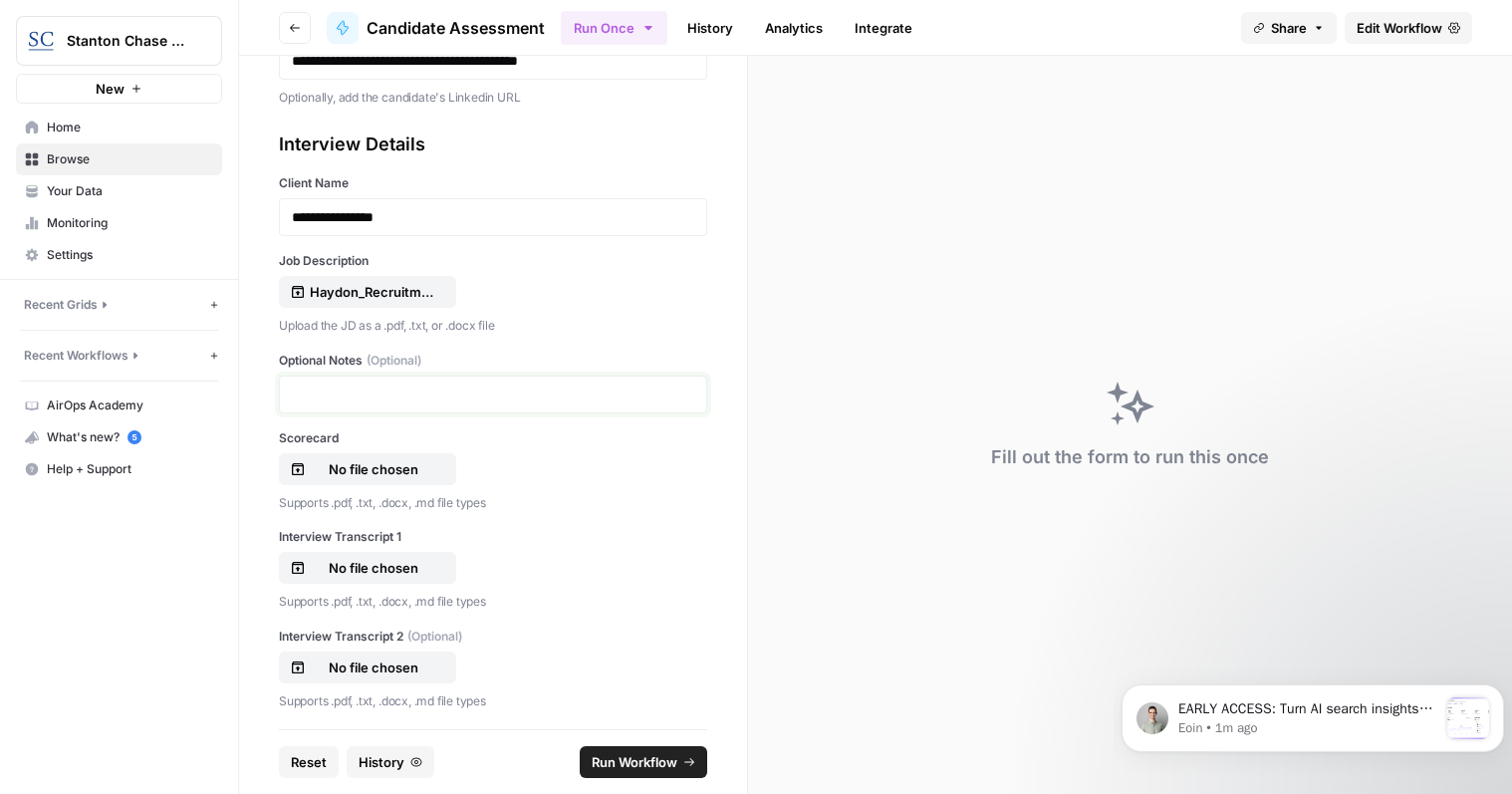 click at bounding box center (493, 395) 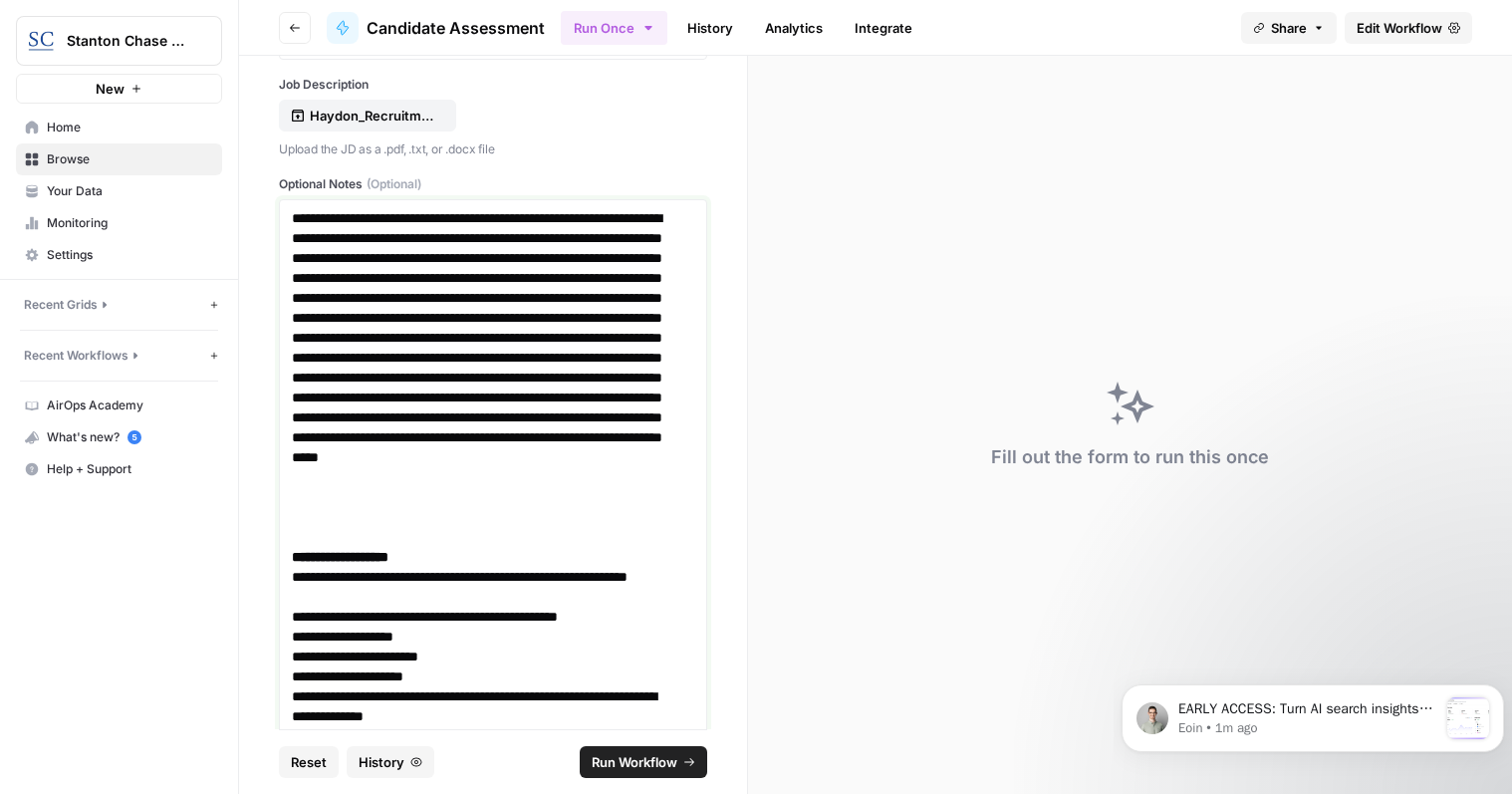 scroll, scrollTop: 874, scrollLeft: 0, axis: vertical 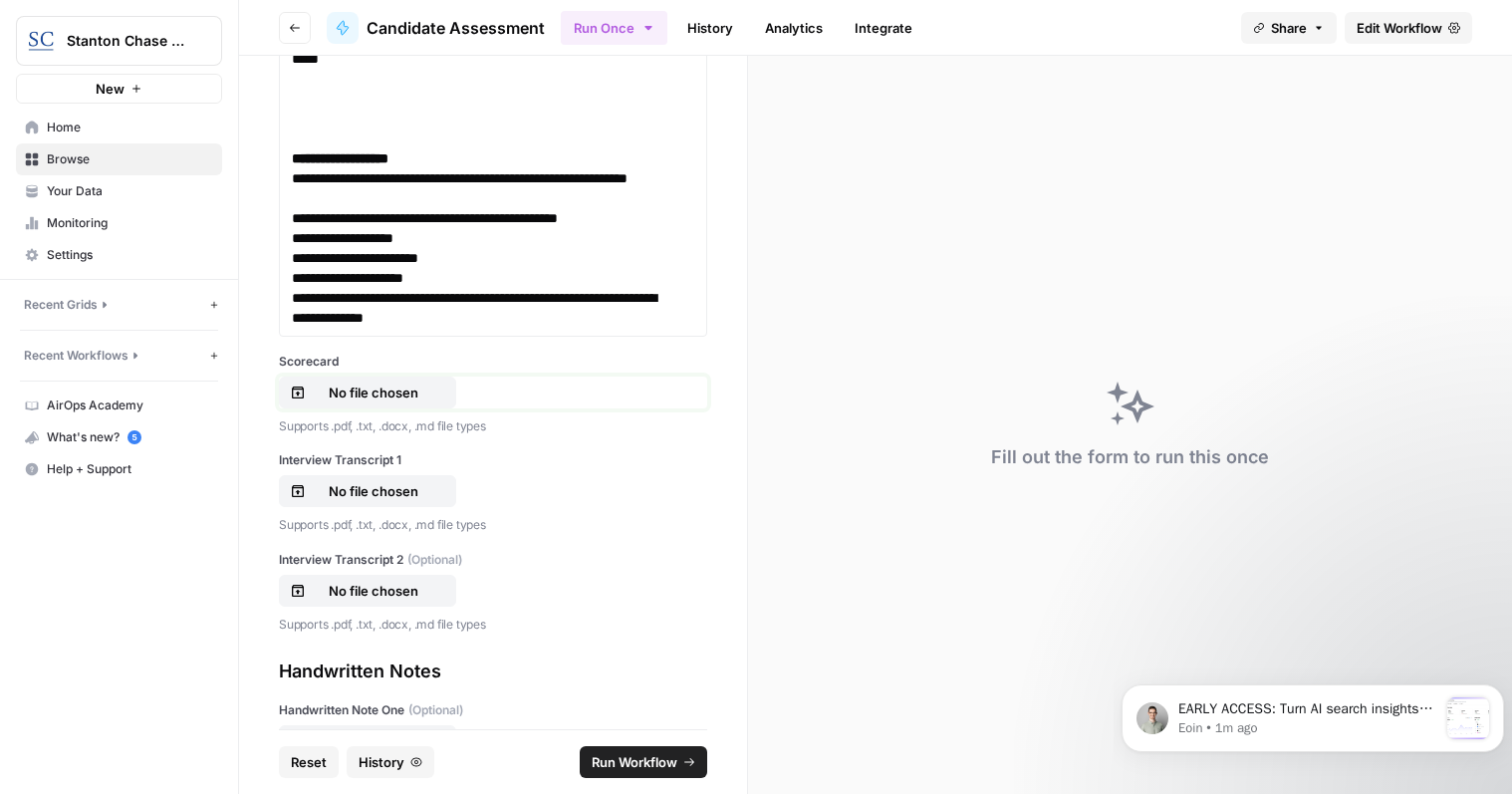 click on "No file chosen" at bounding box center [374, 393] 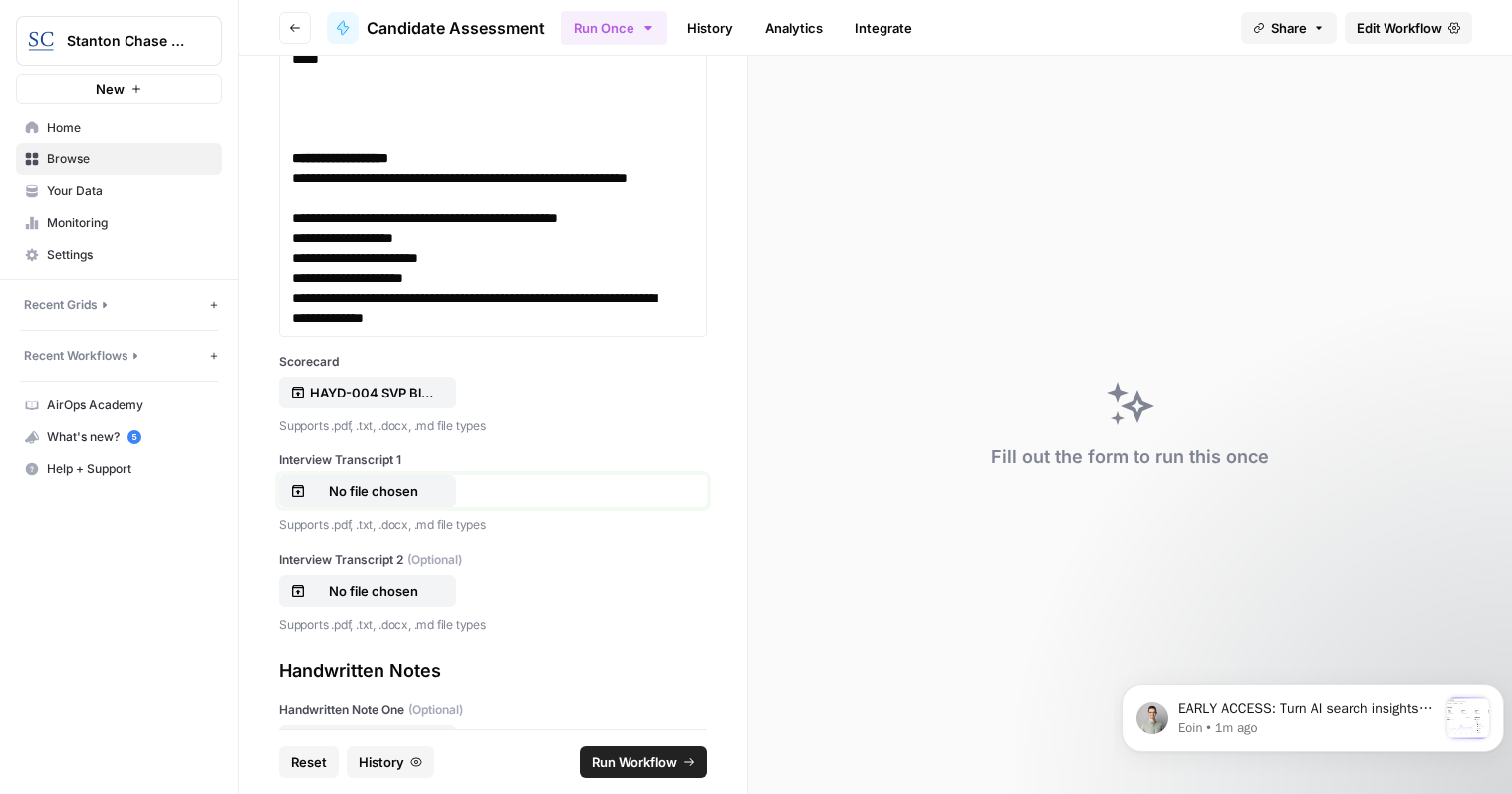 click on "No file chosen" at bounding box center [374, 491] 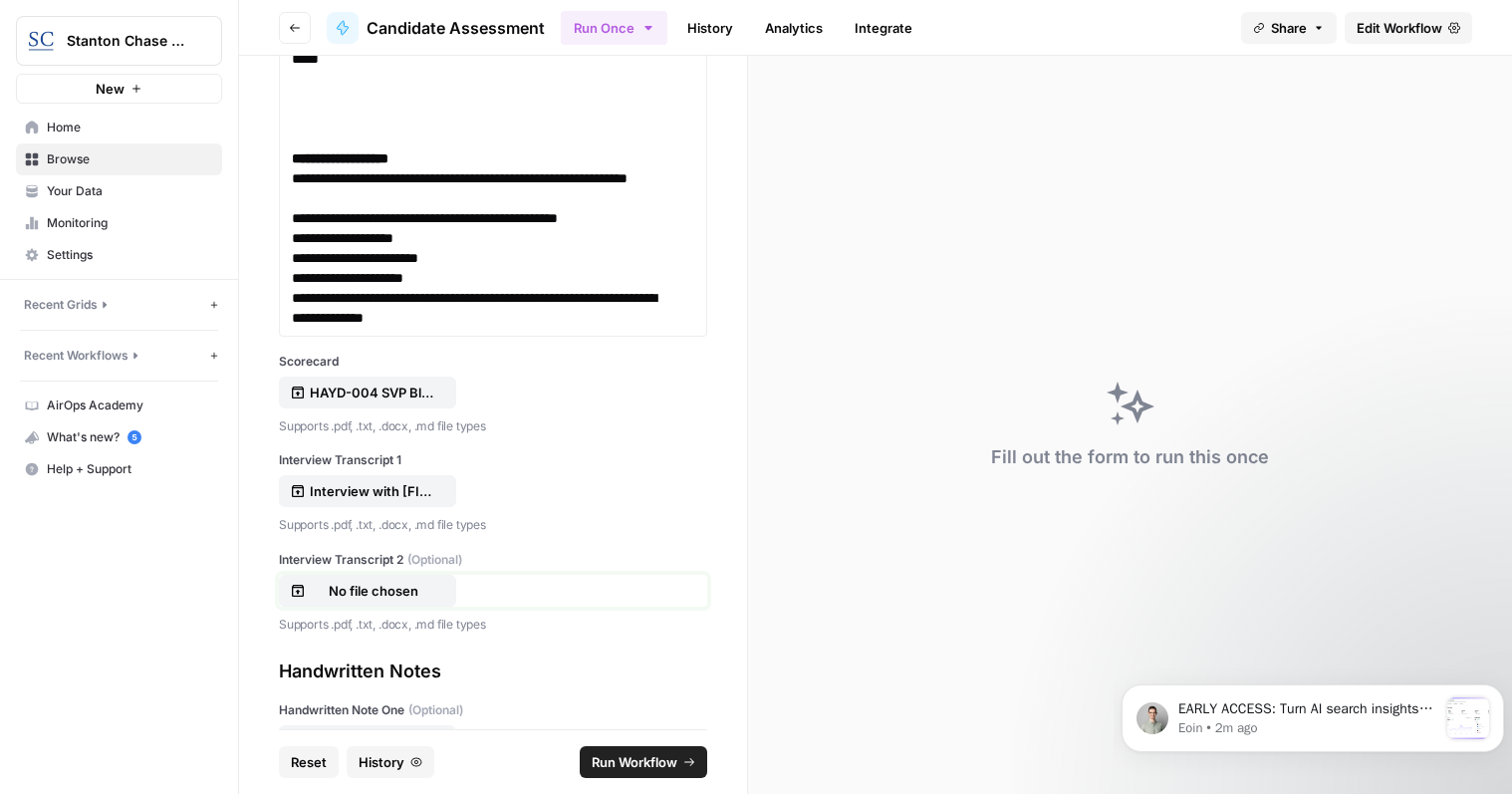 click on "No file chosen" at bounding box center [374, 591] 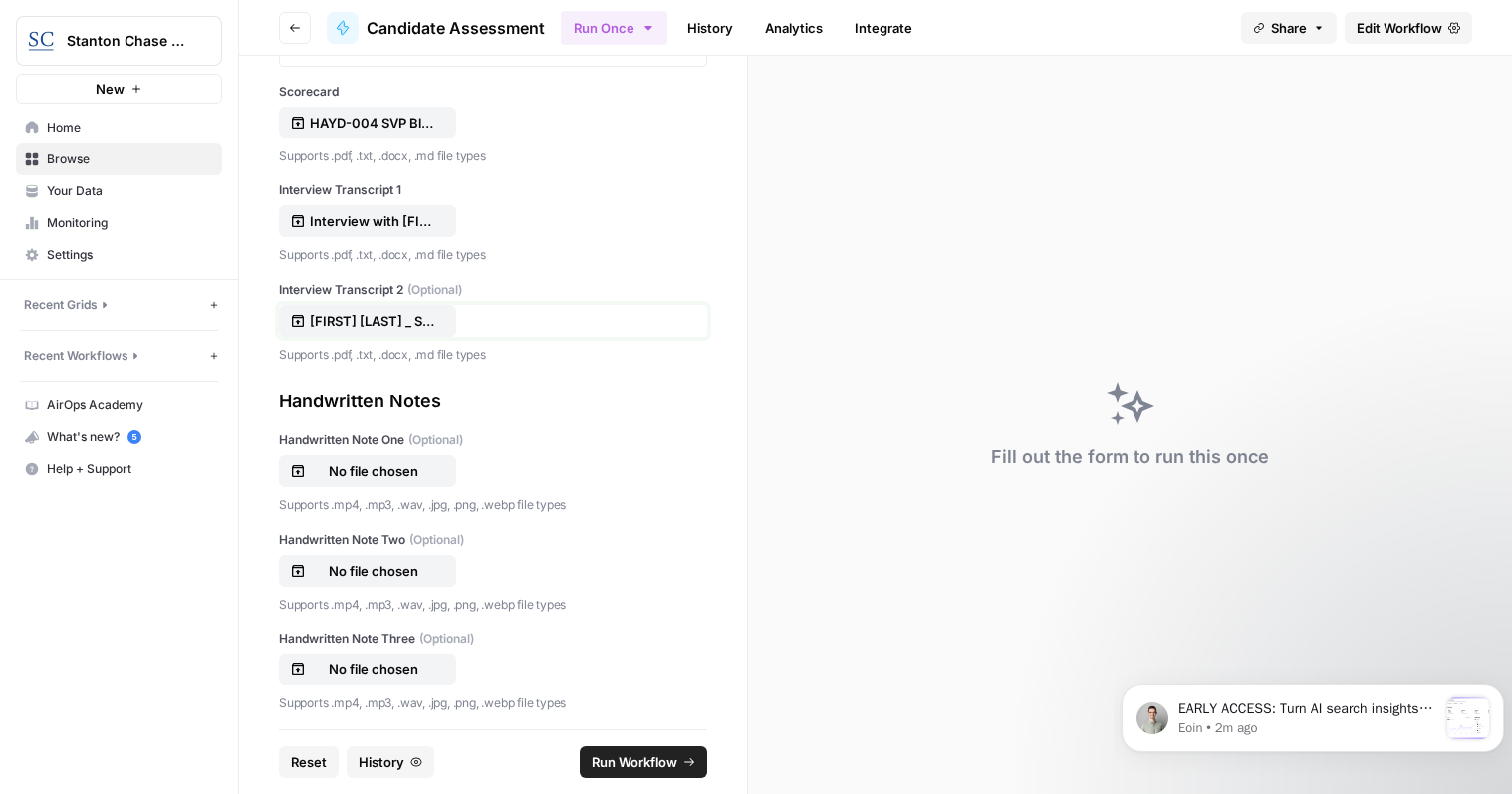 scroll, scrollTop: 1272, scrollLeft: 0, axis: vertical 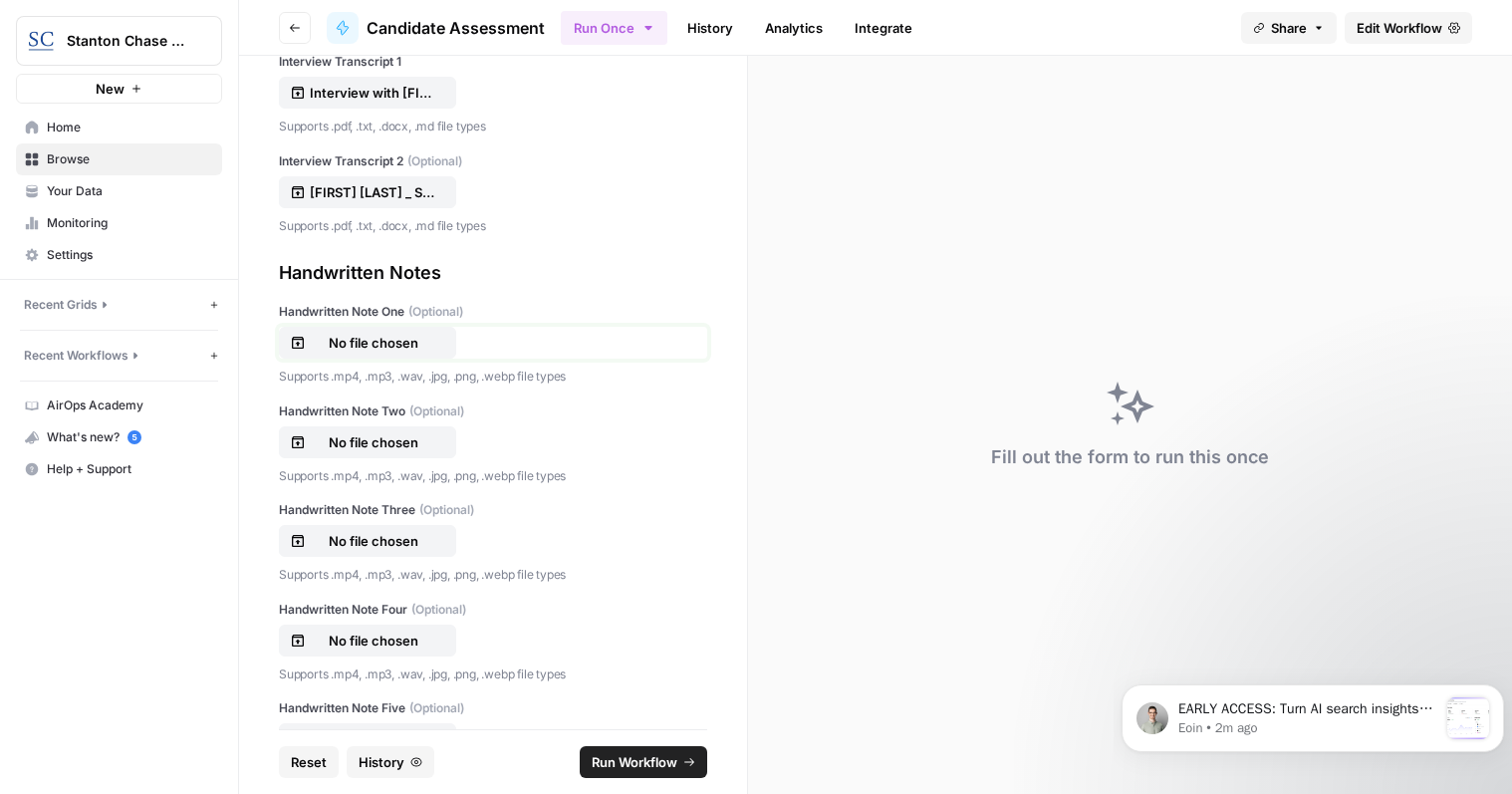 click on "No file chosen" at bounding box center (374, 343) 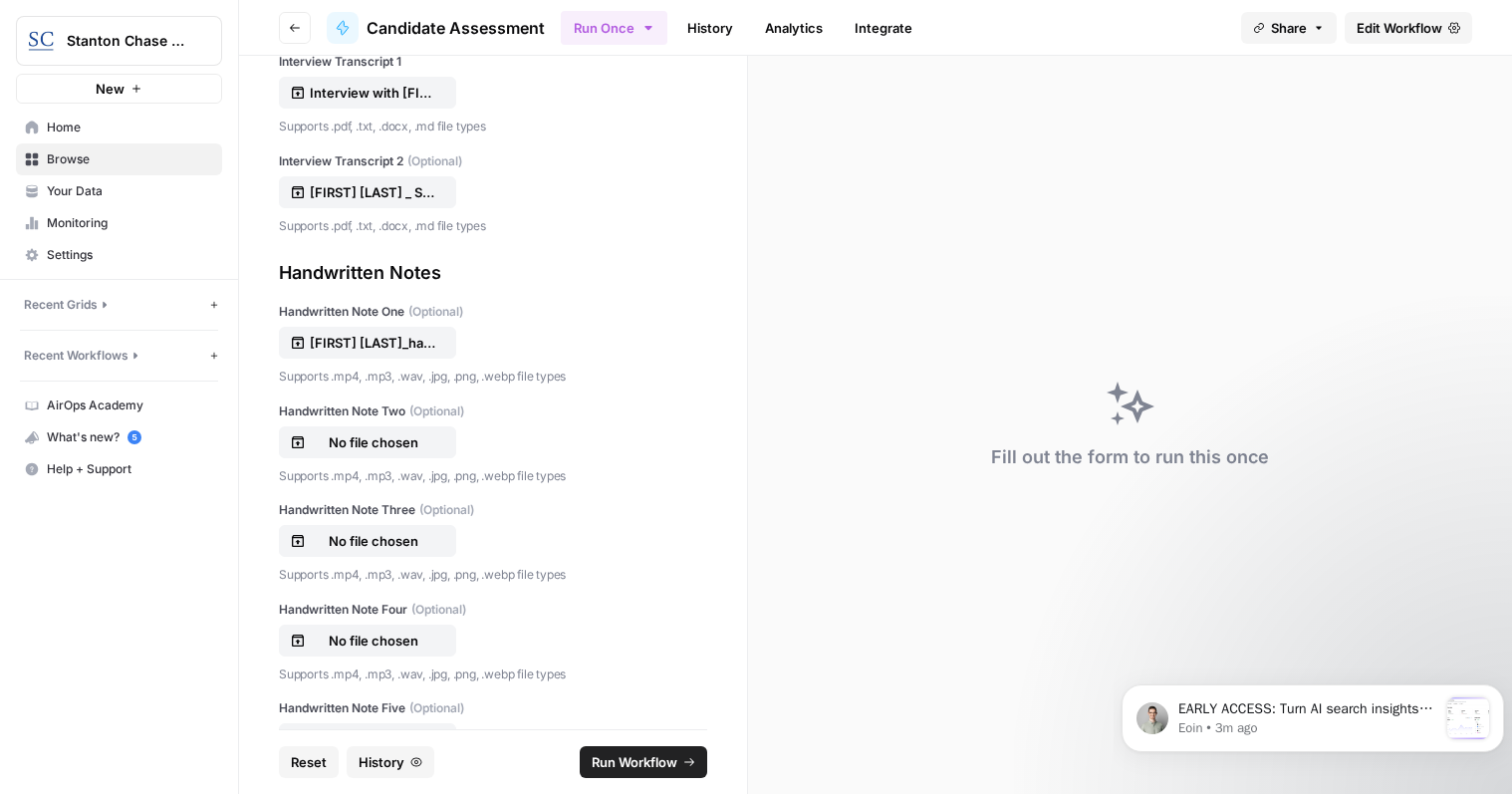 drag, startPoint x: 804, startPoint y: 145, endPoint x: 767, endPoint y: 197, distance: 63.82006 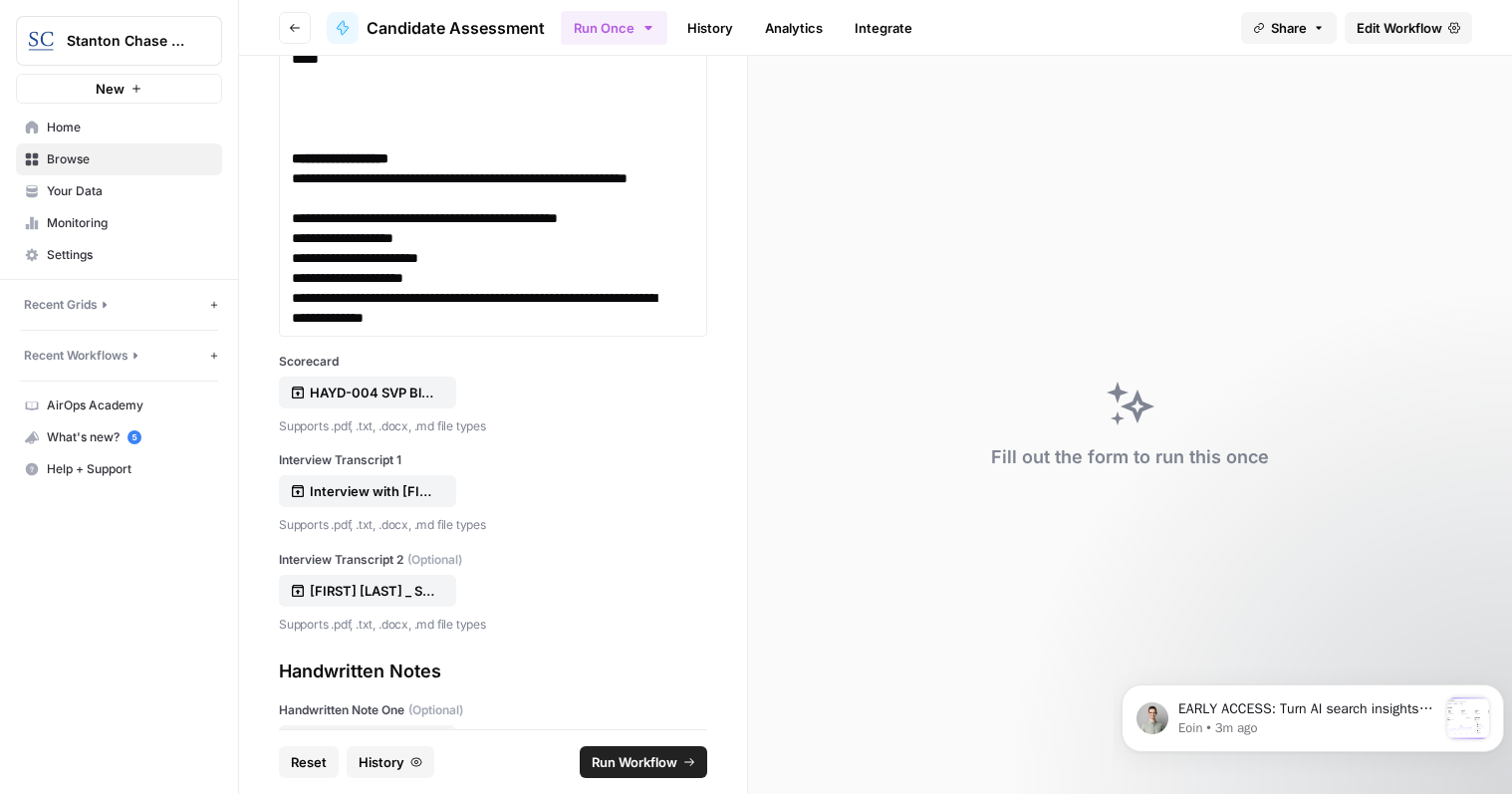 scroll, scrollTop: 575, scrollLeft: 0, axis: vertical 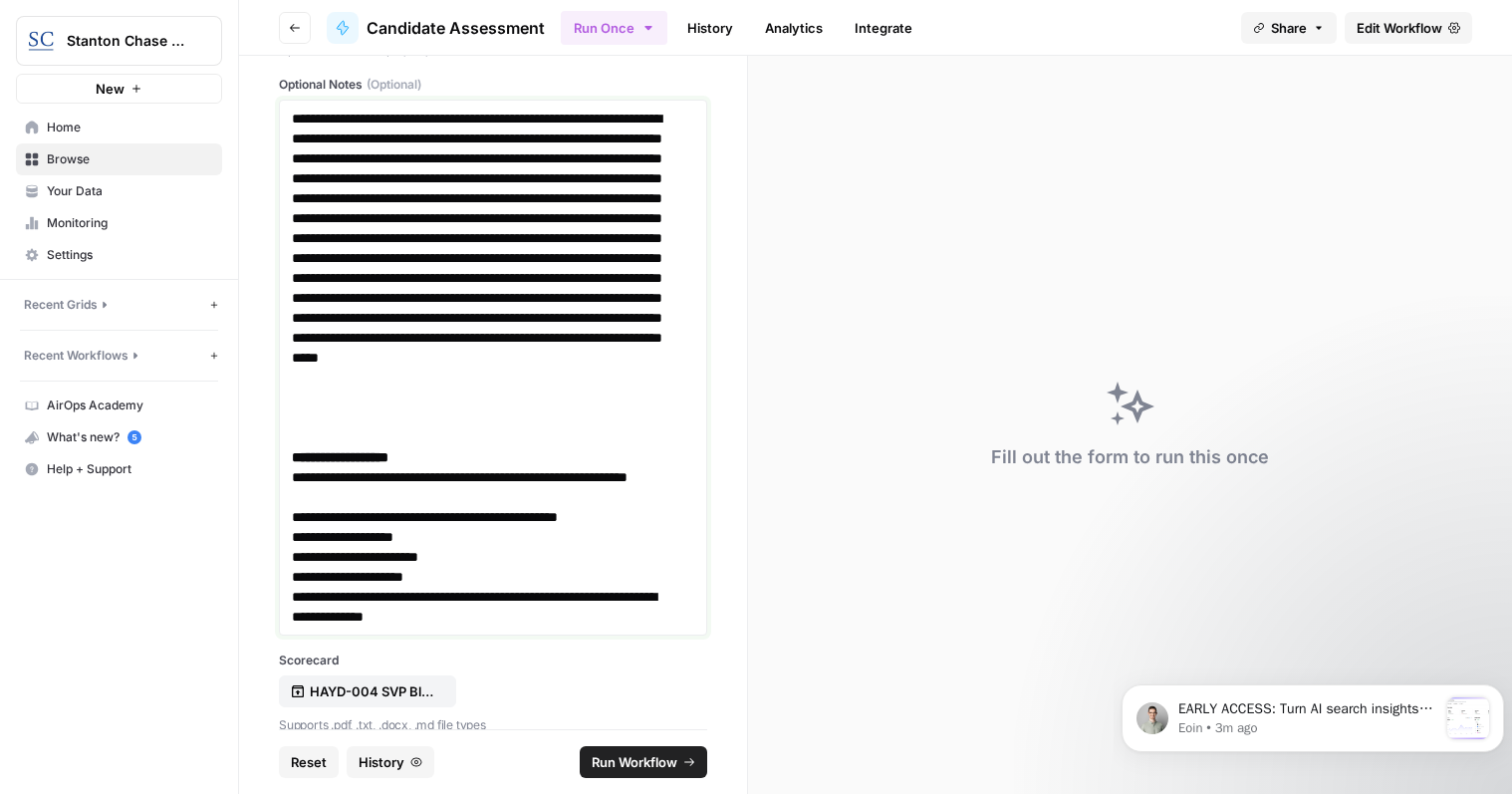 click on "**********" at bounding box center (485, 607) 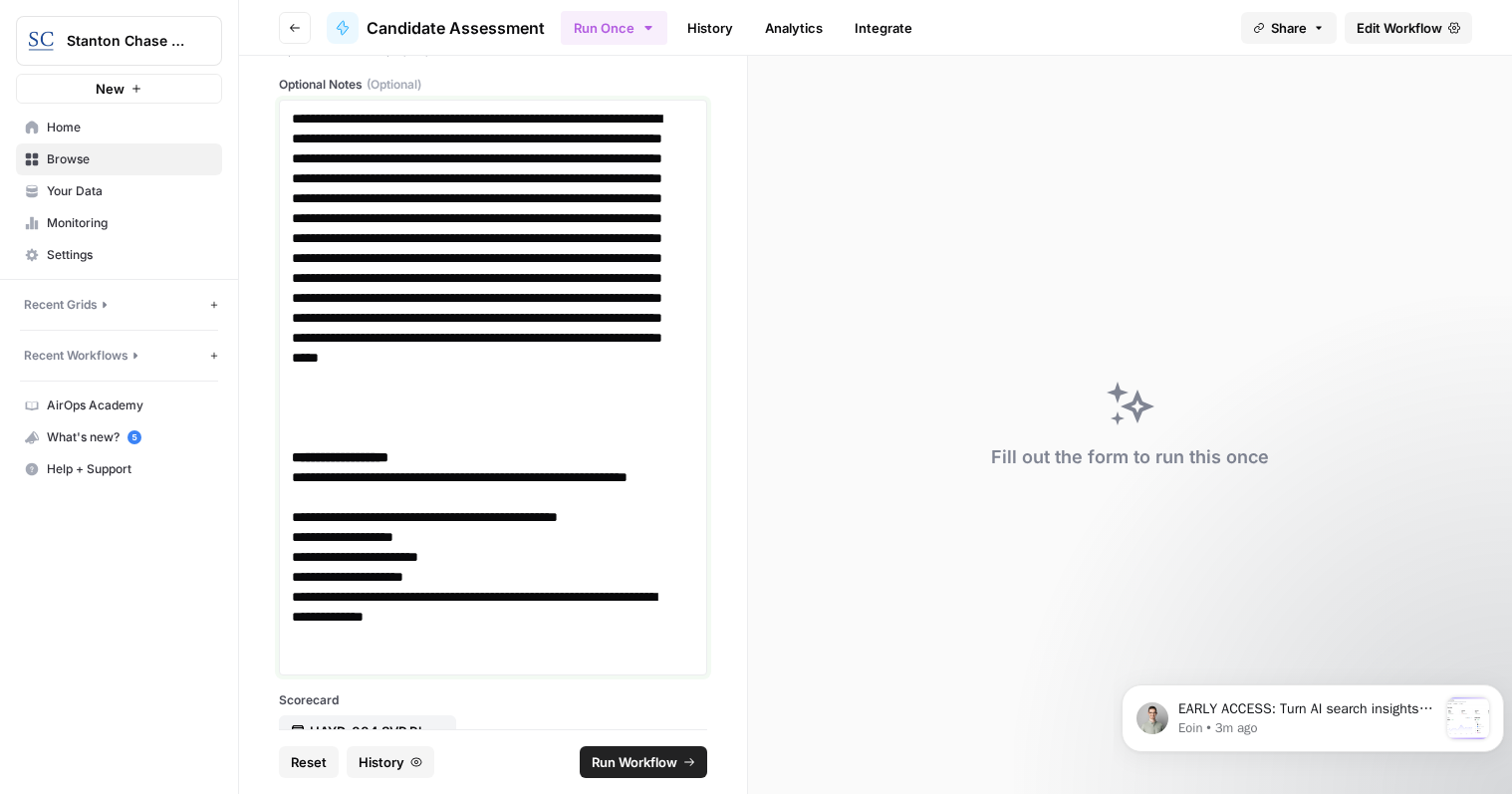 type 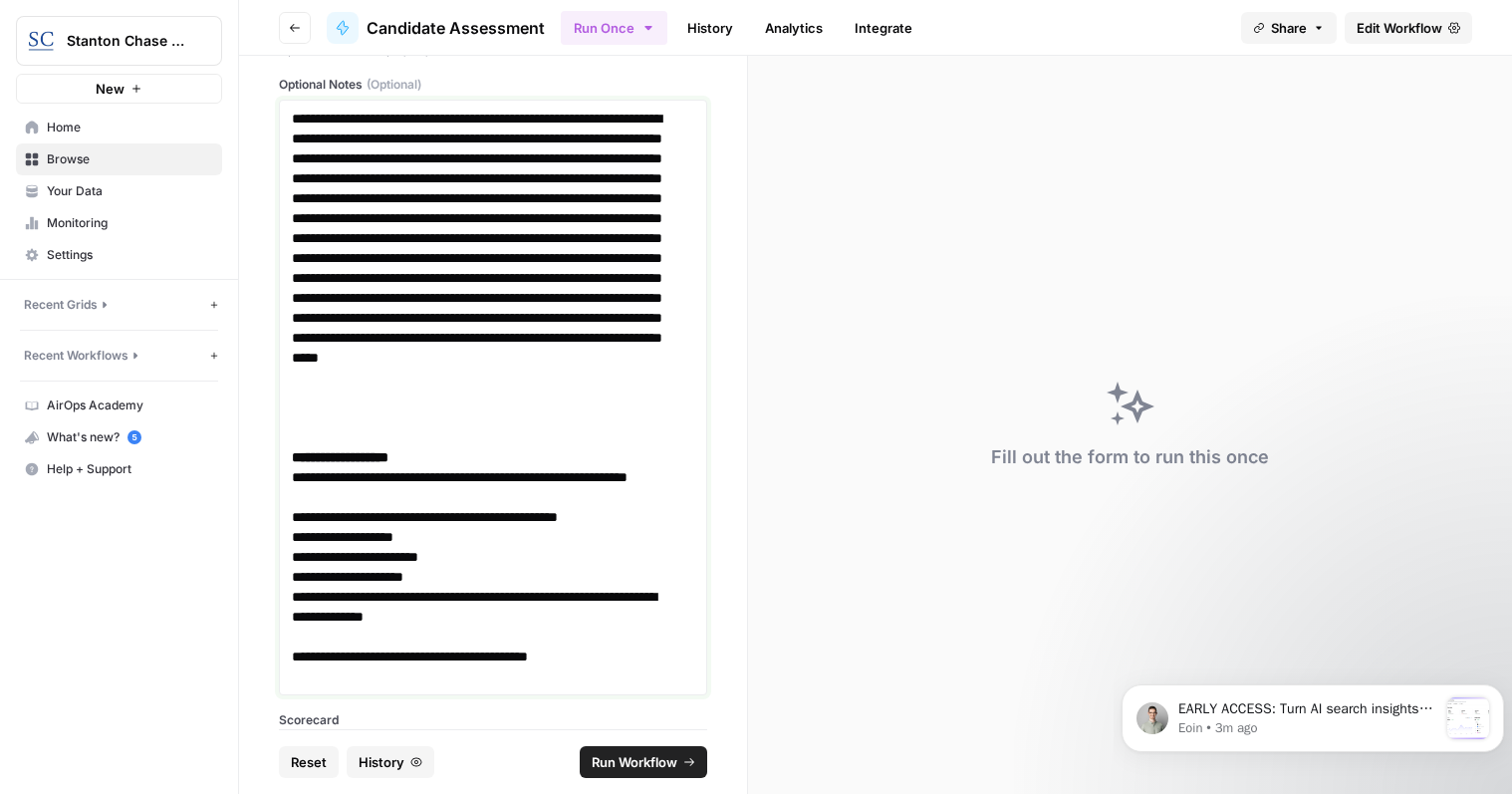 scroll, scrollTop: 1790, scrollLeft: 0, axis: vertical 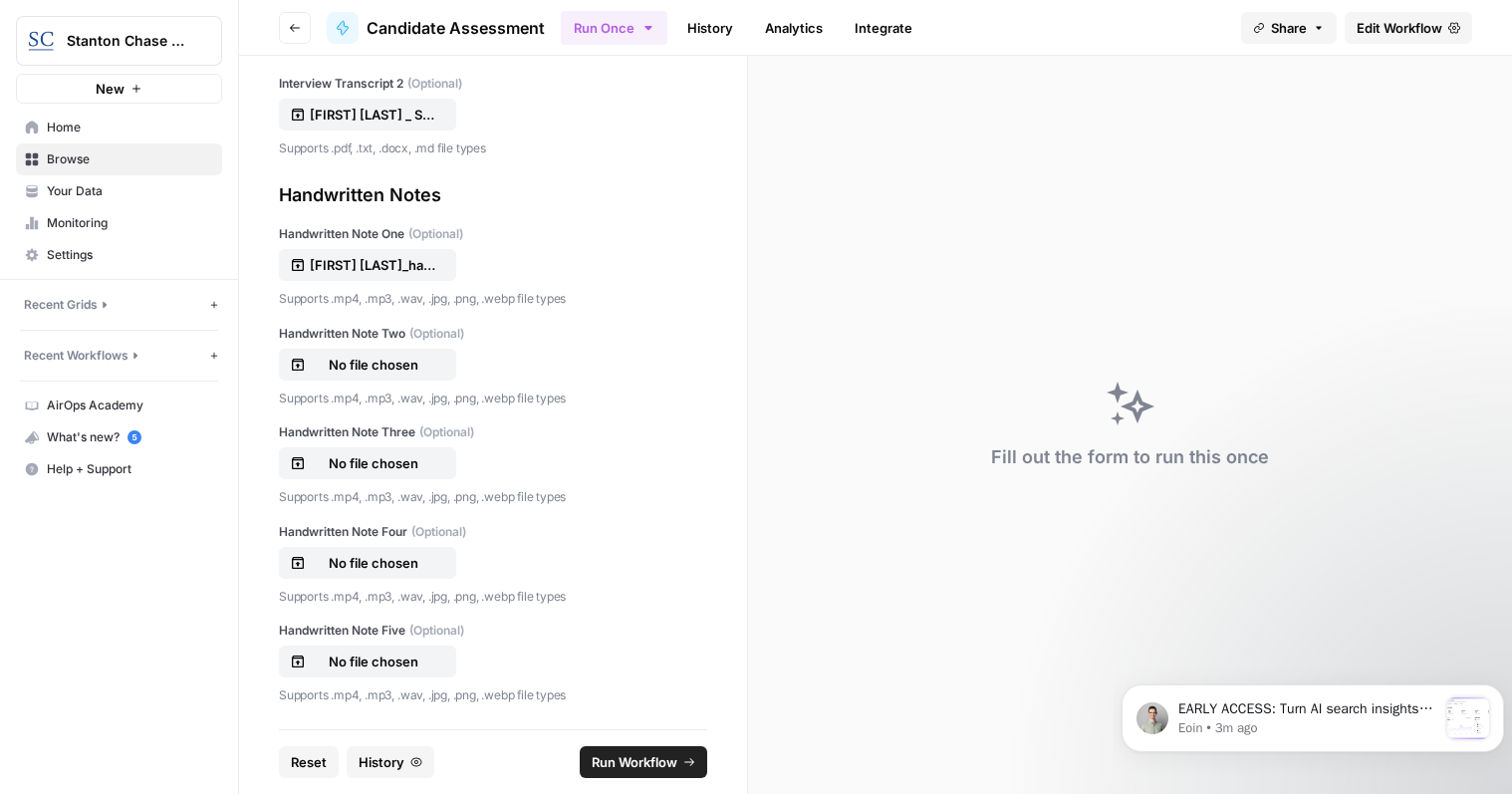click on "Run Workflow" at bounding box center (634, 762) 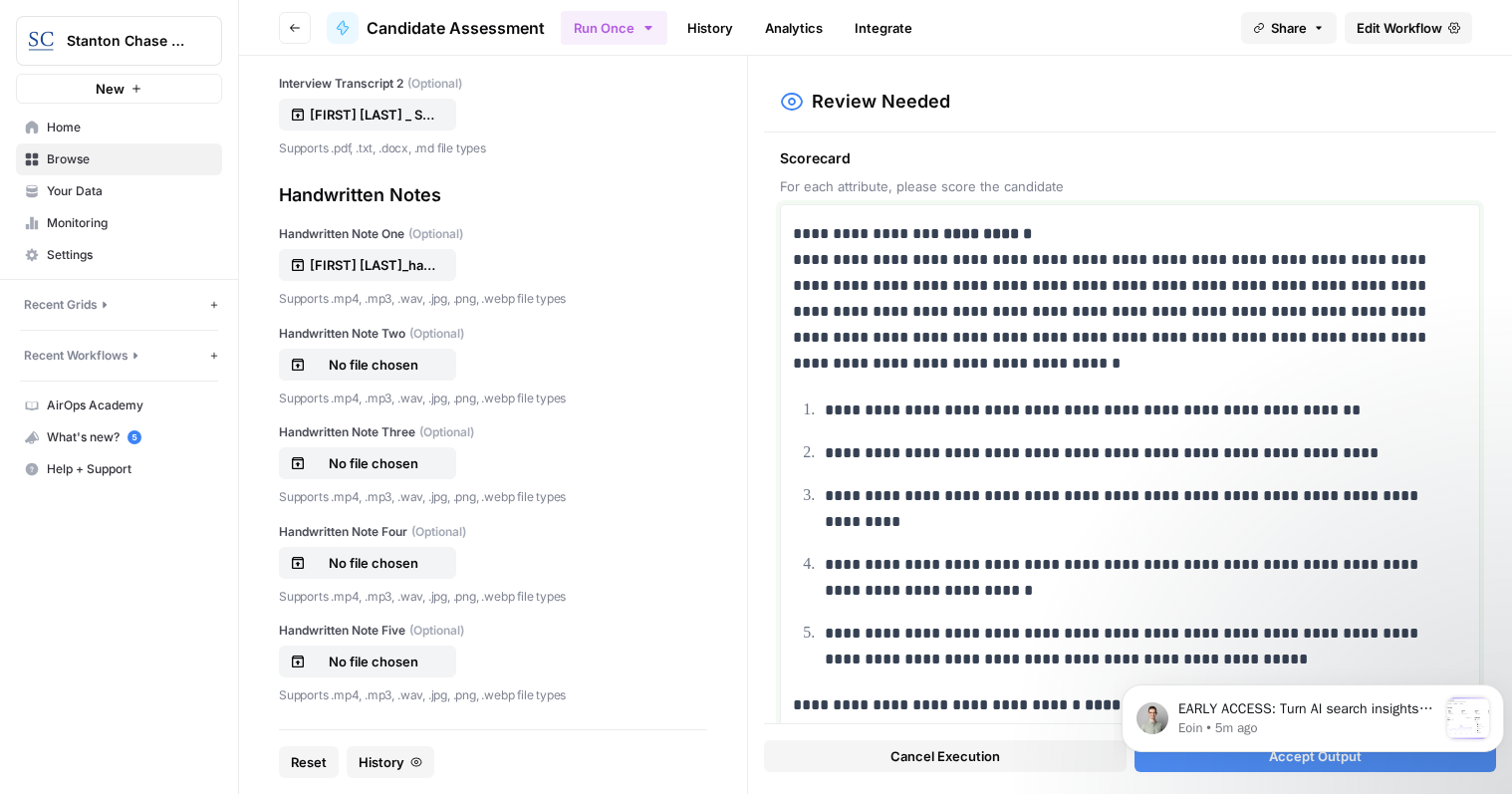 click on "**********" at bounding box center (1123, 299) 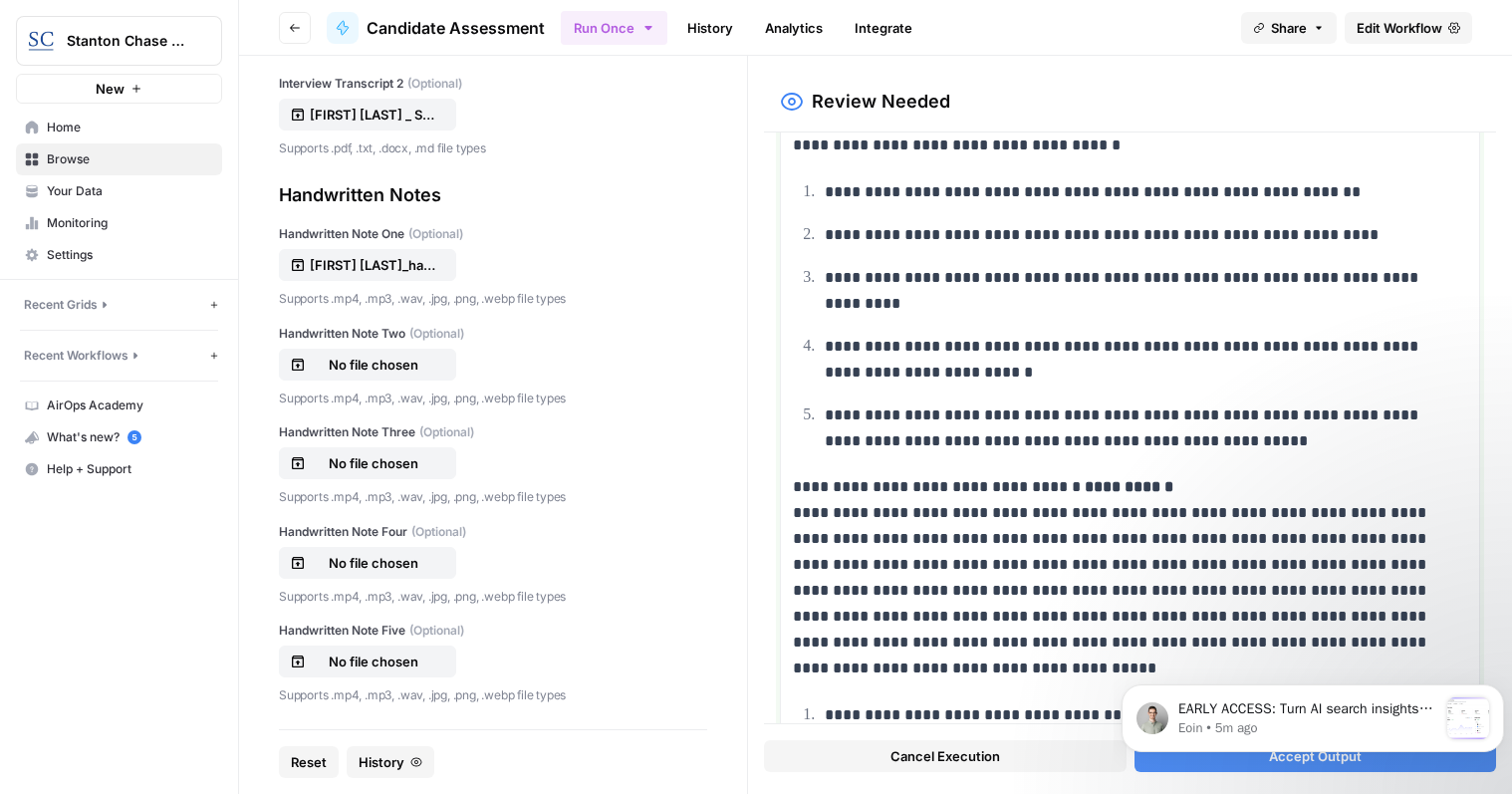 scroll, scrollTop: 299, scrollLeft: 0, axis: vertical 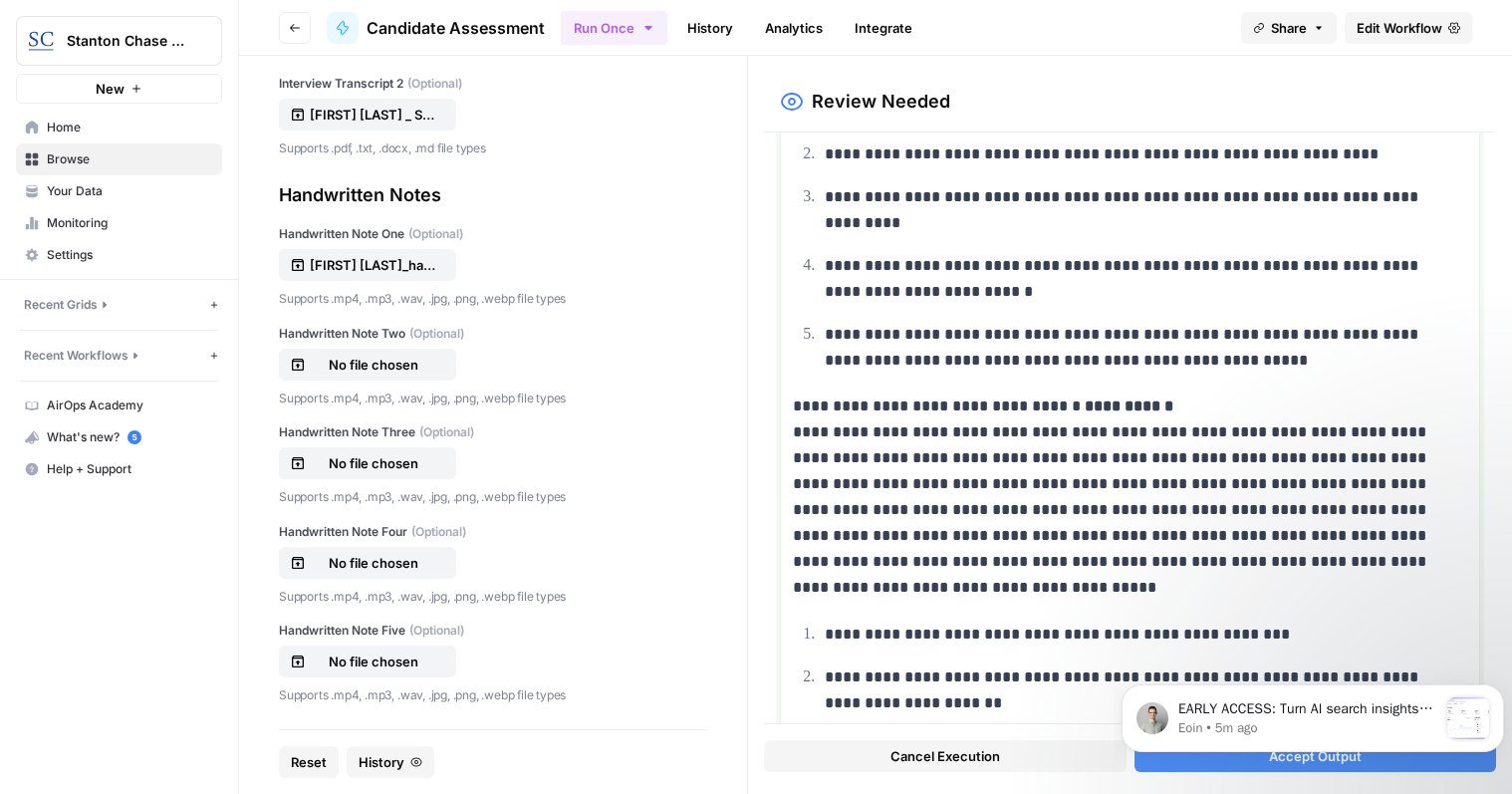 click on "**********" at bounding box center (1123, 497) 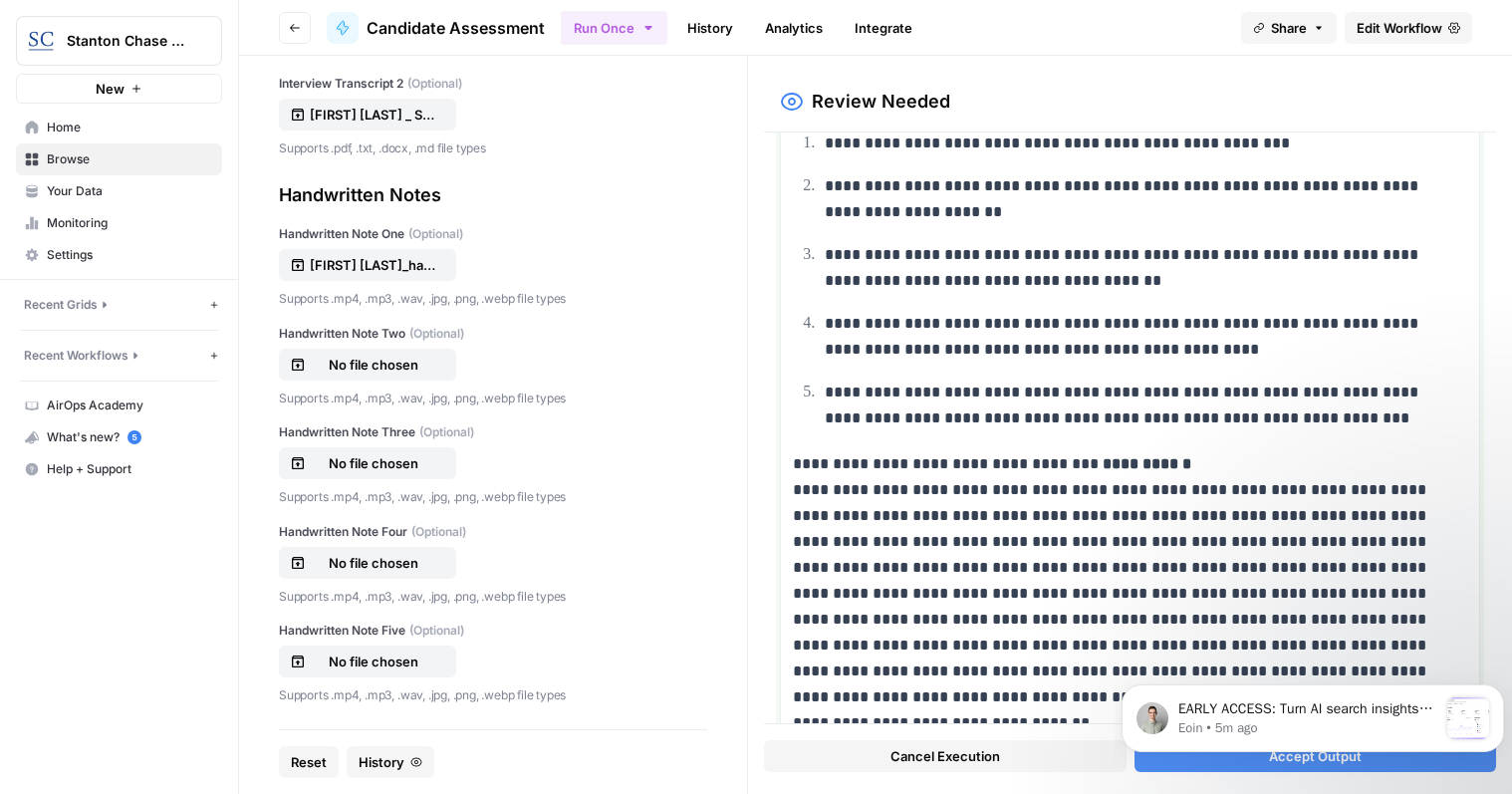 scroll, scrollTop: 797, scrollLeft: 0, axis: vertical 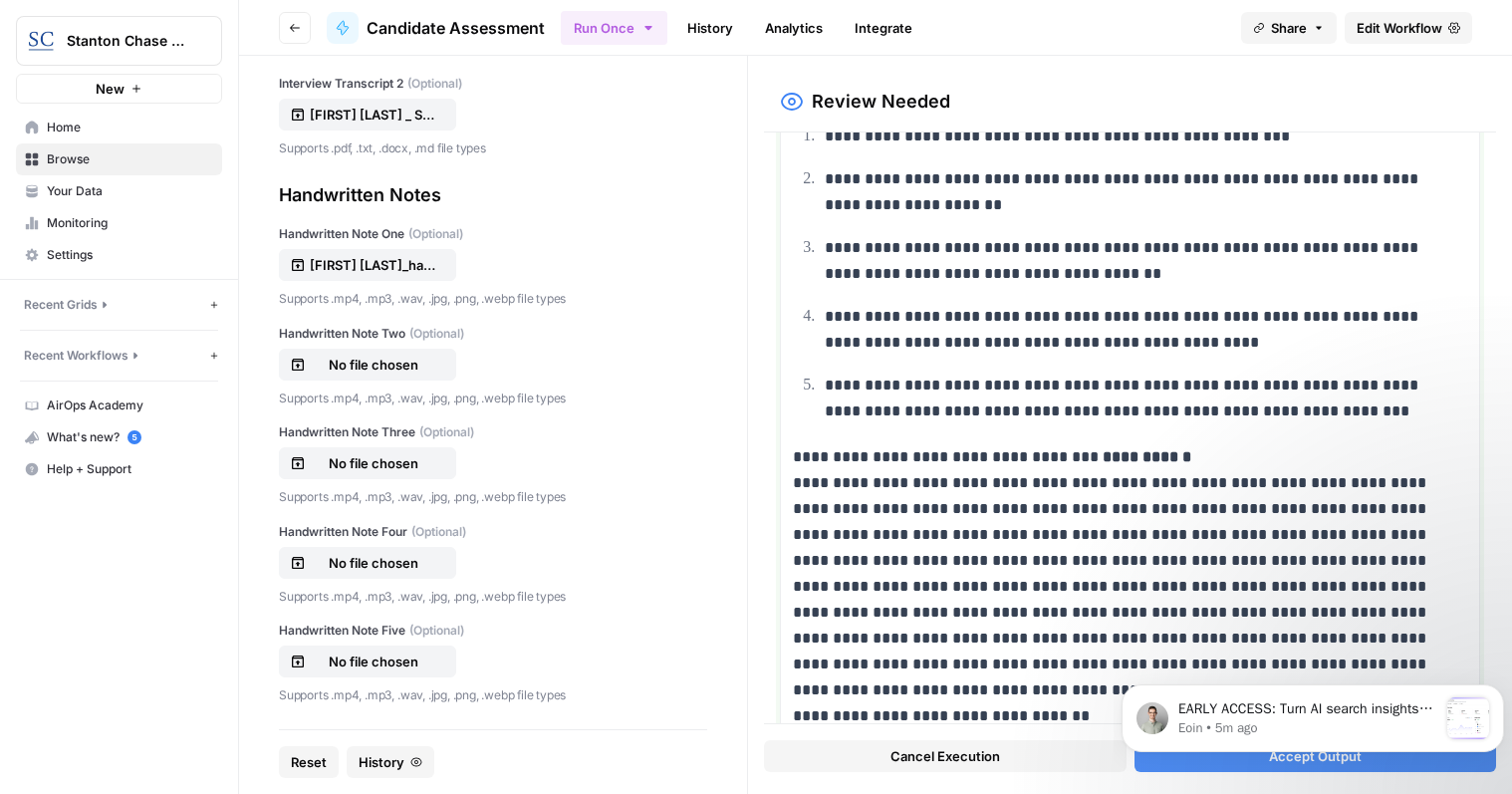 click on "**********" at bounding box center (1123, 574) 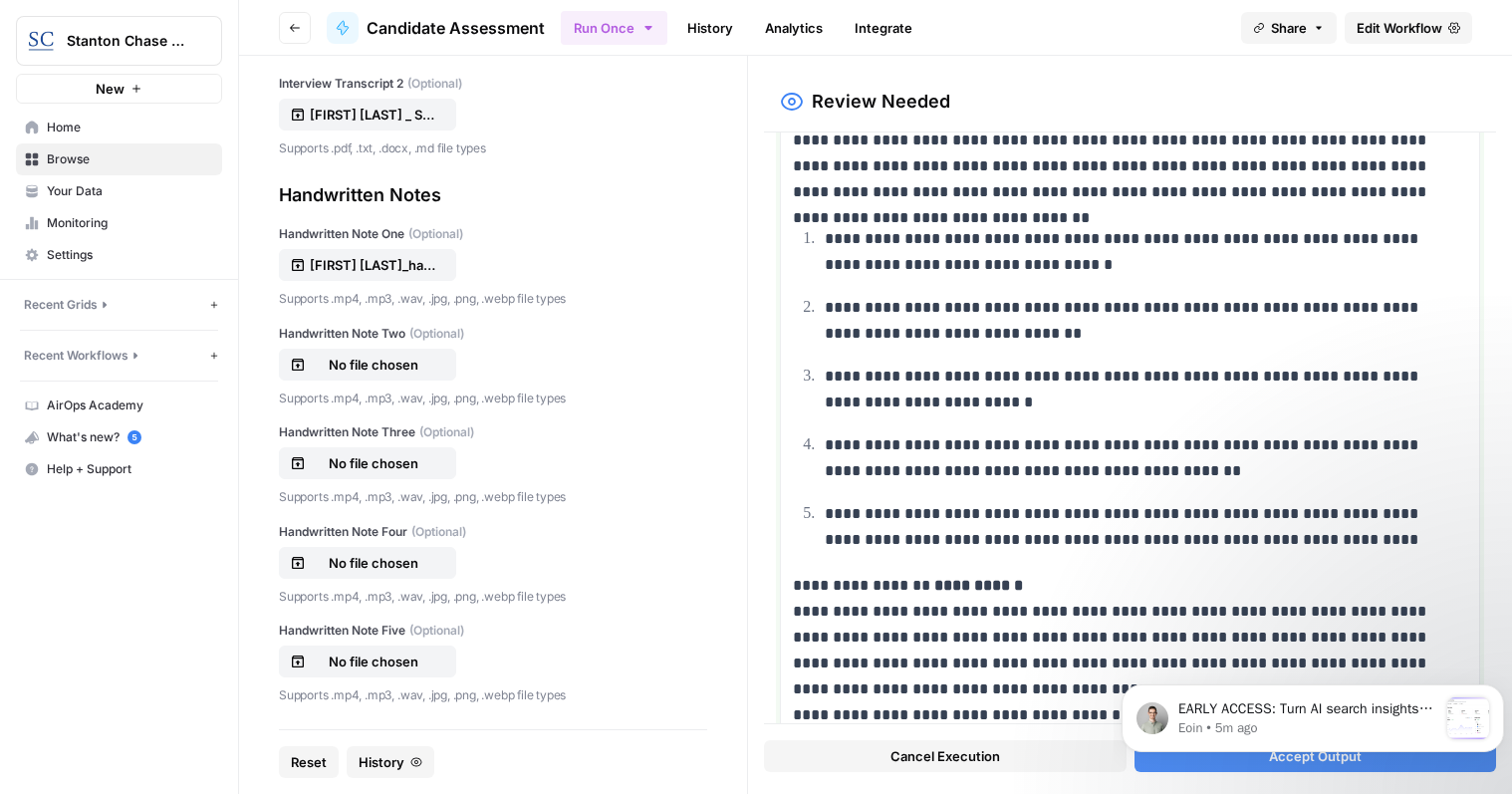 scroll, scrollTop: 1395, scrollLeft: 0, axis: vertical 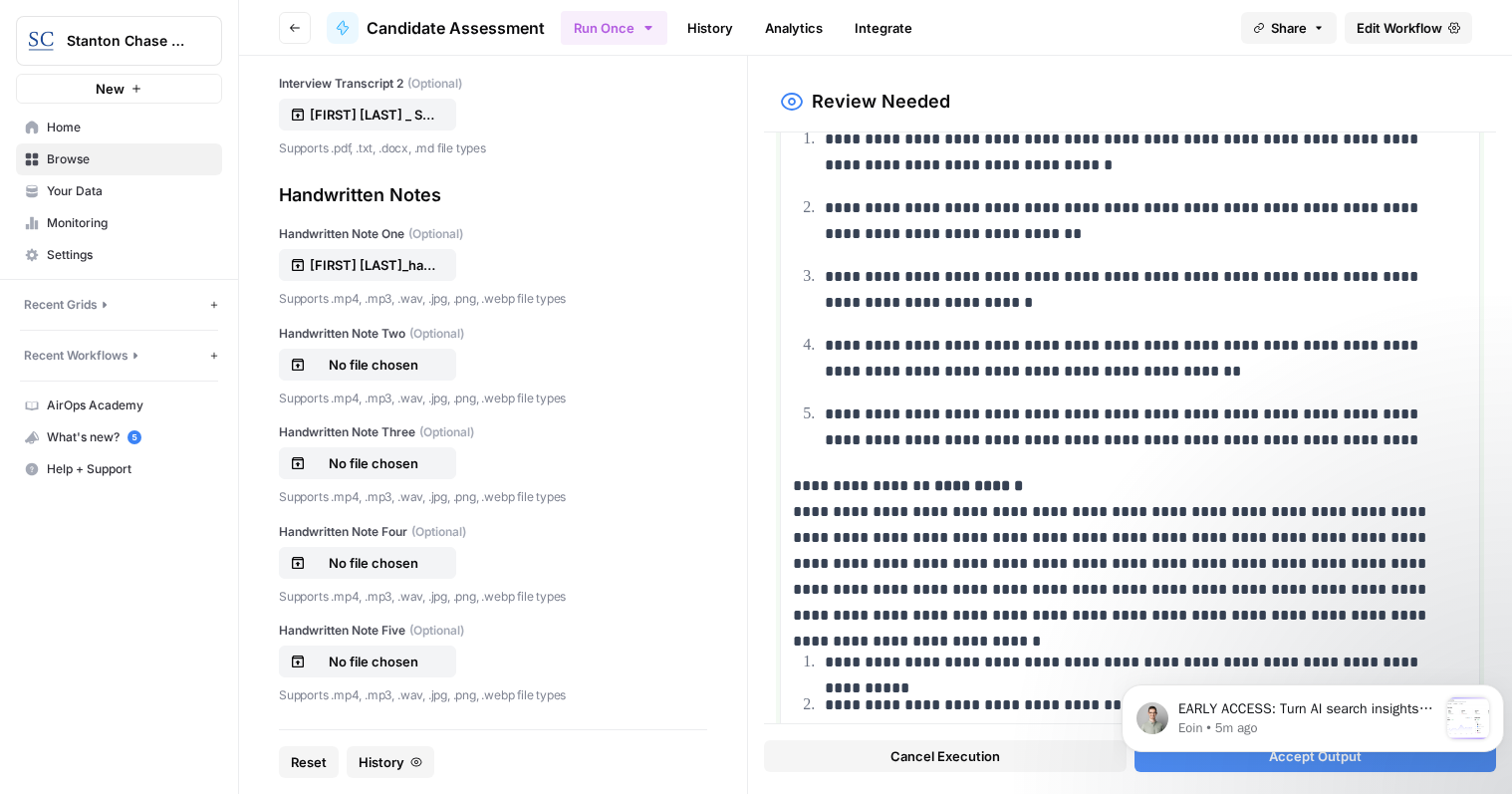 click on "**********" at bounding box center (1123, 551) 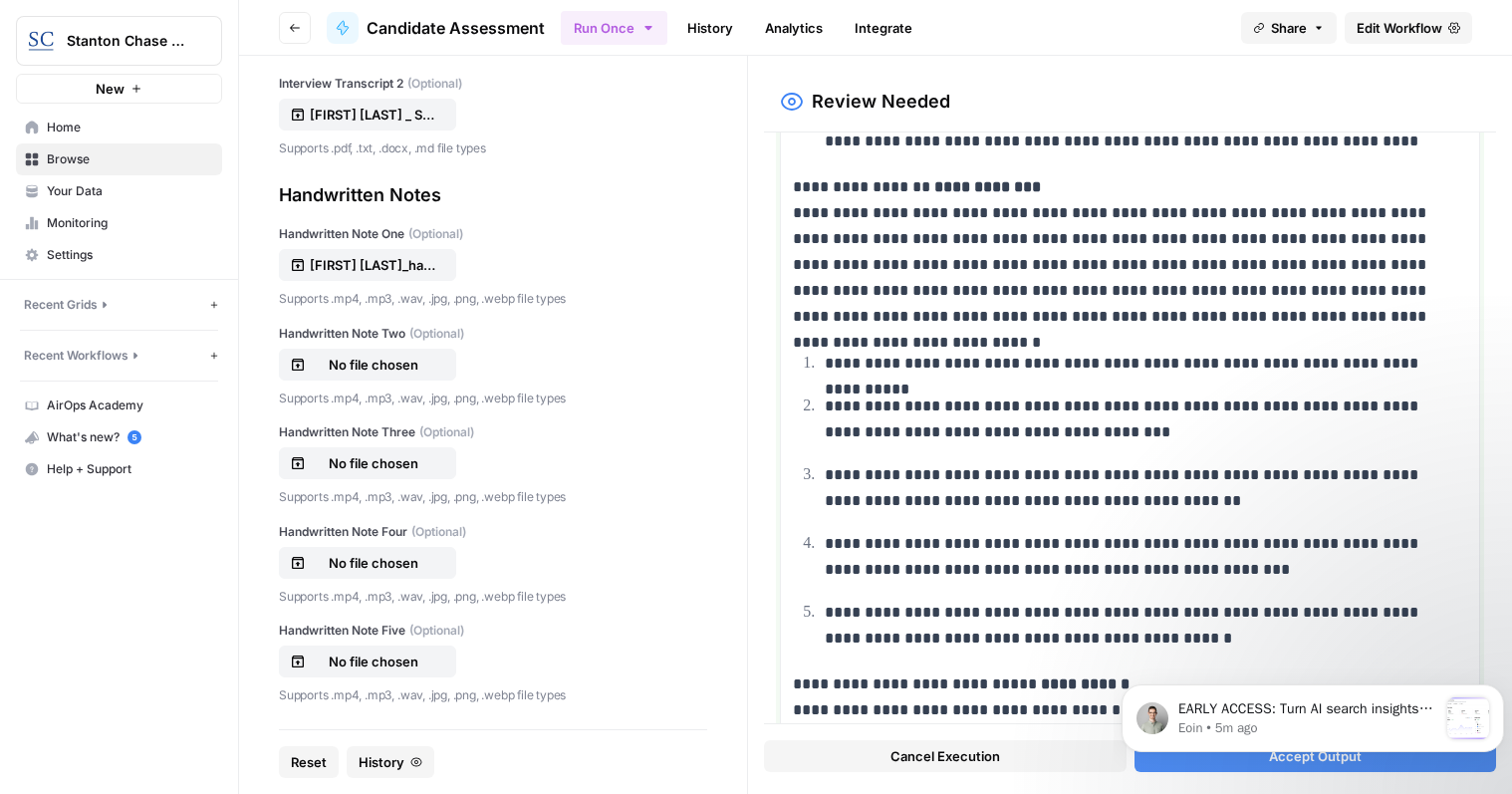 scroll, scrollTop: 1893, scrollLeft: 0, axis: vertical 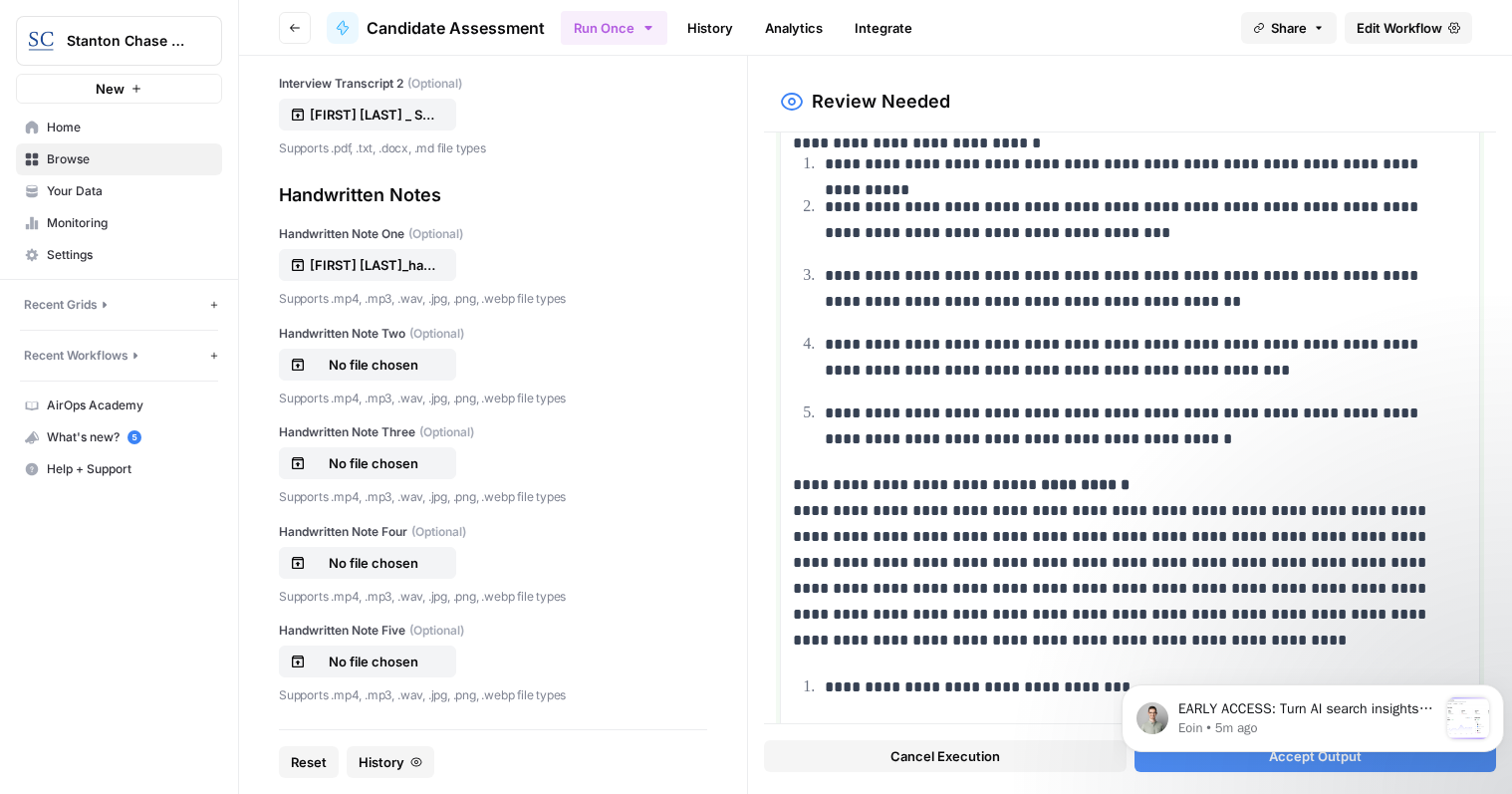 click on "**********" at bounding box center (1123, 563) 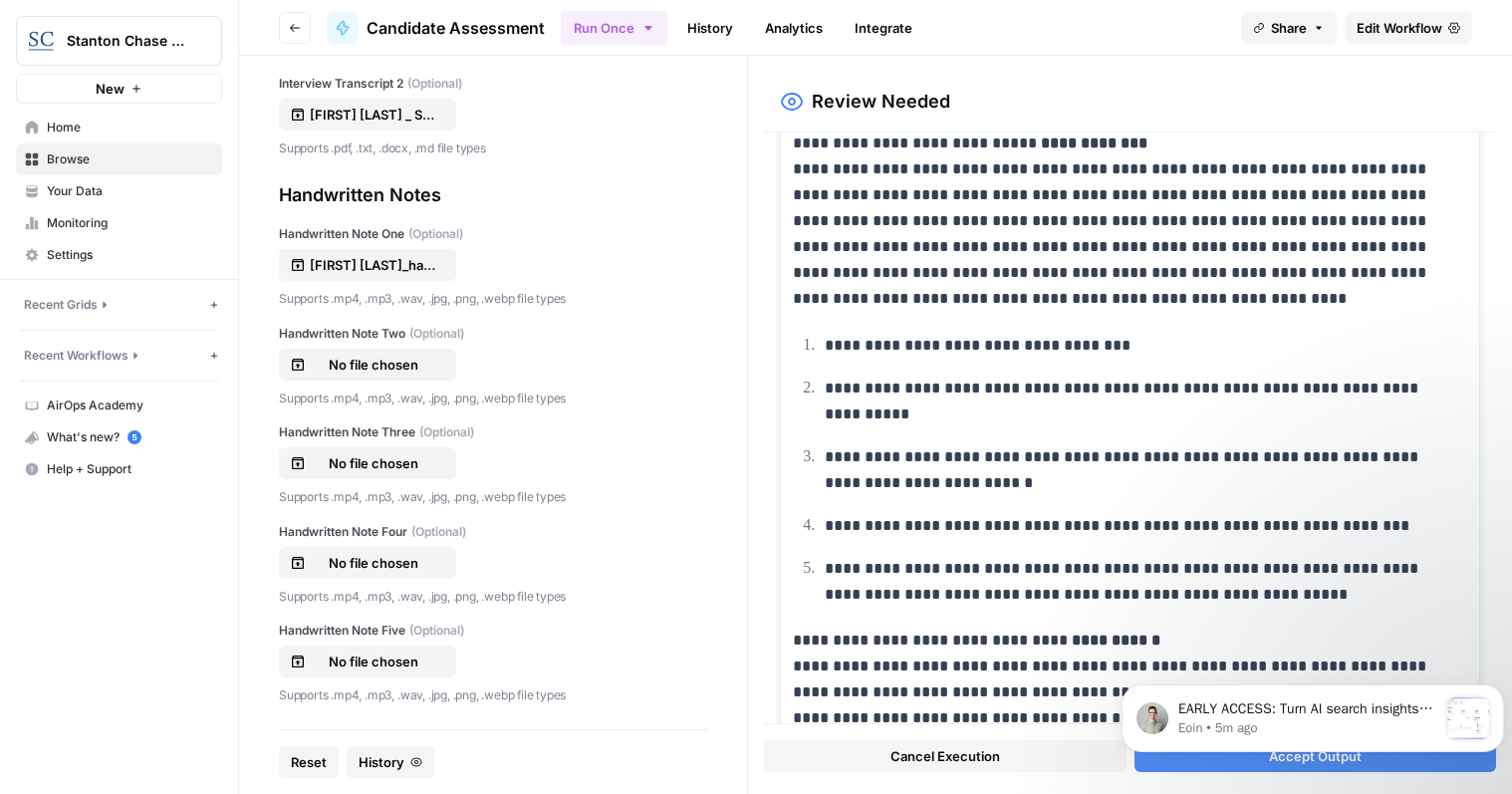 scroll, scrollTop: 2391, scrollLeft: 0, axis: vertical 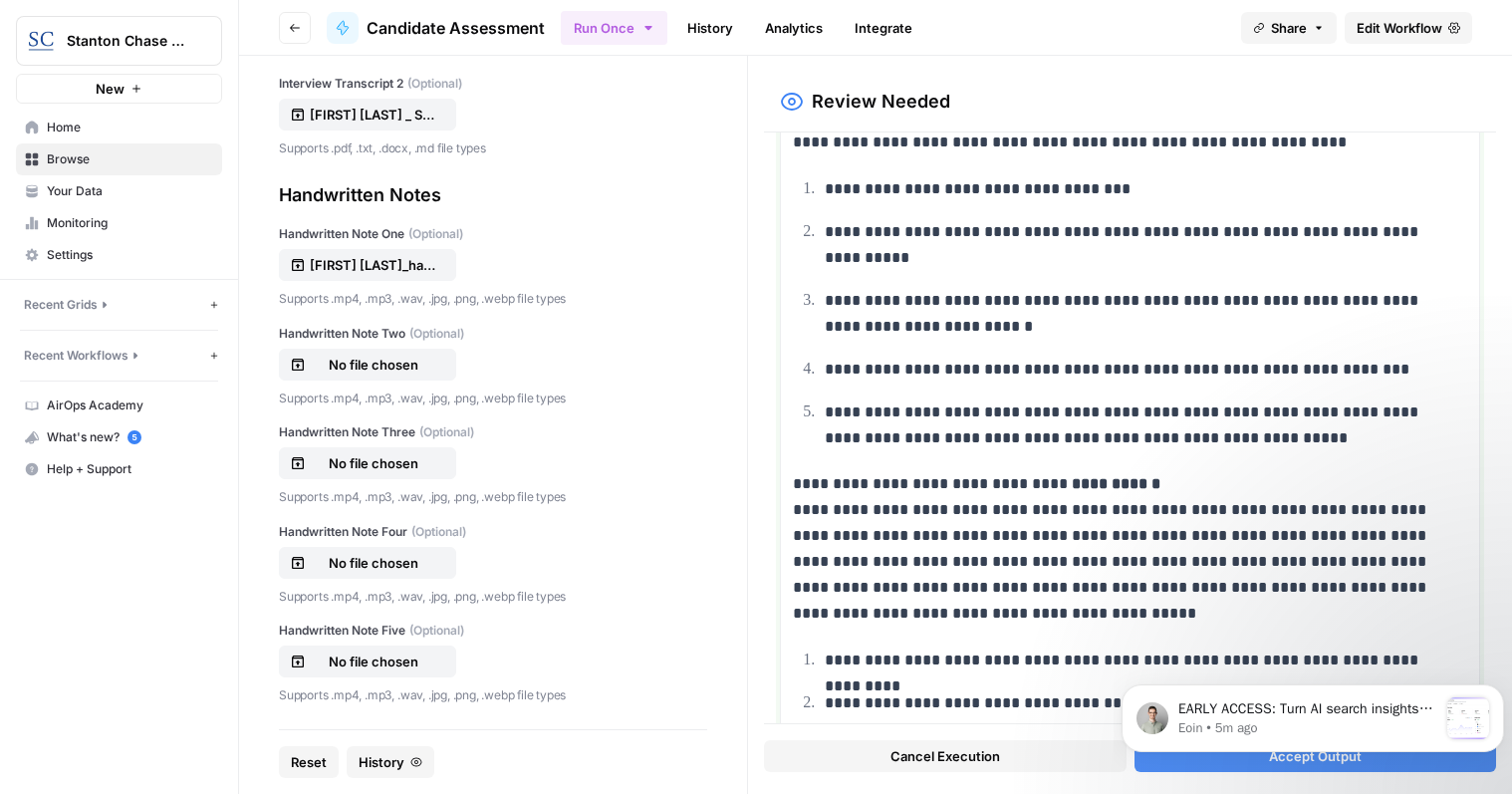 click on "**********" at bounding box center (1123, 549) 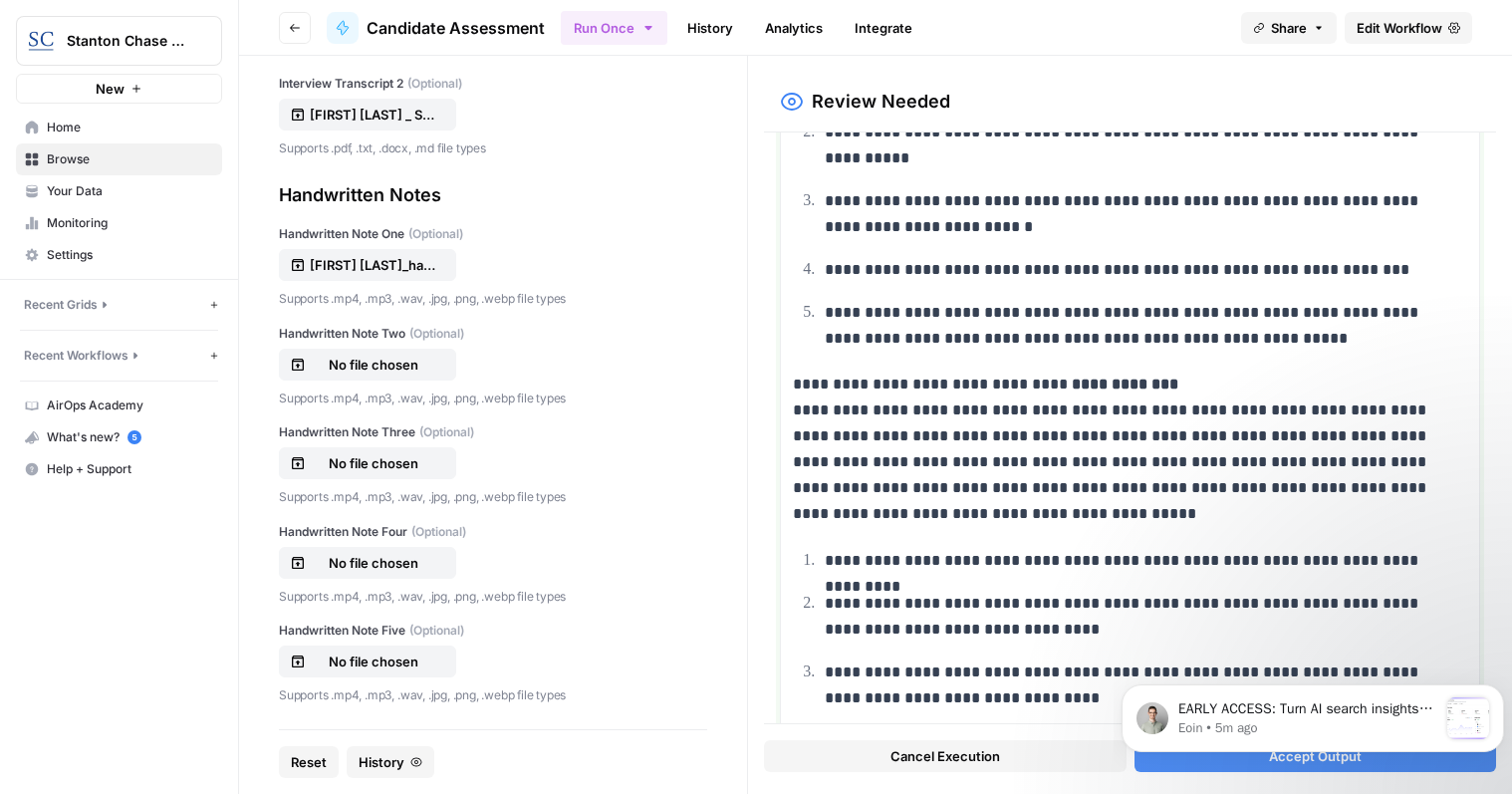 scroll, scrollTop: 2657, scrollLeft: 0, axis: vertical 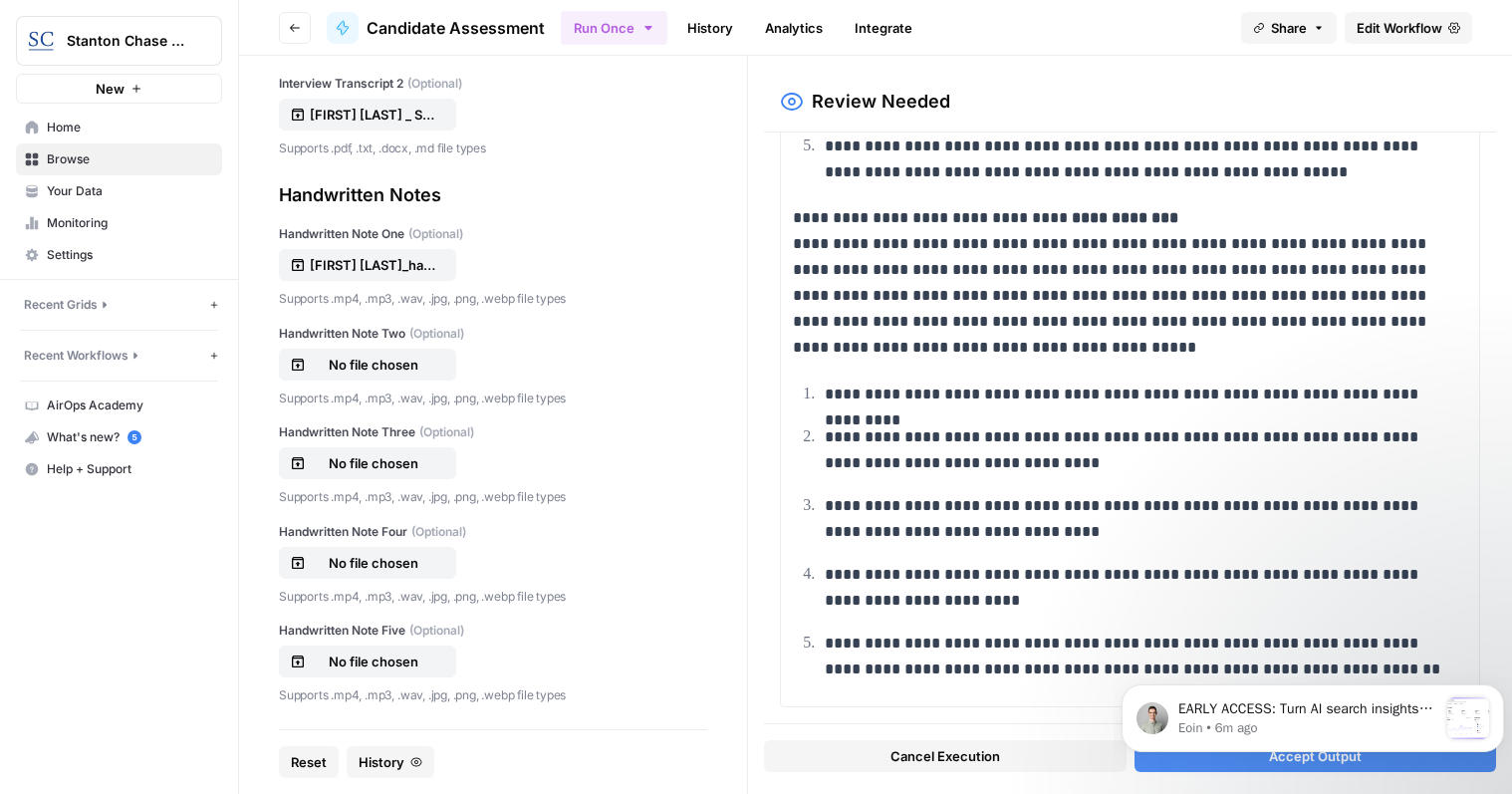 click on "EARLY ACCESS: Turn AI search insights into action.  The ability to turn visibility insights into actions is now available in early access. See how you stack up in AI search and take action in four ways: refresh existing content, create new, win back third-party citations, or engage in social conversations.     Space is limited. Book a call to join early access. Eoin • 6m ago" at bounding box center (1313, 714) 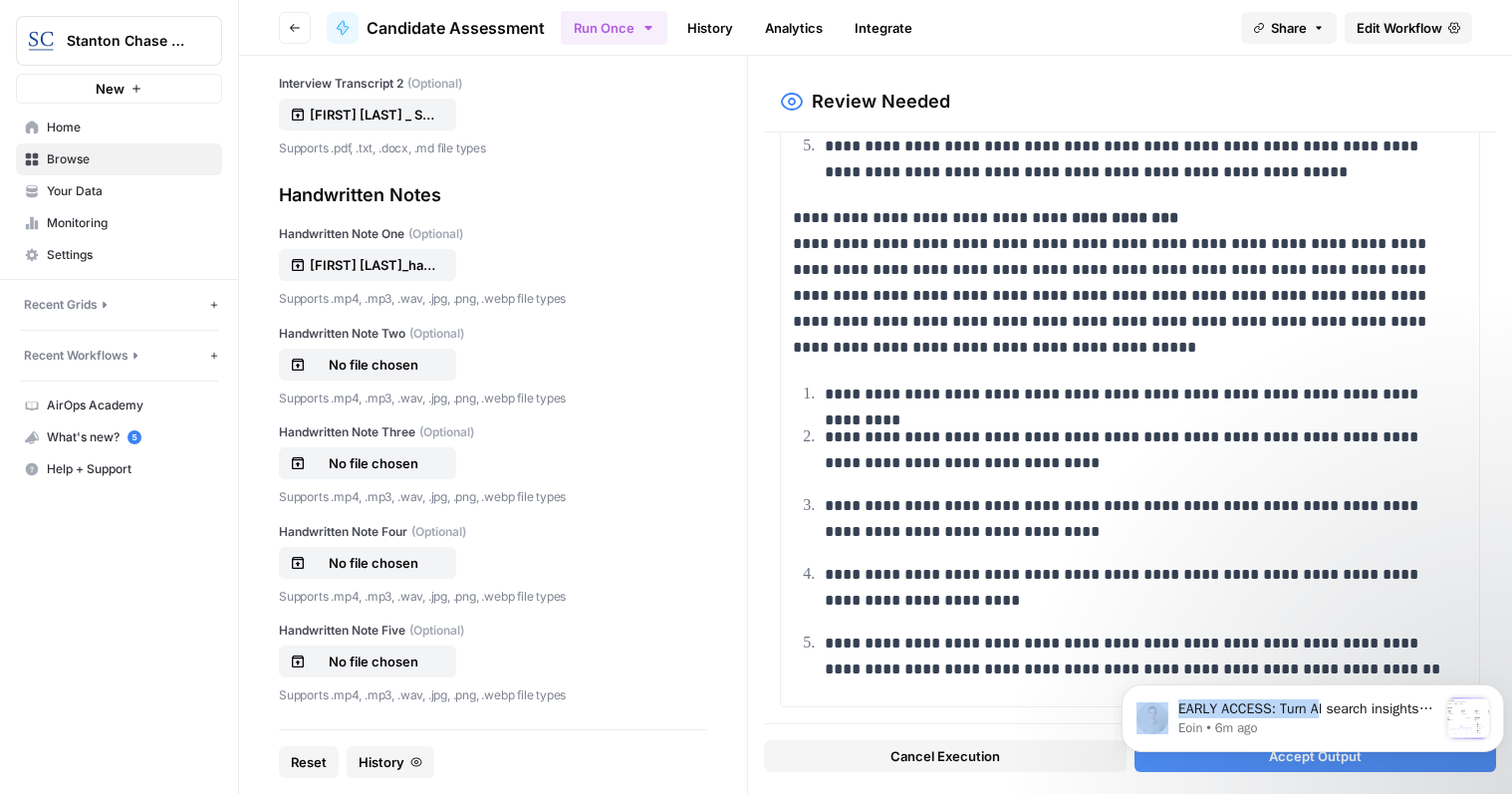 drag, startPoint x: 1312, startPoint y: 704, endPoint x: 1307, endPoint y: 535, distance: 169.07395 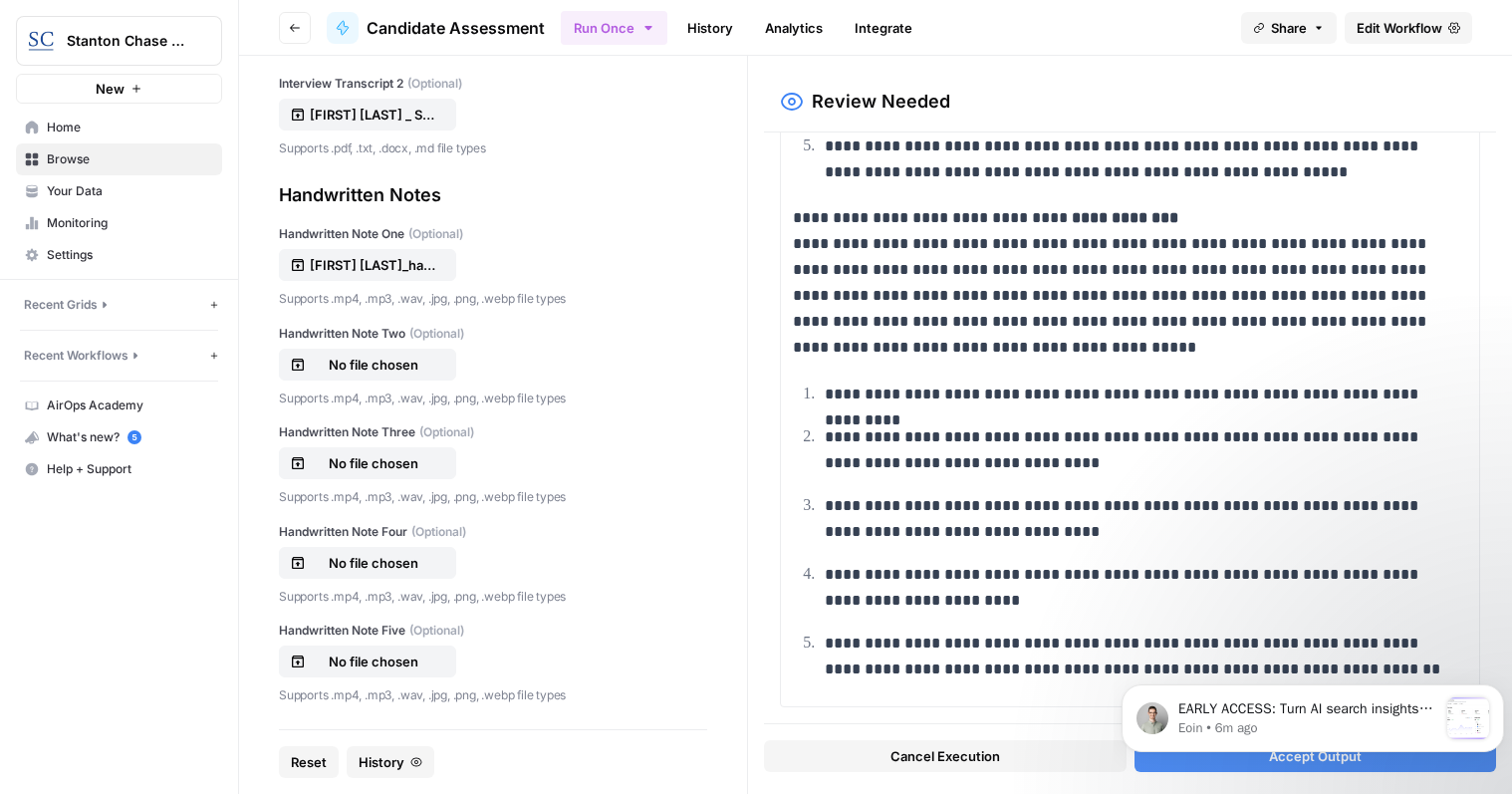 click on "EARLY ACCESS: Turn AI search insights into action.  The ability to turn visibility insights into actions is now available in early access. See how you stack up in AI search and take action in four ways: refresh existing content, create new, win back third-party citations, or engage in social conversations.     Space is limited. Book a call to join early access. Eoin • 6m ago" at bounding box center (1313, 714) 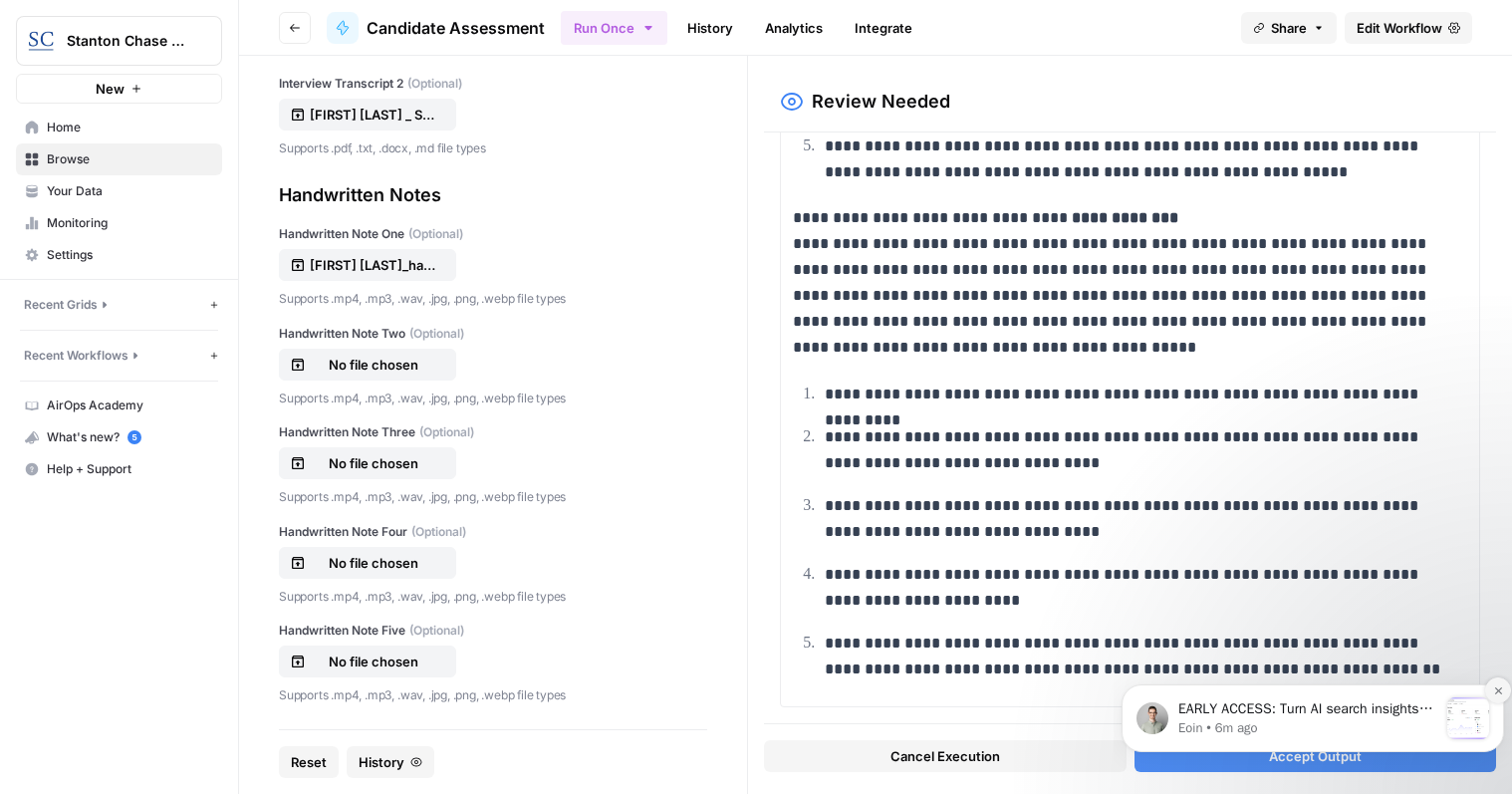 click 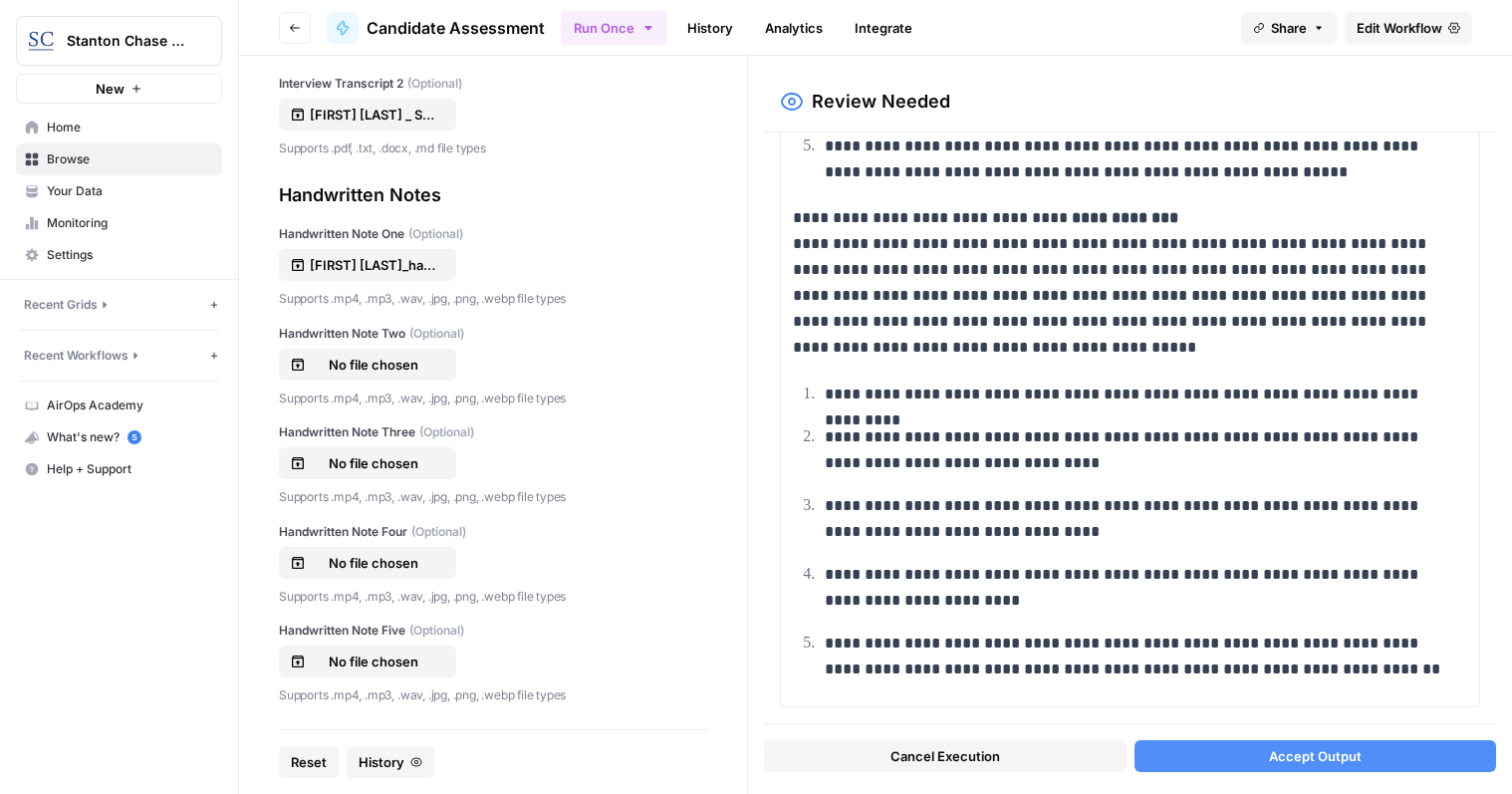 click on "Accept Output" at bounding box center [1315, 756] 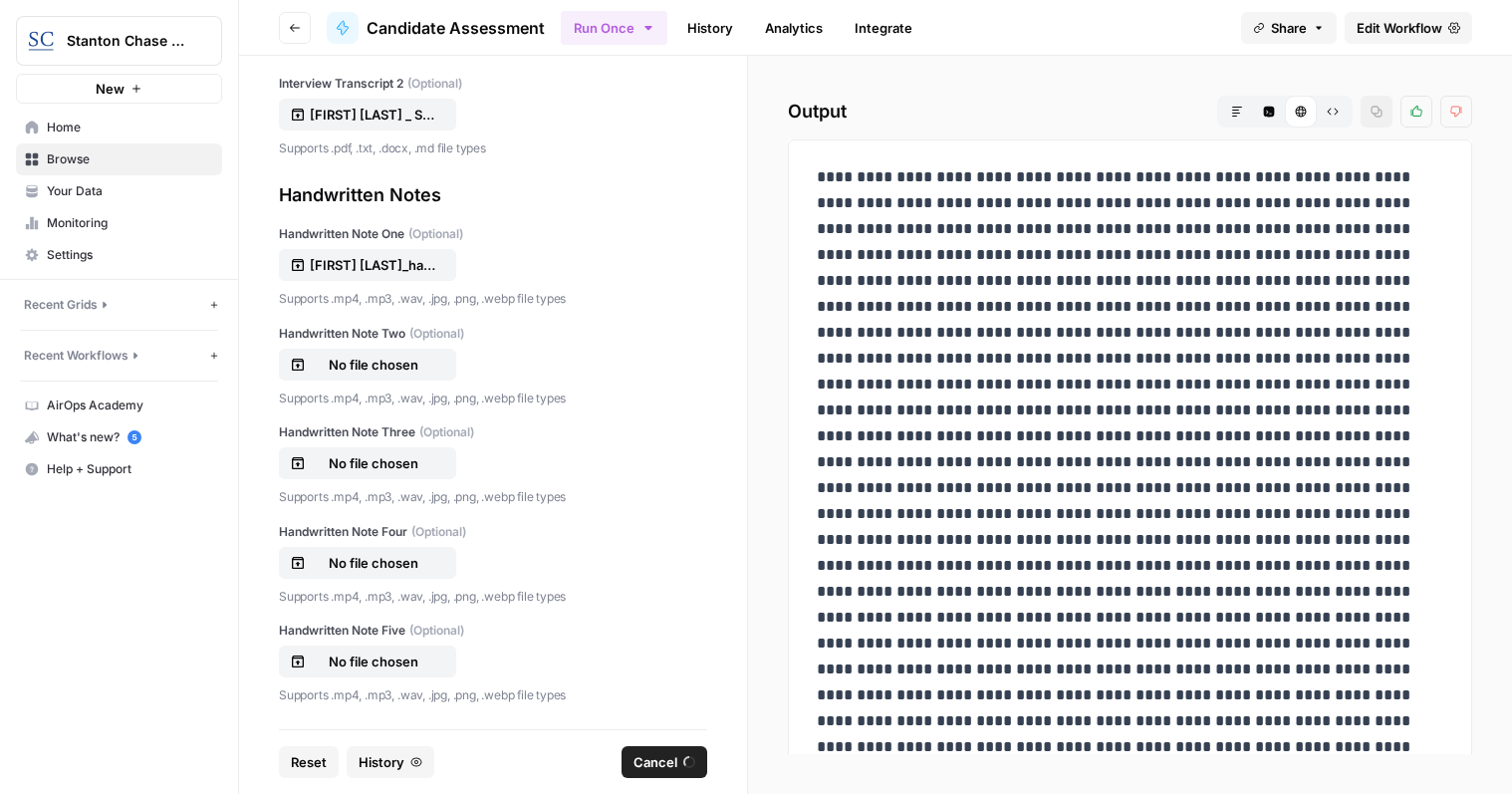 click on "Output Markdown Code Editor HTML Viewer Raw Output Copy Thumbs up Thumbs down" at bounding box center (1130, 424) 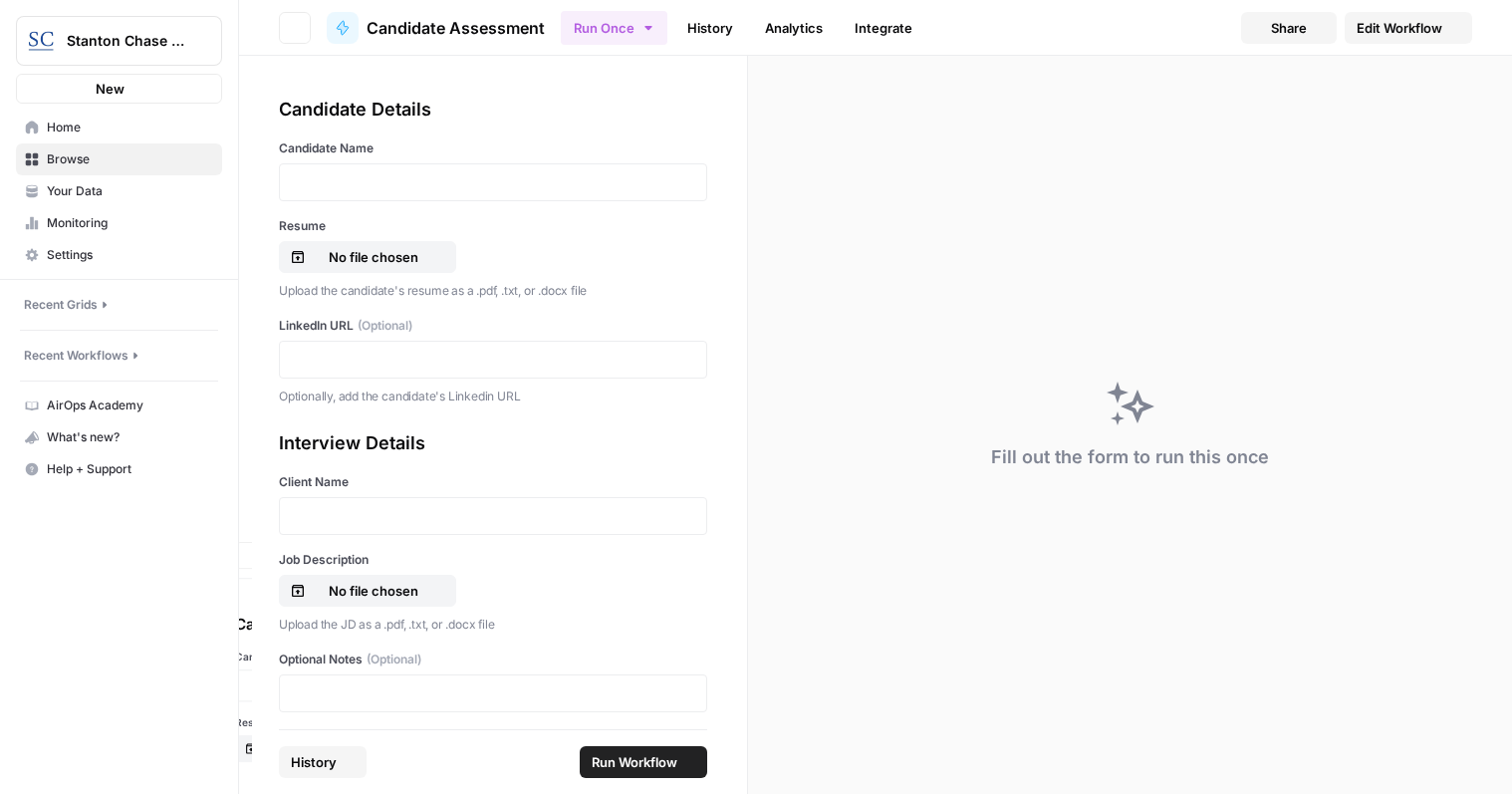 scroll, scrollTop: 0, scrollLeft: 0, axis: both 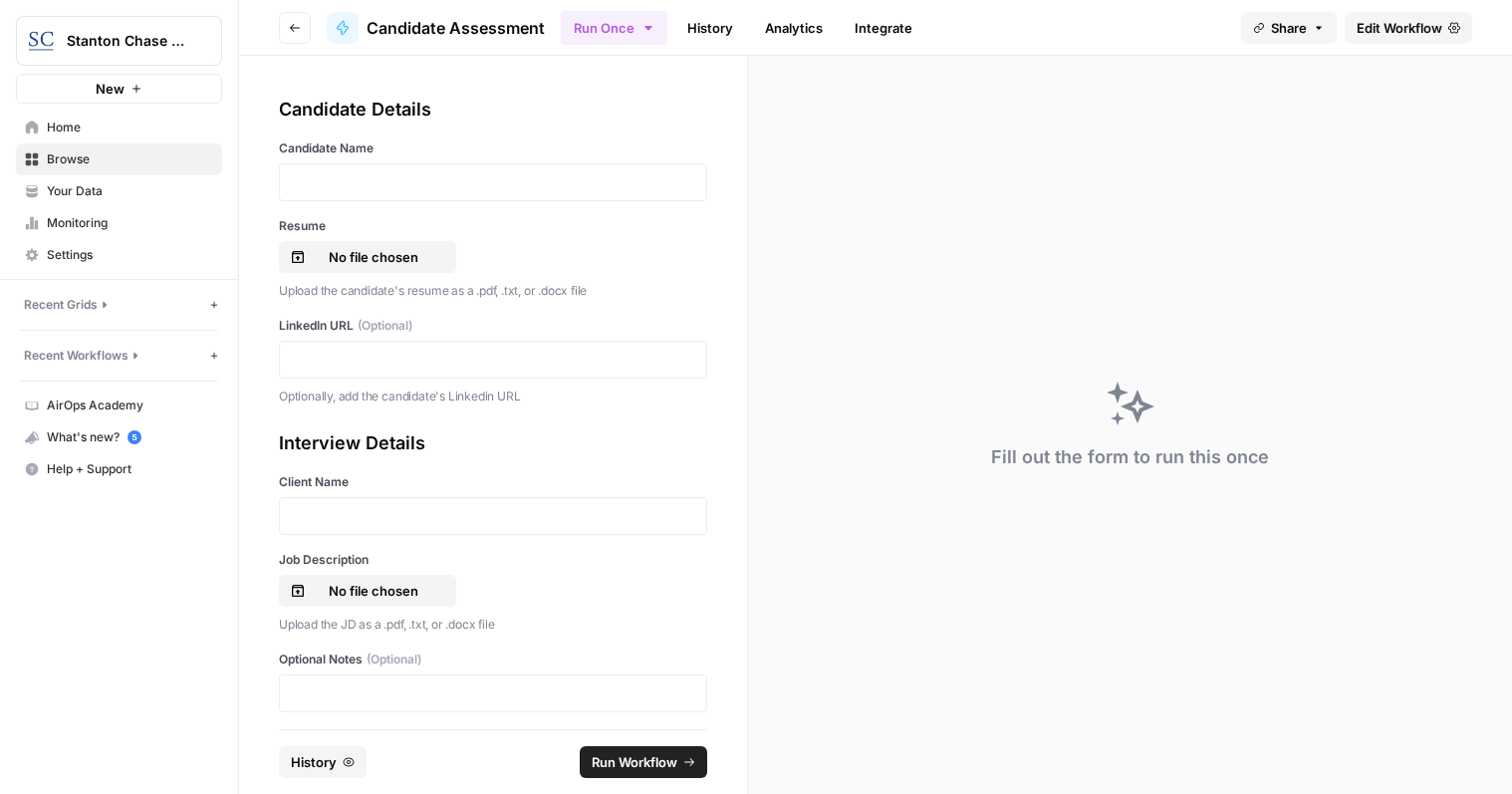 click on "History" at bounding box center (710, 28) 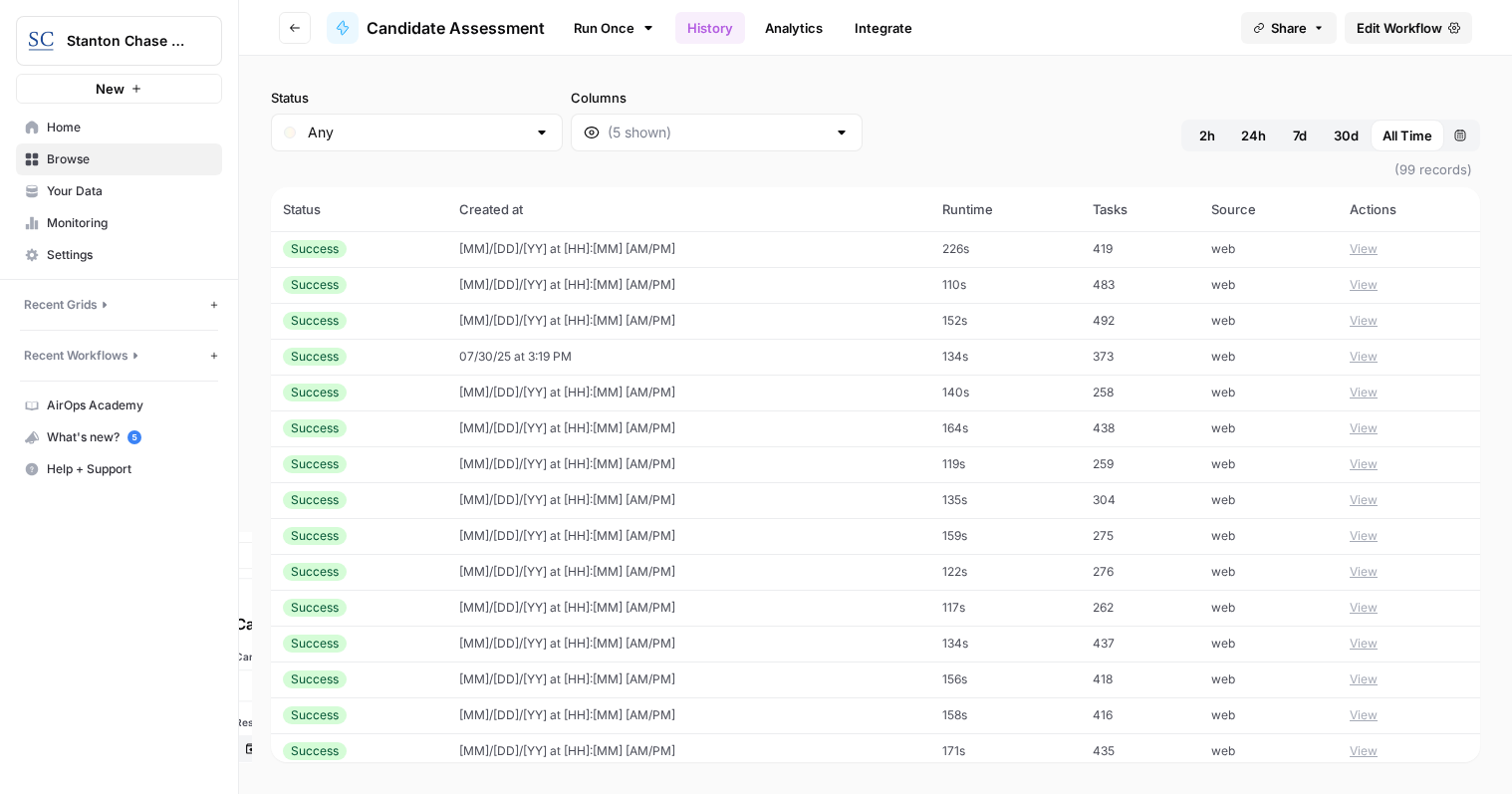 click on "[MM]/[DD]/[YY] at [HH]:[MM] [AM/PM]" at bounding box center (688, 249) 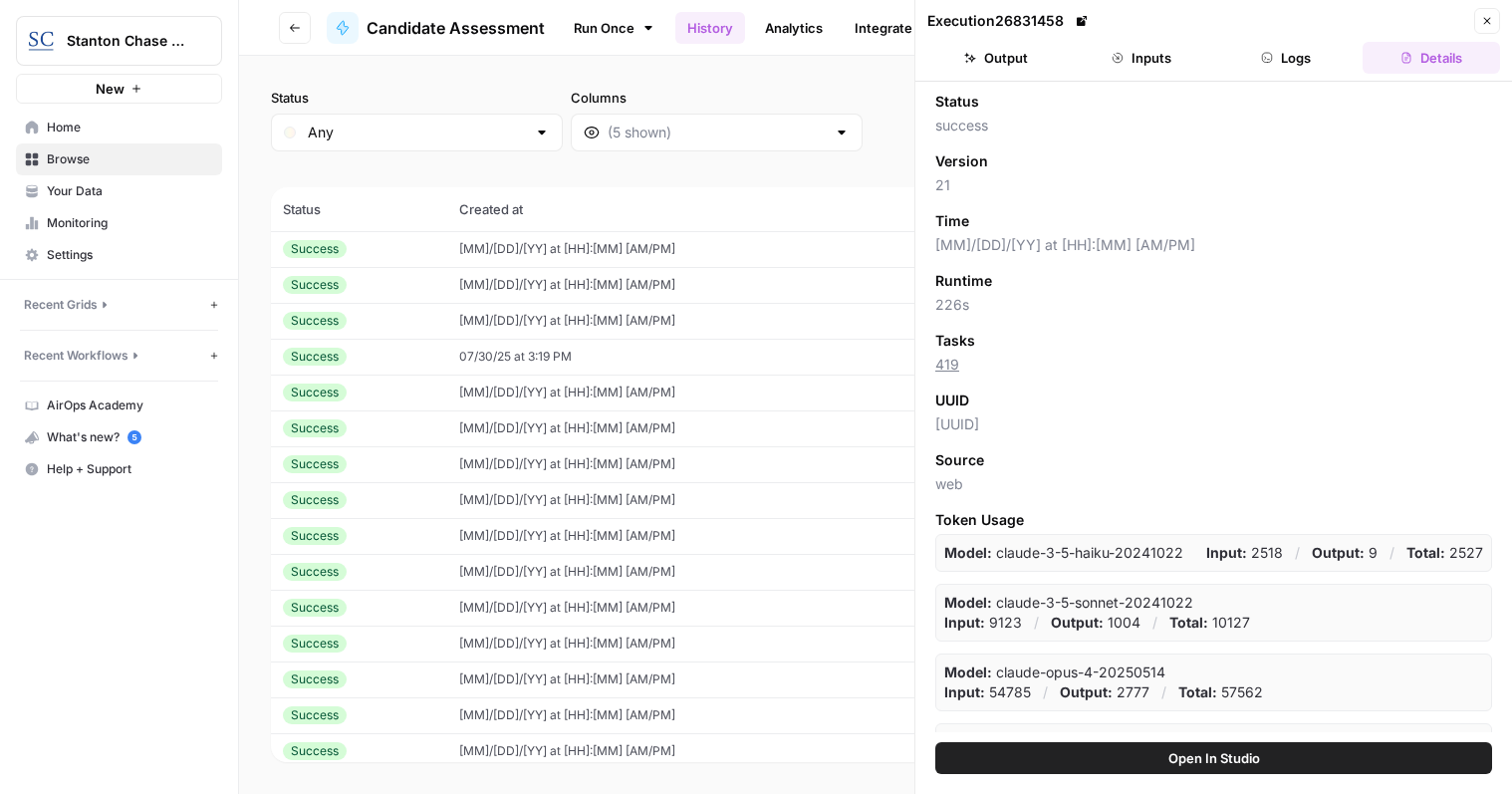 click on "Output" at bounding box center [996, 58] 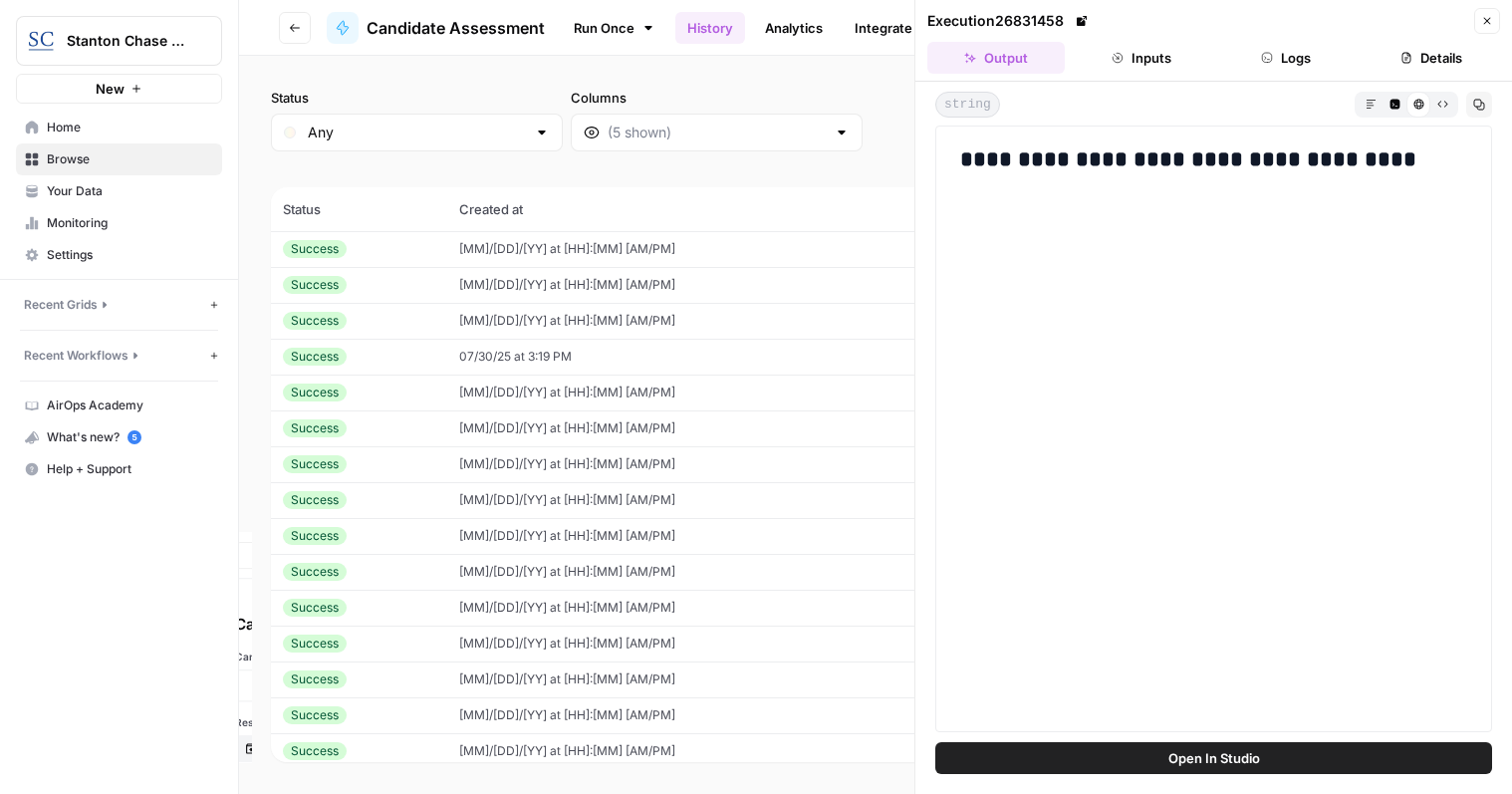 click on "**********" at bounding box center (1213, 160) 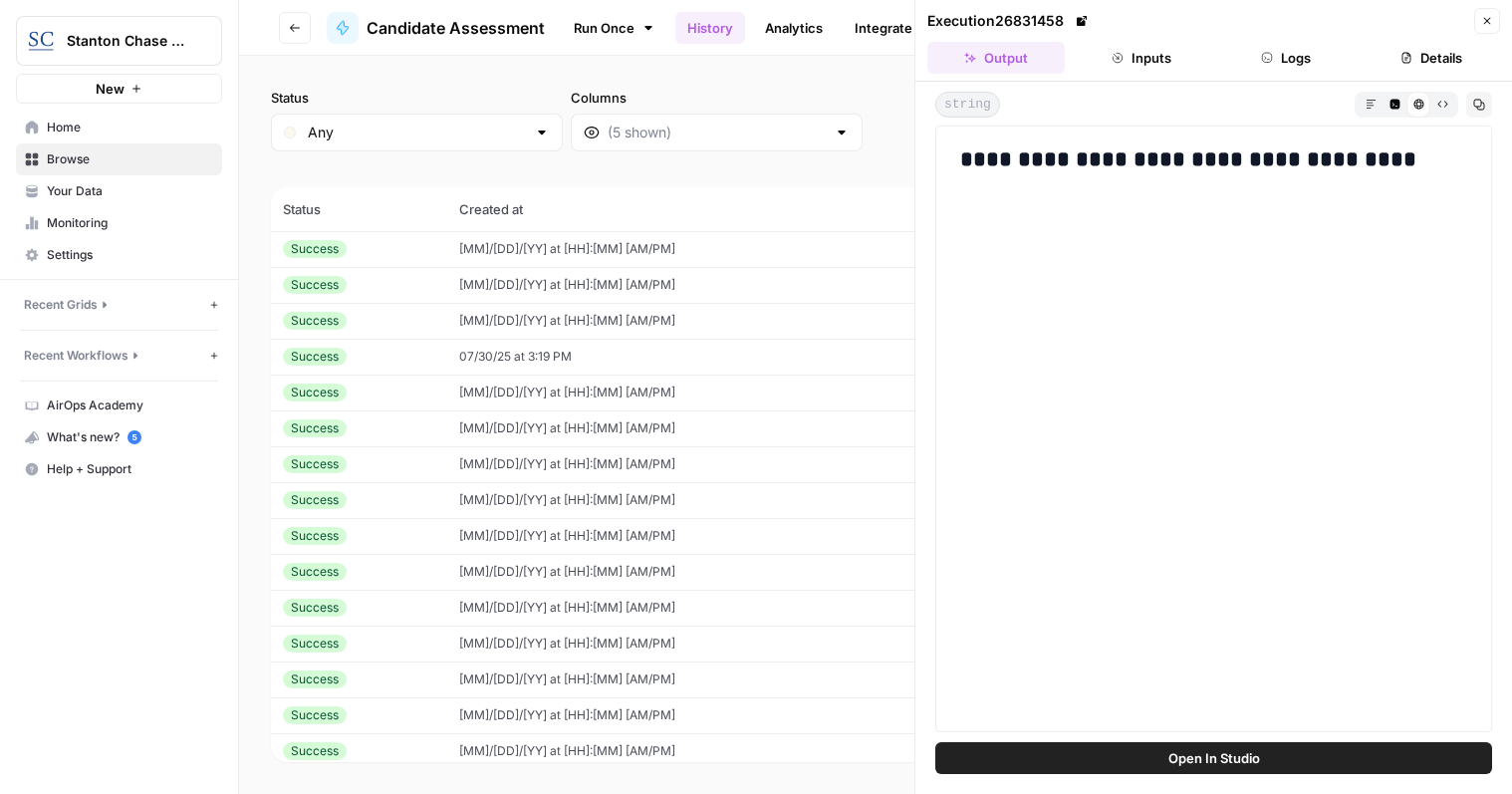 click on "**********" at bounding box center [1213, 160] 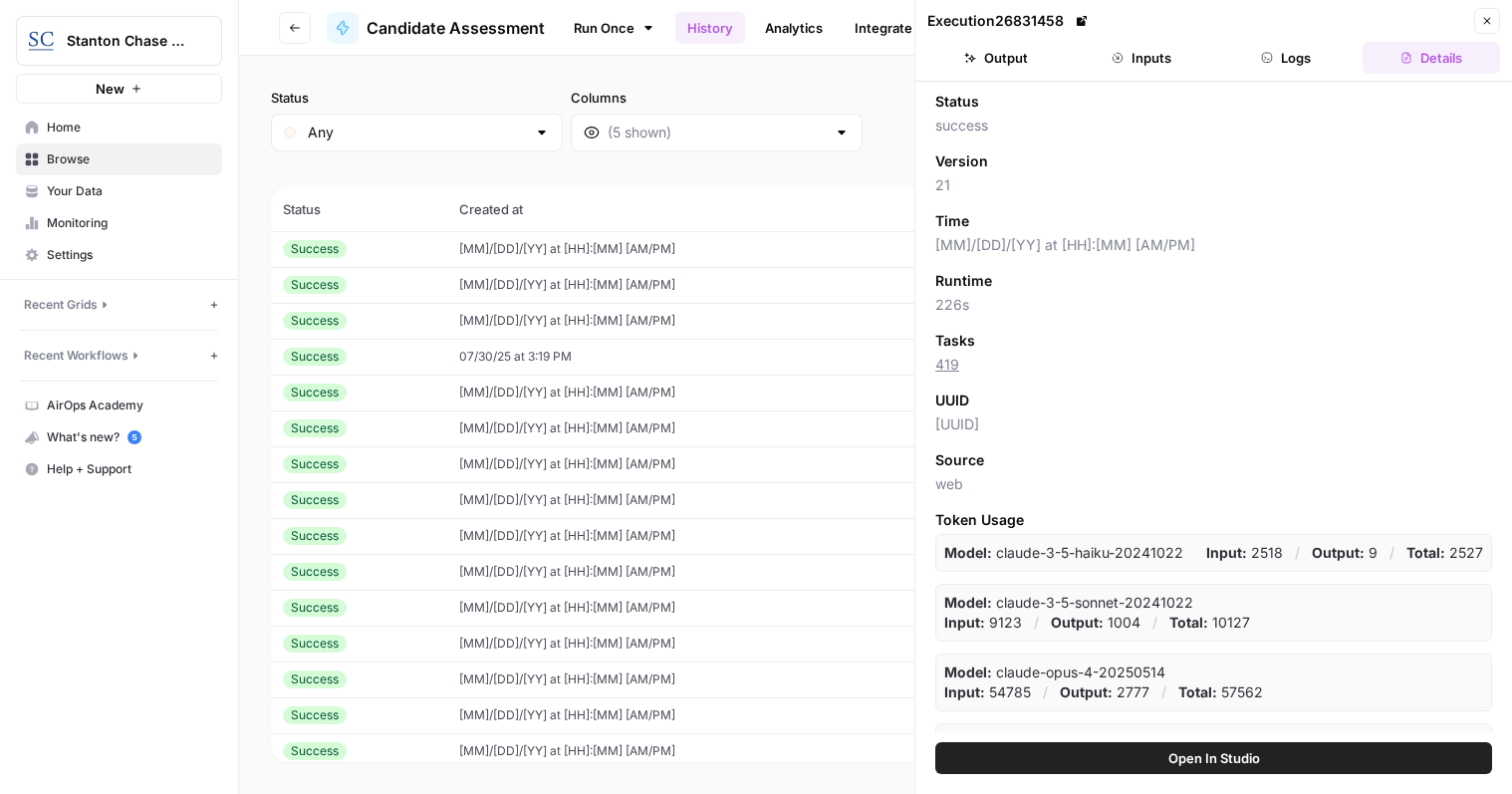click on "Logs" at bounding box center [1287, 58] 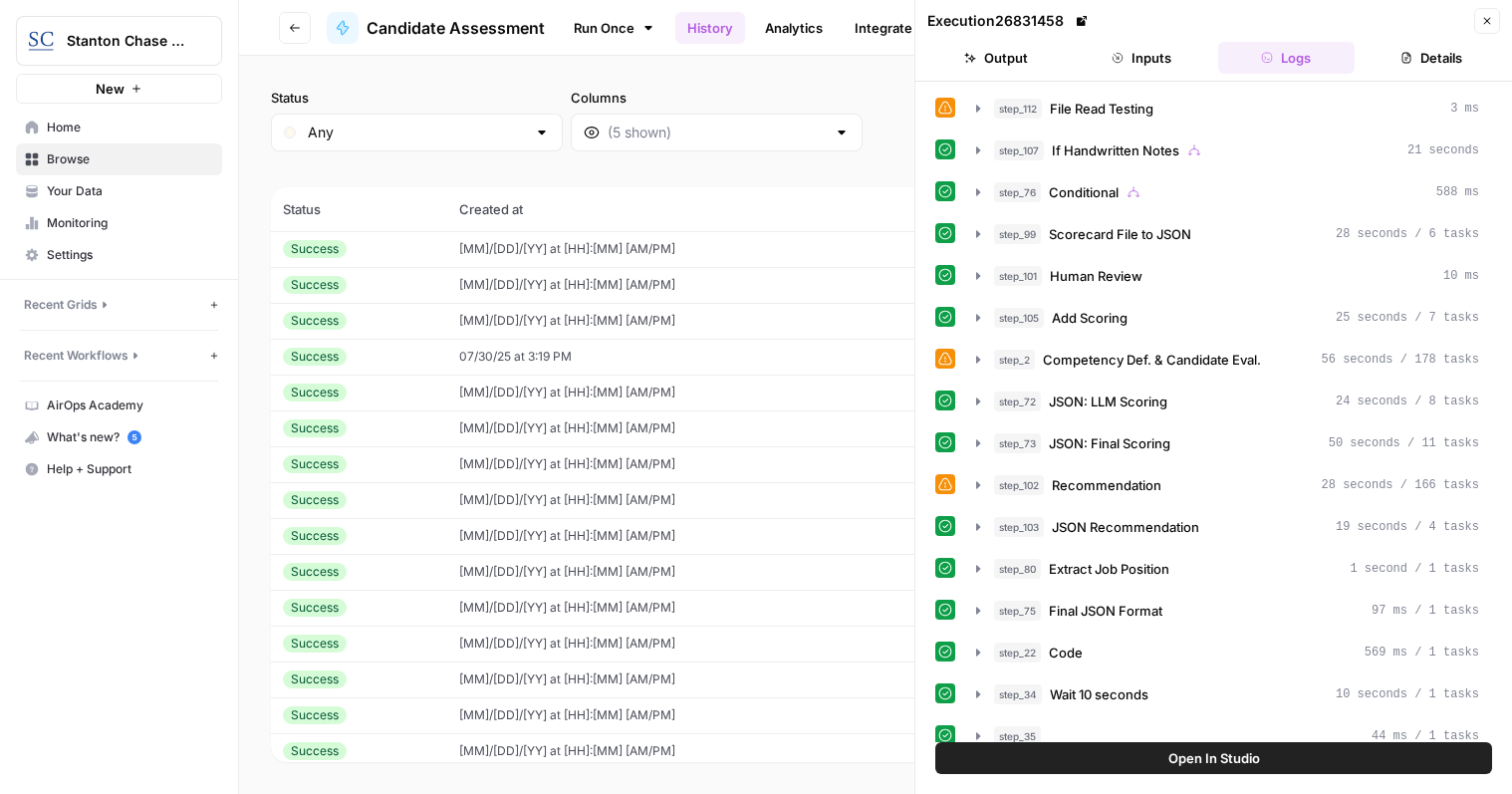click on "Output" at bounding box center (996, 58) 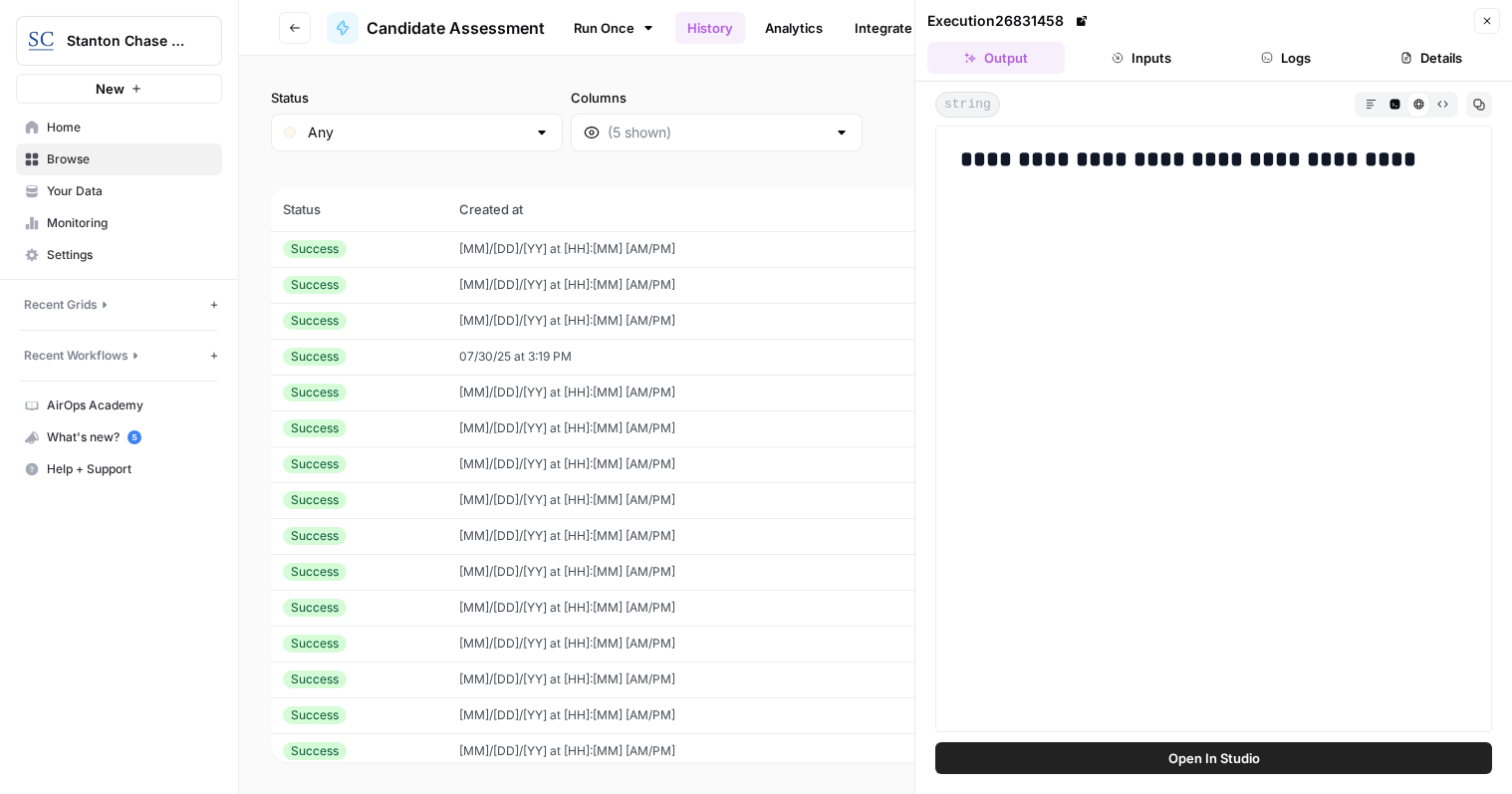 click on "**********" at bounding box center (1213, 160) 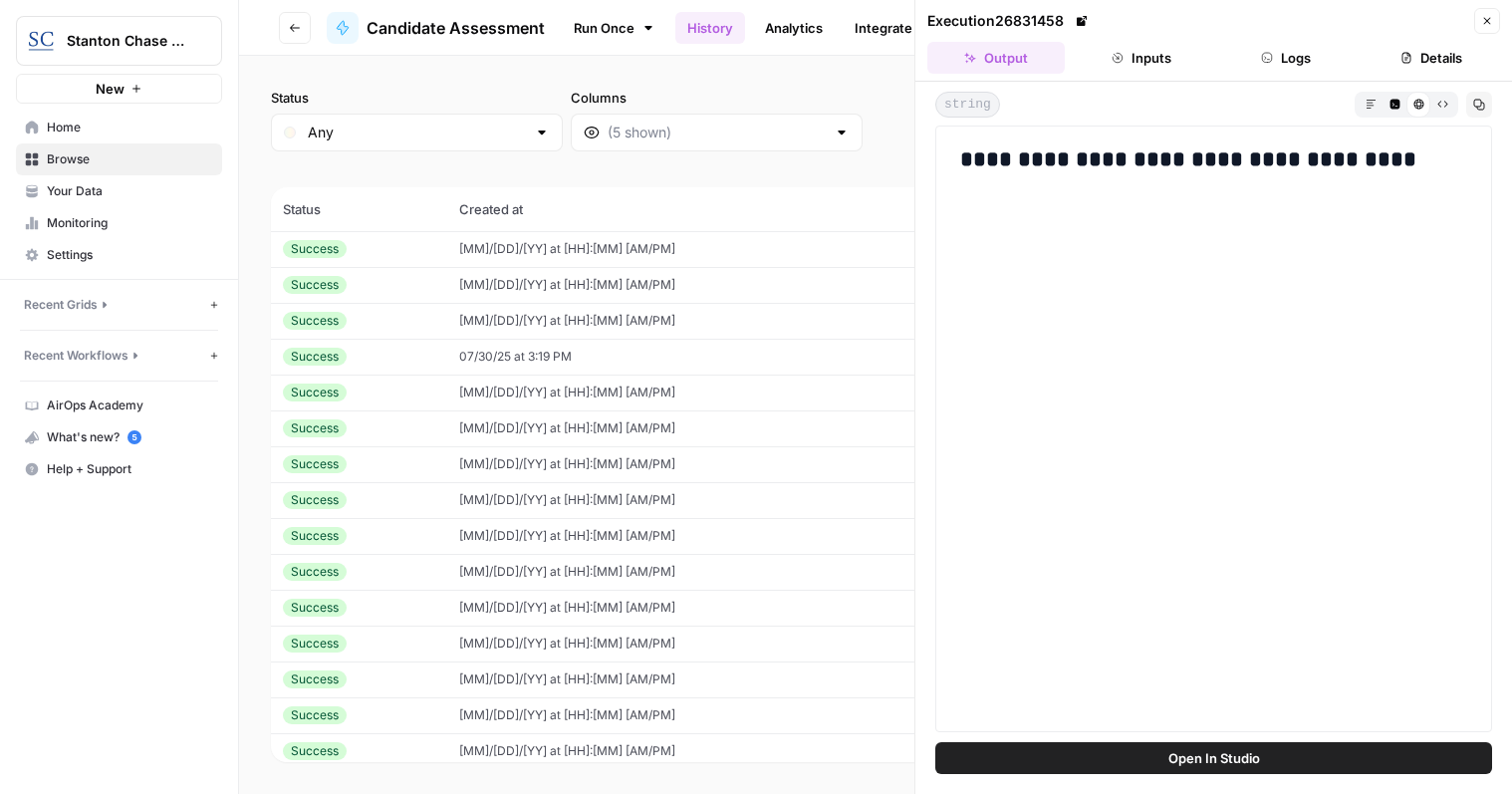 click on "**********" at bounding box center (1213, 160) 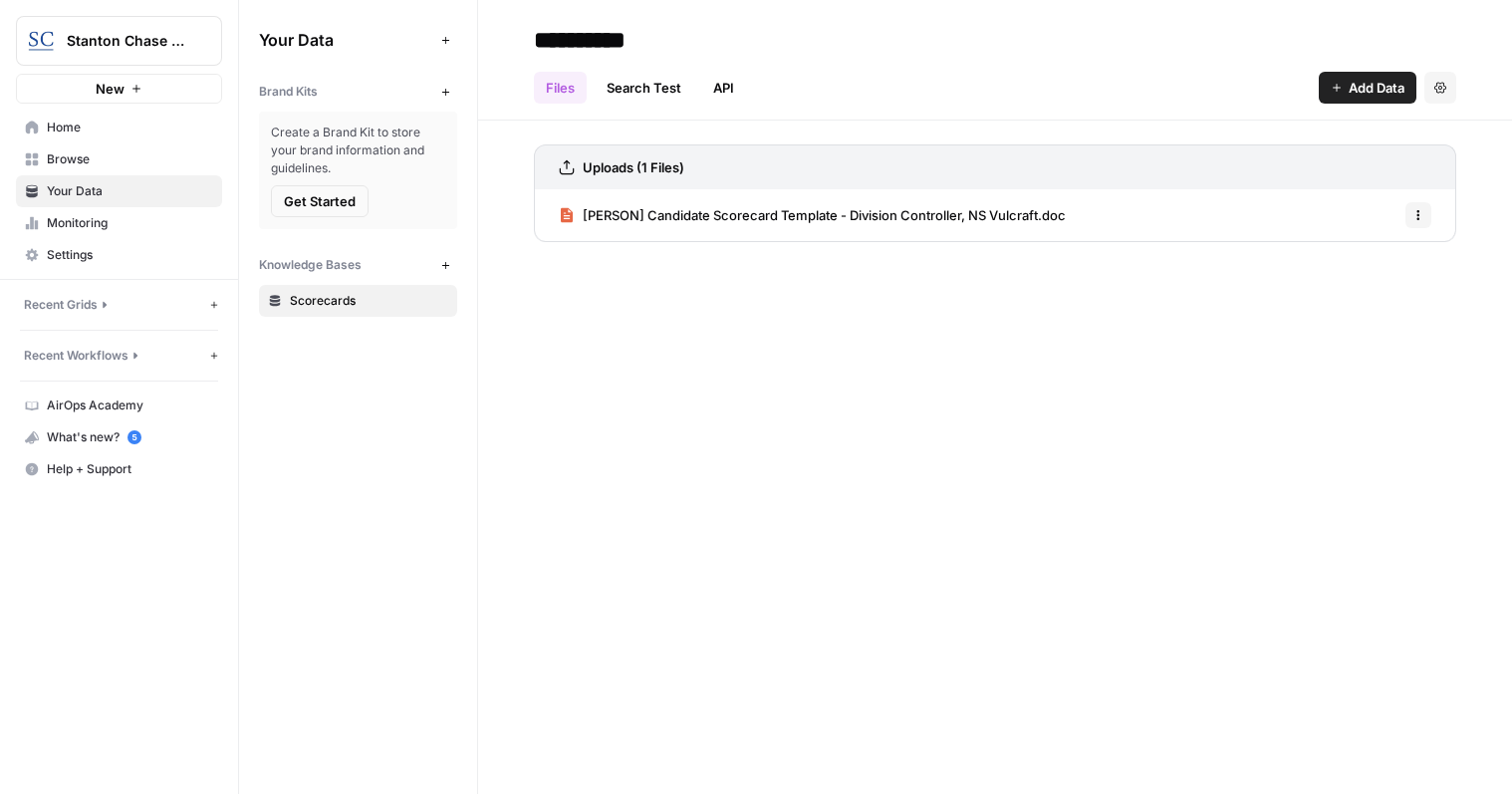click on "Home" at bounding box center (129, 128) 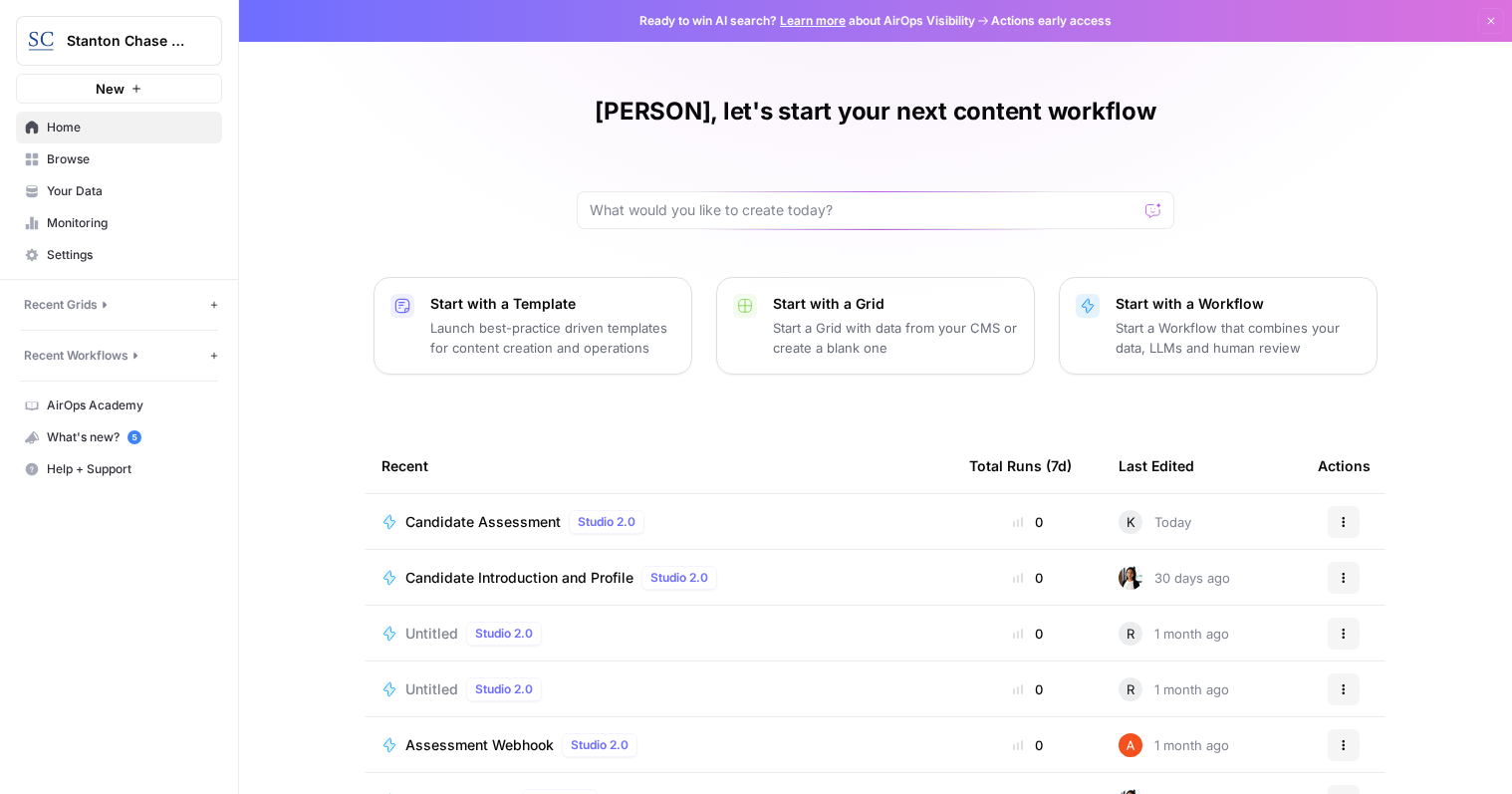 click on "Browse" at bounding box center [129, 159] 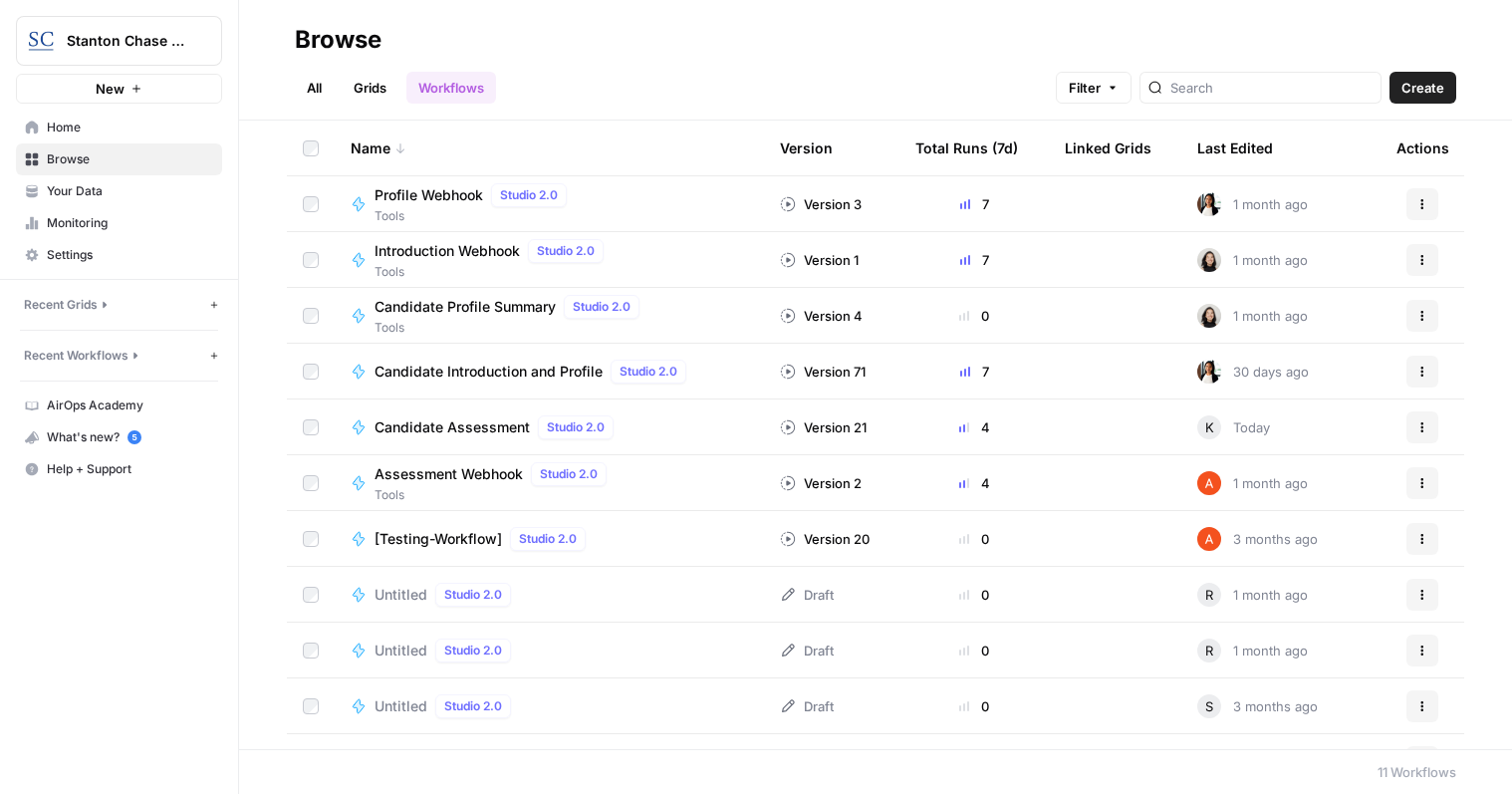 click on "Your Data" at bounding box center [129, 191] 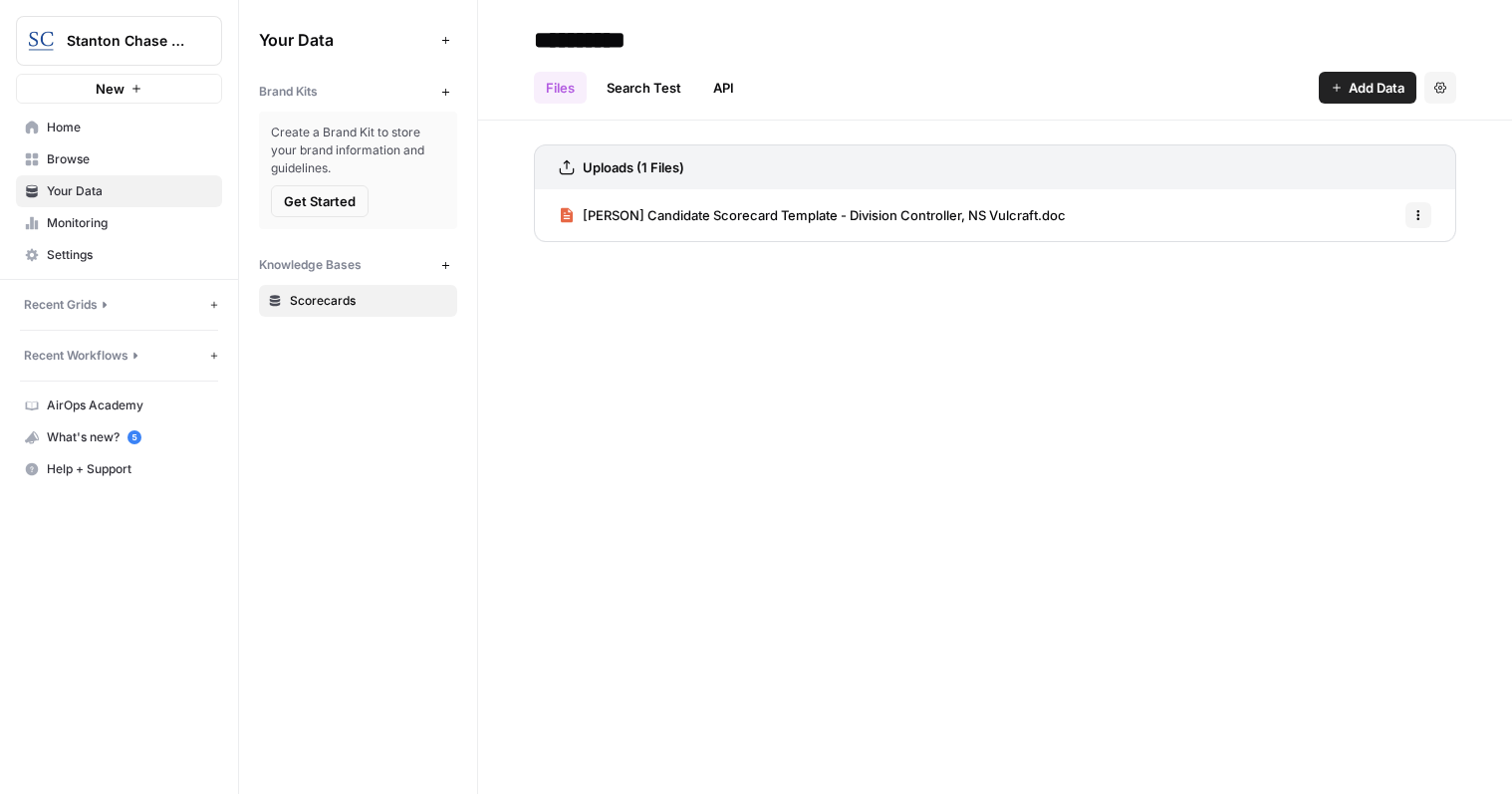 click on "Home" at bounding box center (129, 128) 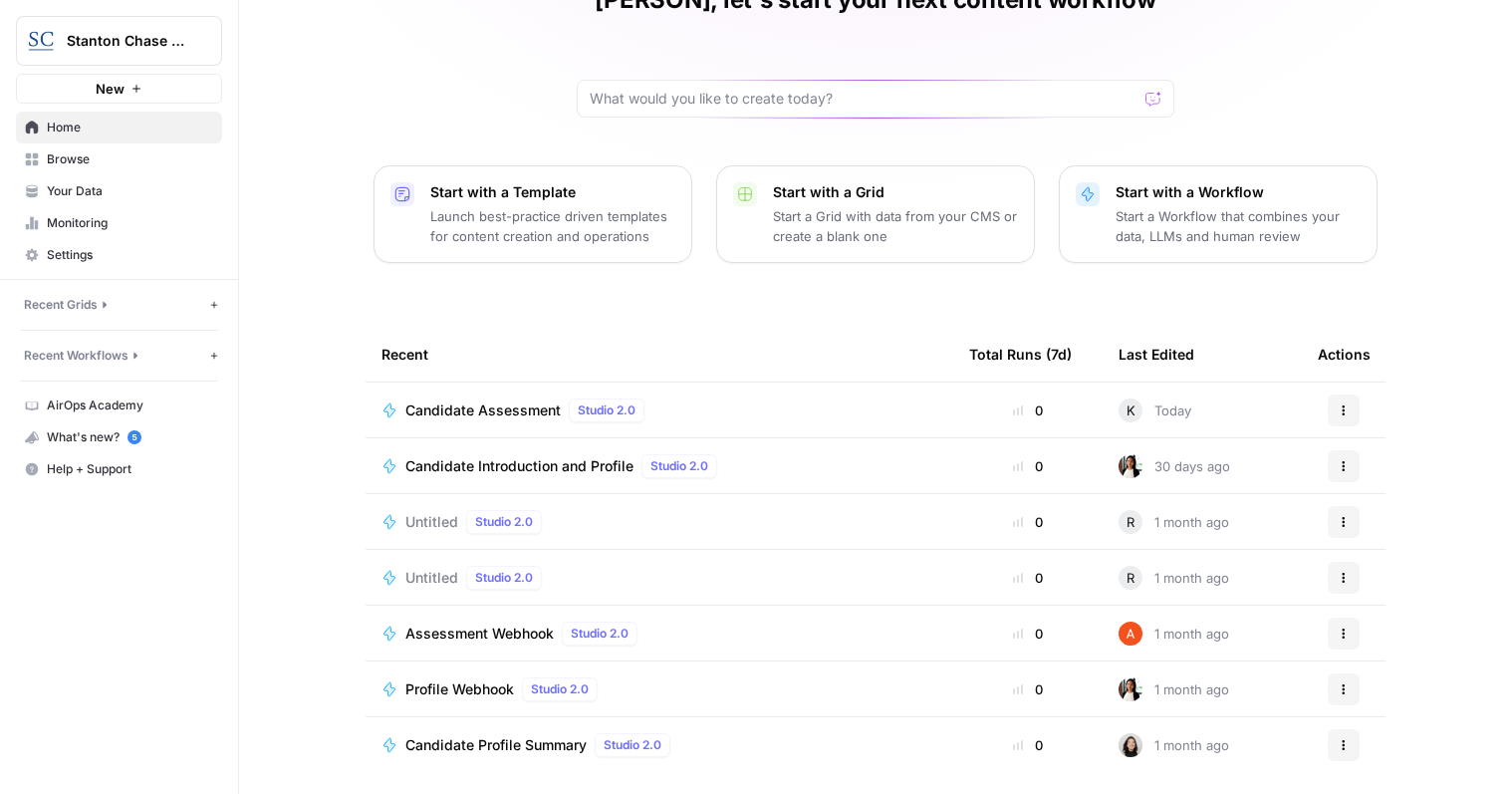 scroll, scrollTop: 123, scrollLeft: 0, axis: vertical 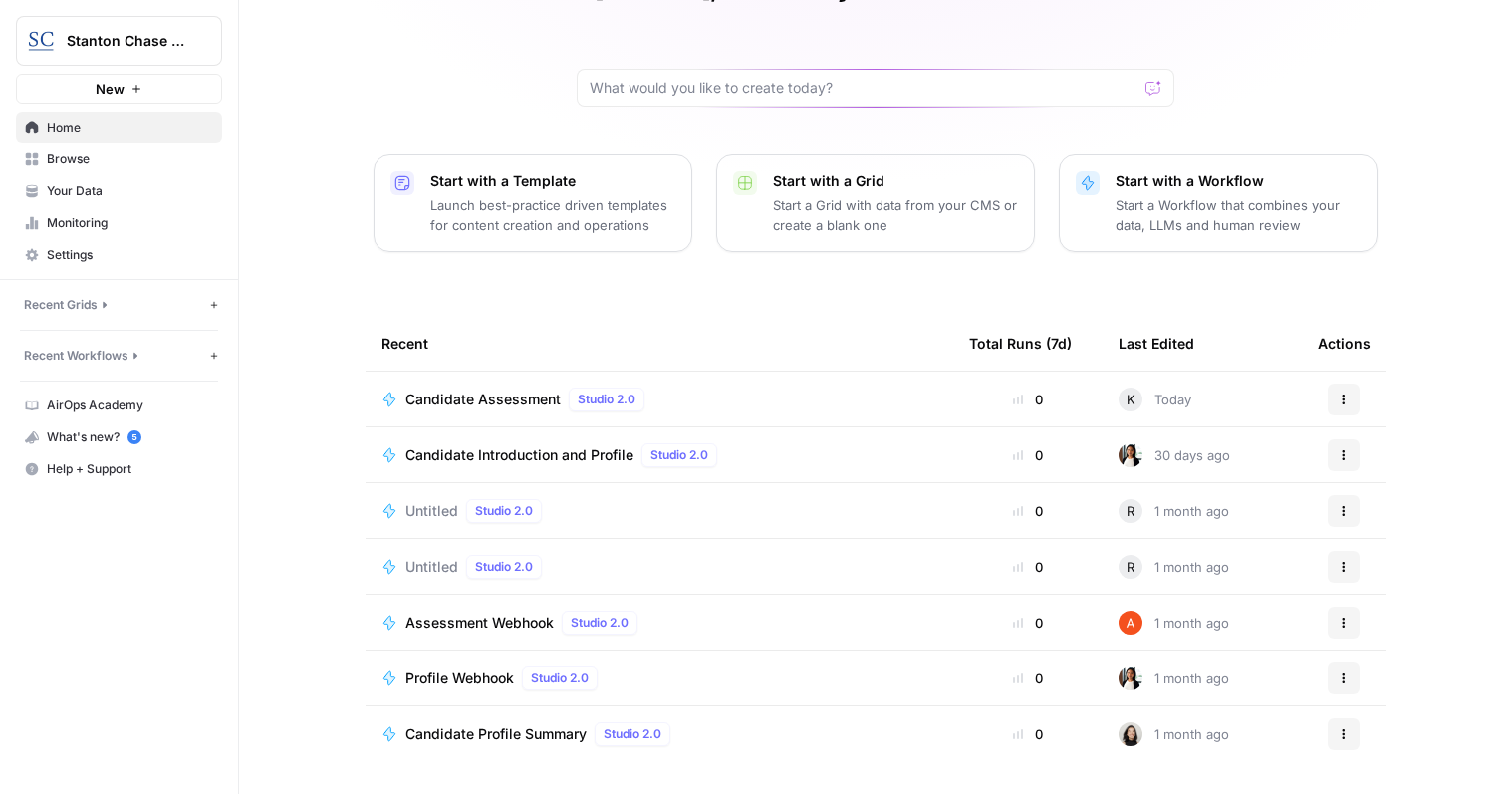 click on "Actions" at bounding box center [1344, 399] 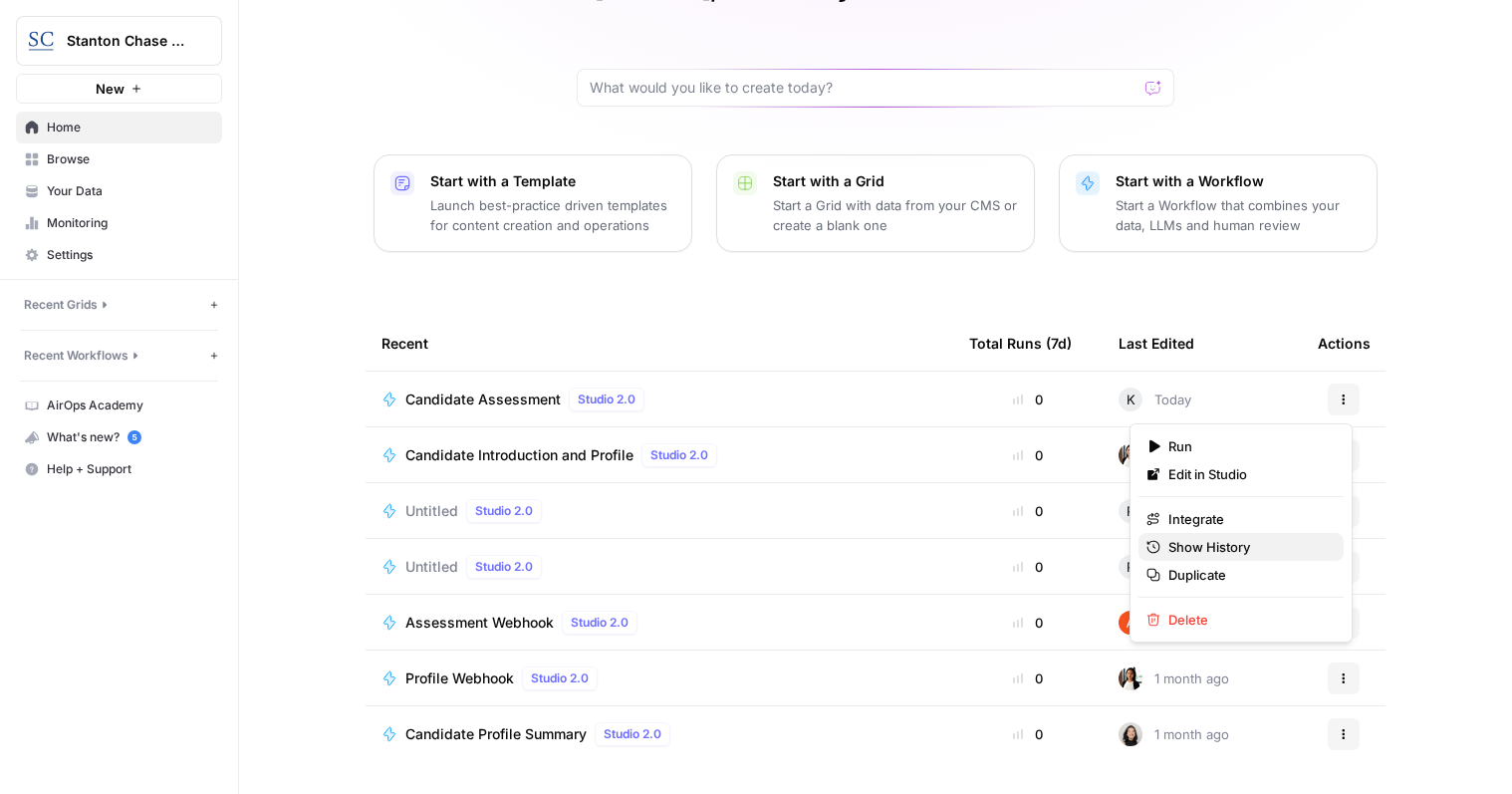 click on "Show History" at bounding box center (1248, 547) 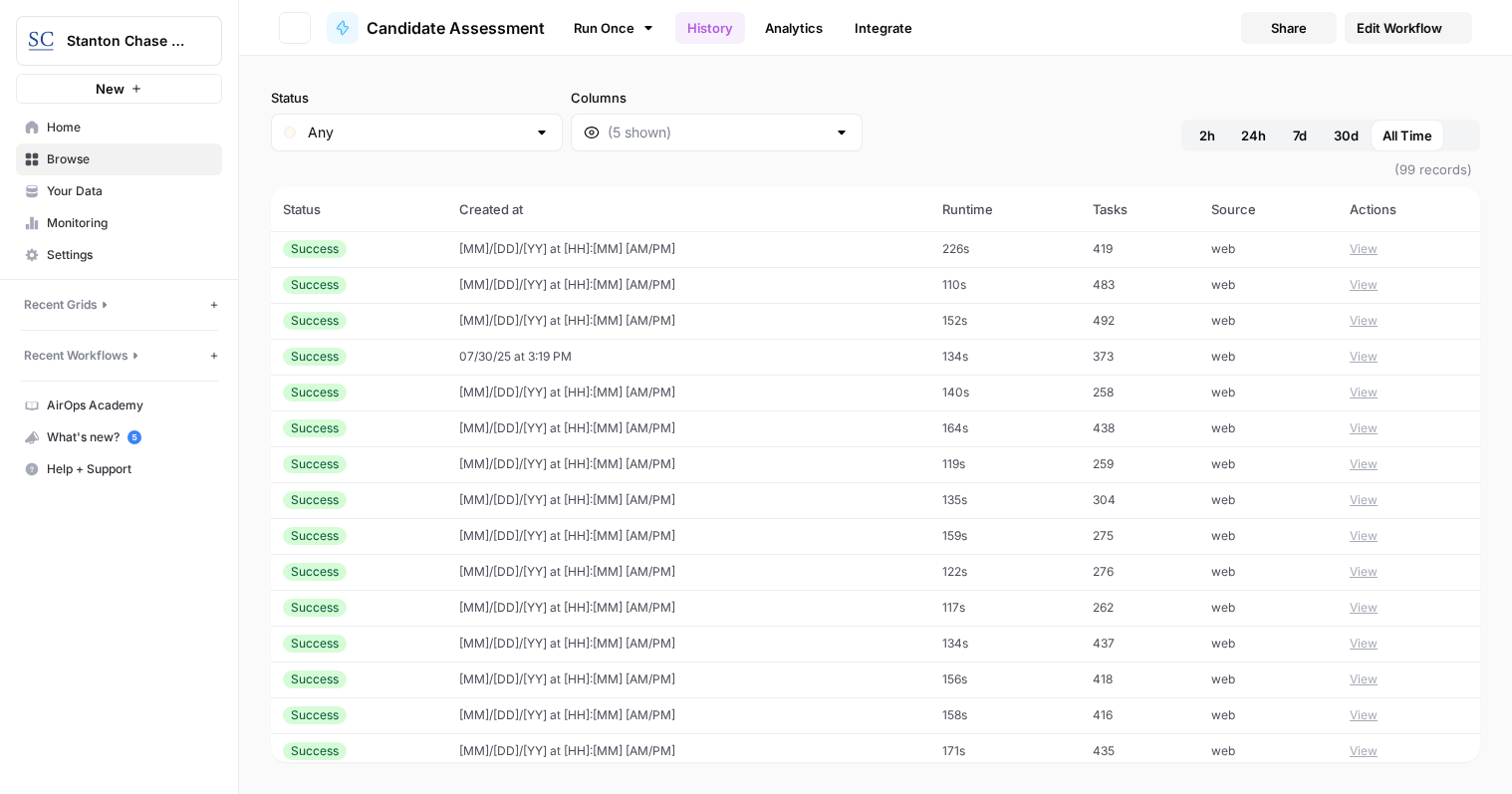 scroll, scrollTop: 0, scrollLeft: 0, axis: both 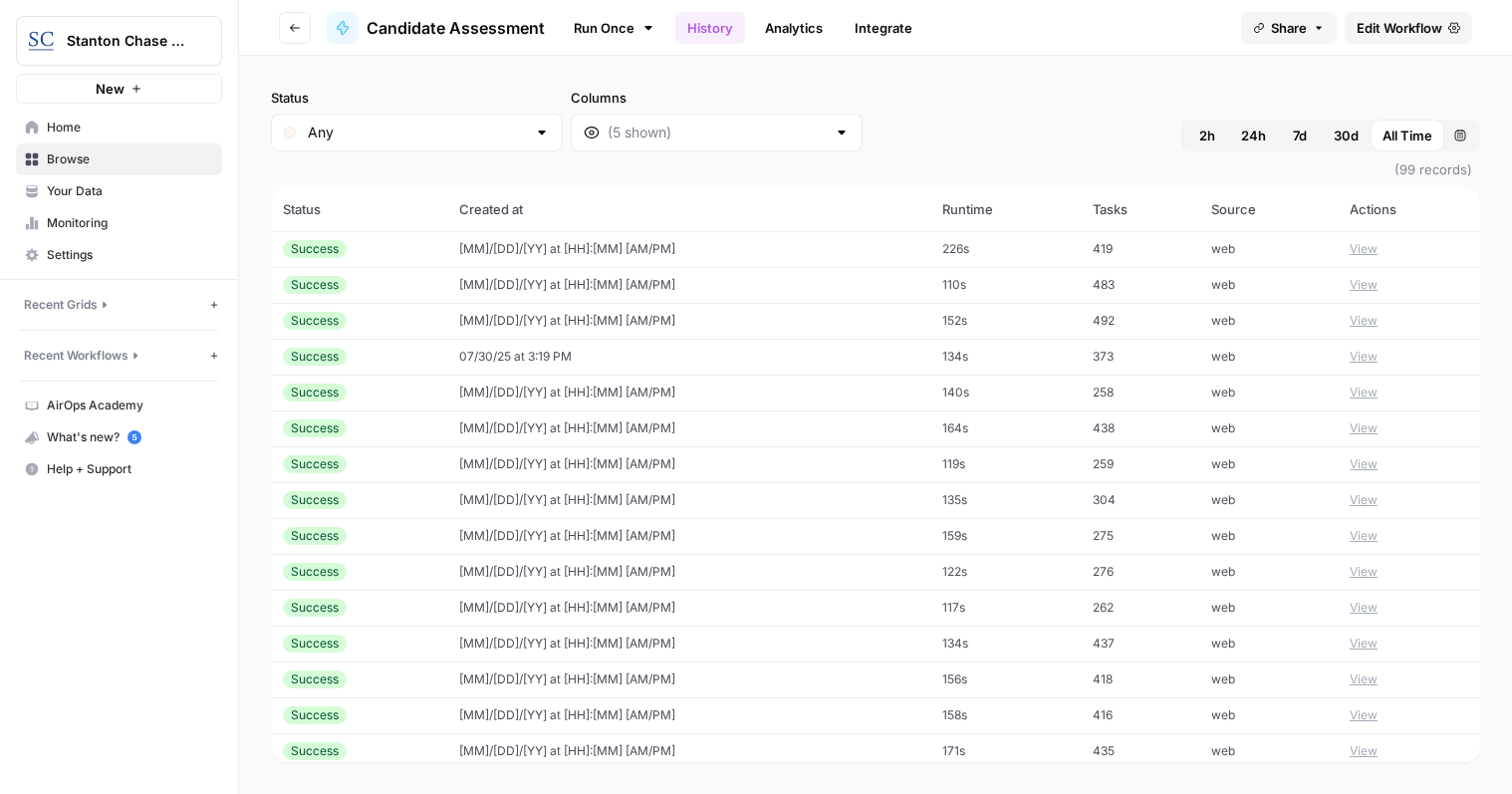 click on "View" at bounding box center (1364, 249) 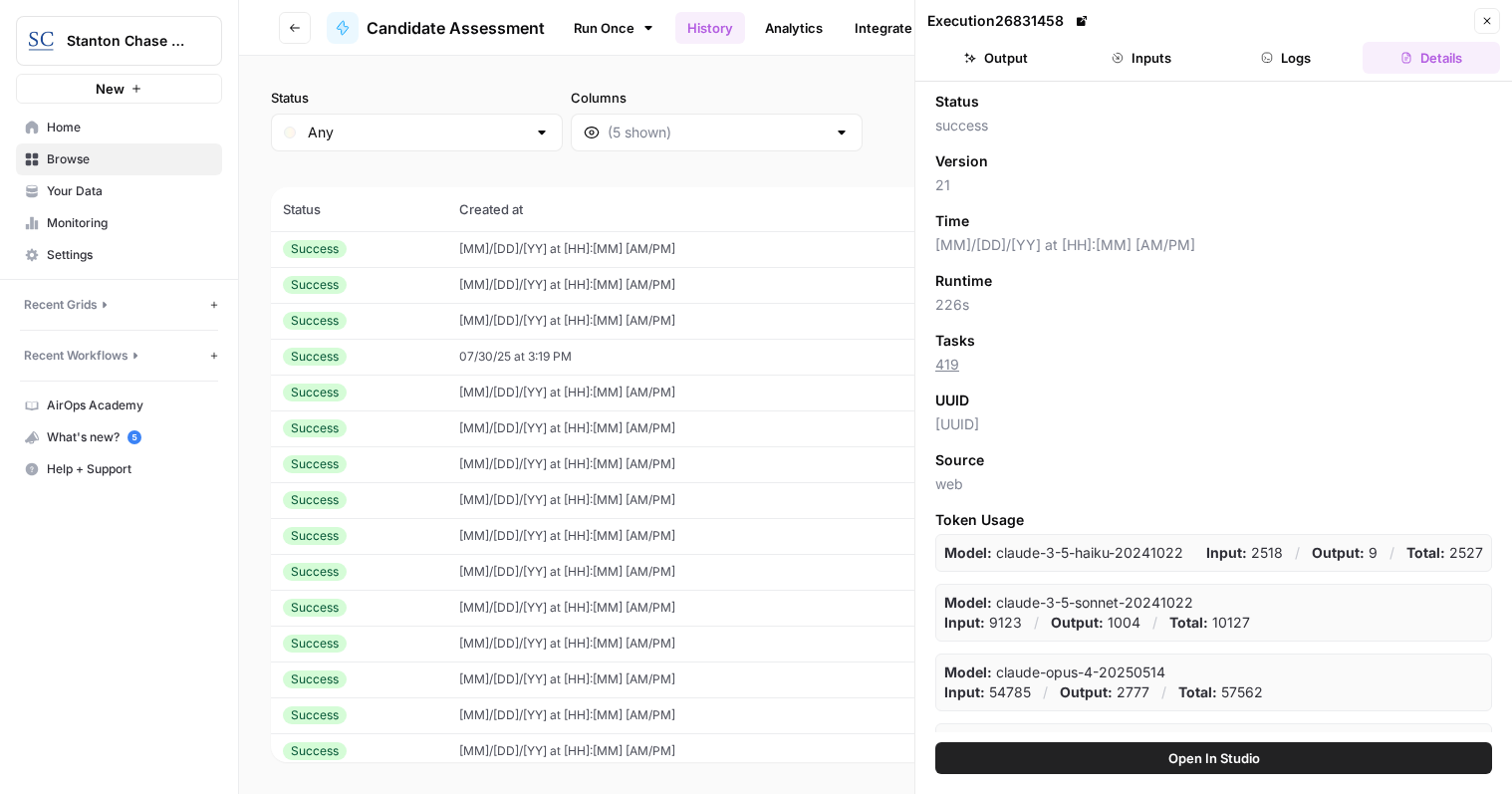 click on "Output" at bounding box center [996, 58] 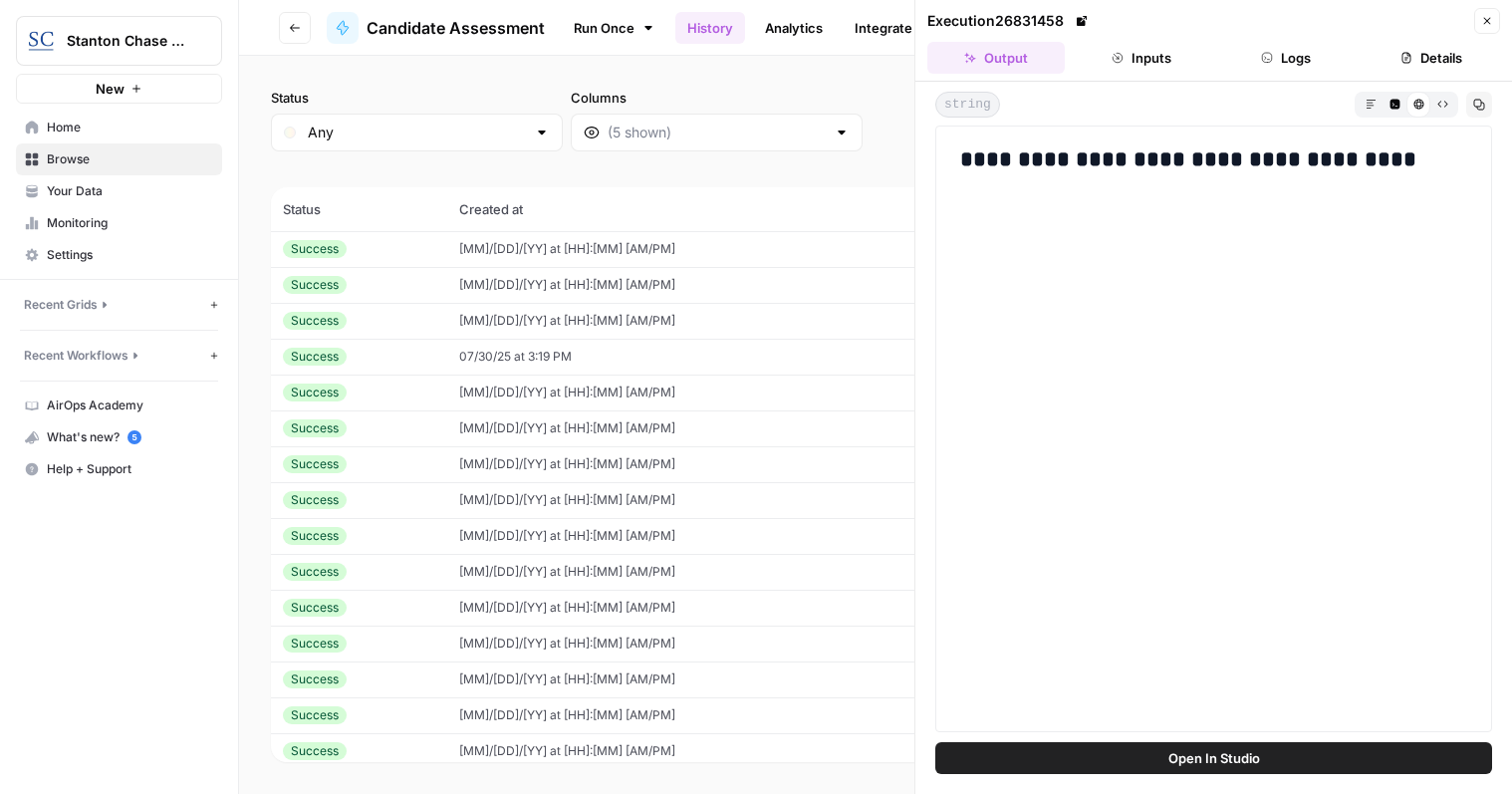 click on "**********" at bounding box center [1213, 160] 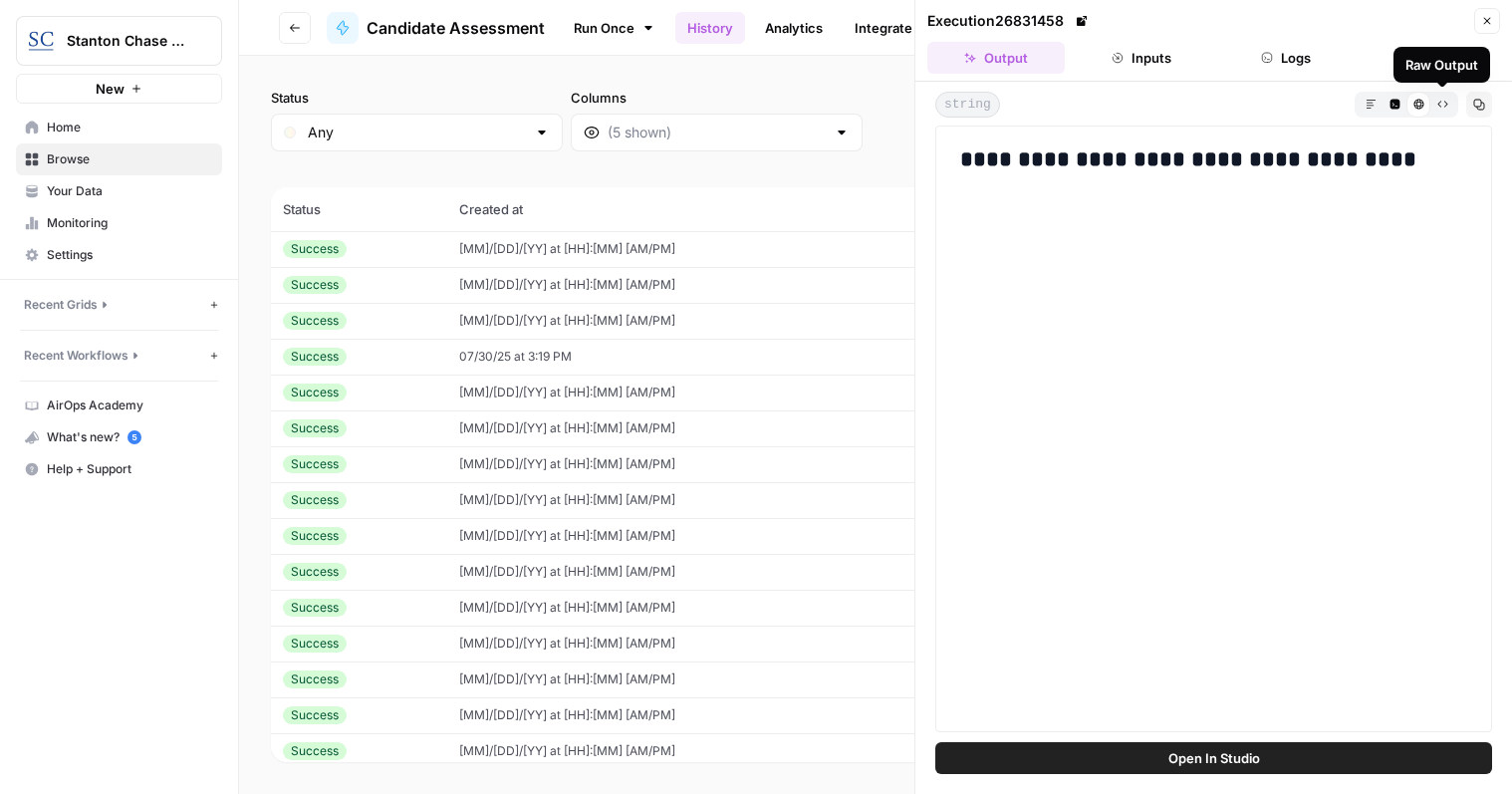 click 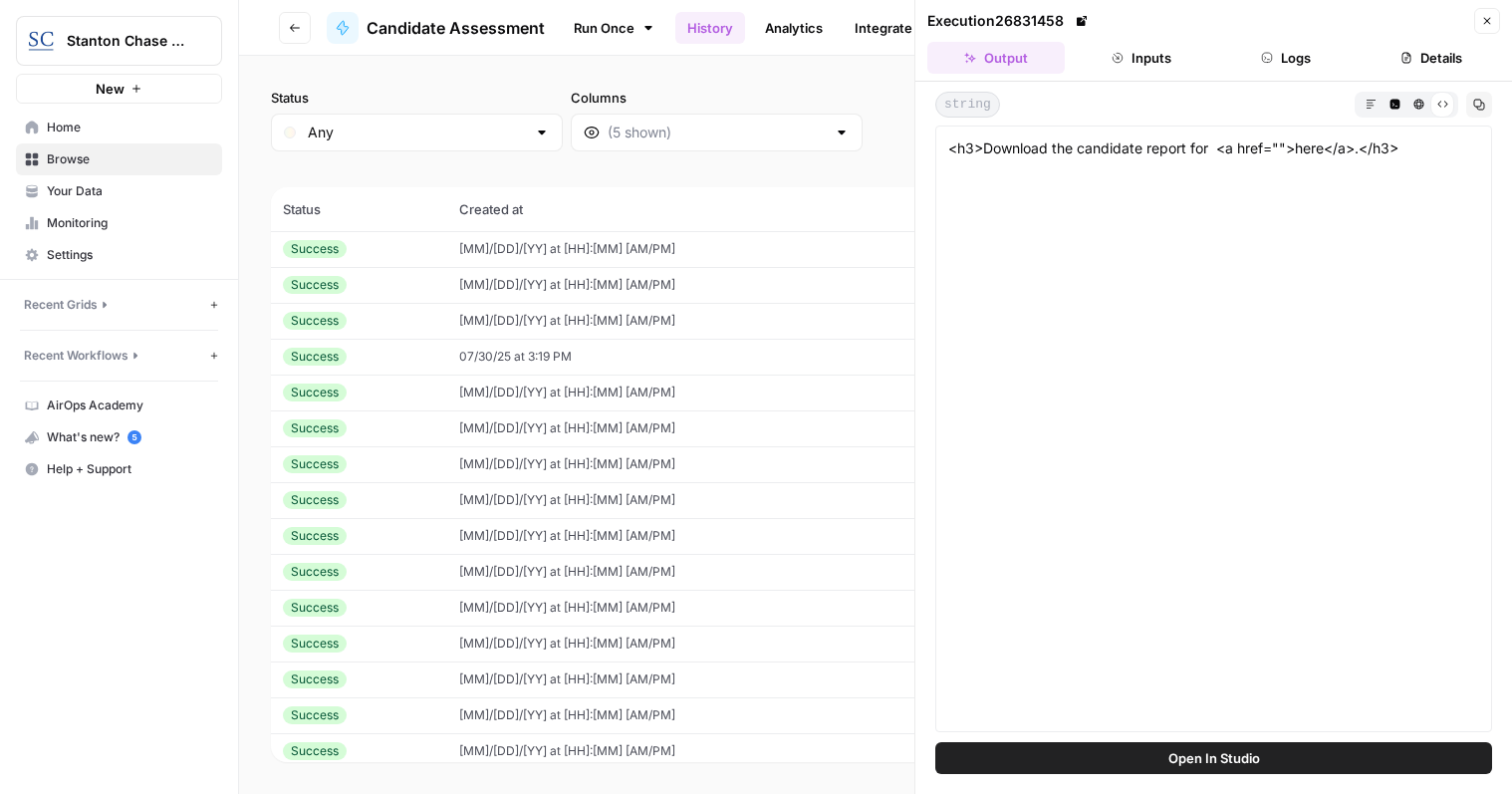 click on "<h3>Download the candidate report for  <a href="">here</a>.</h3>" at bounding box center (1213, 148) 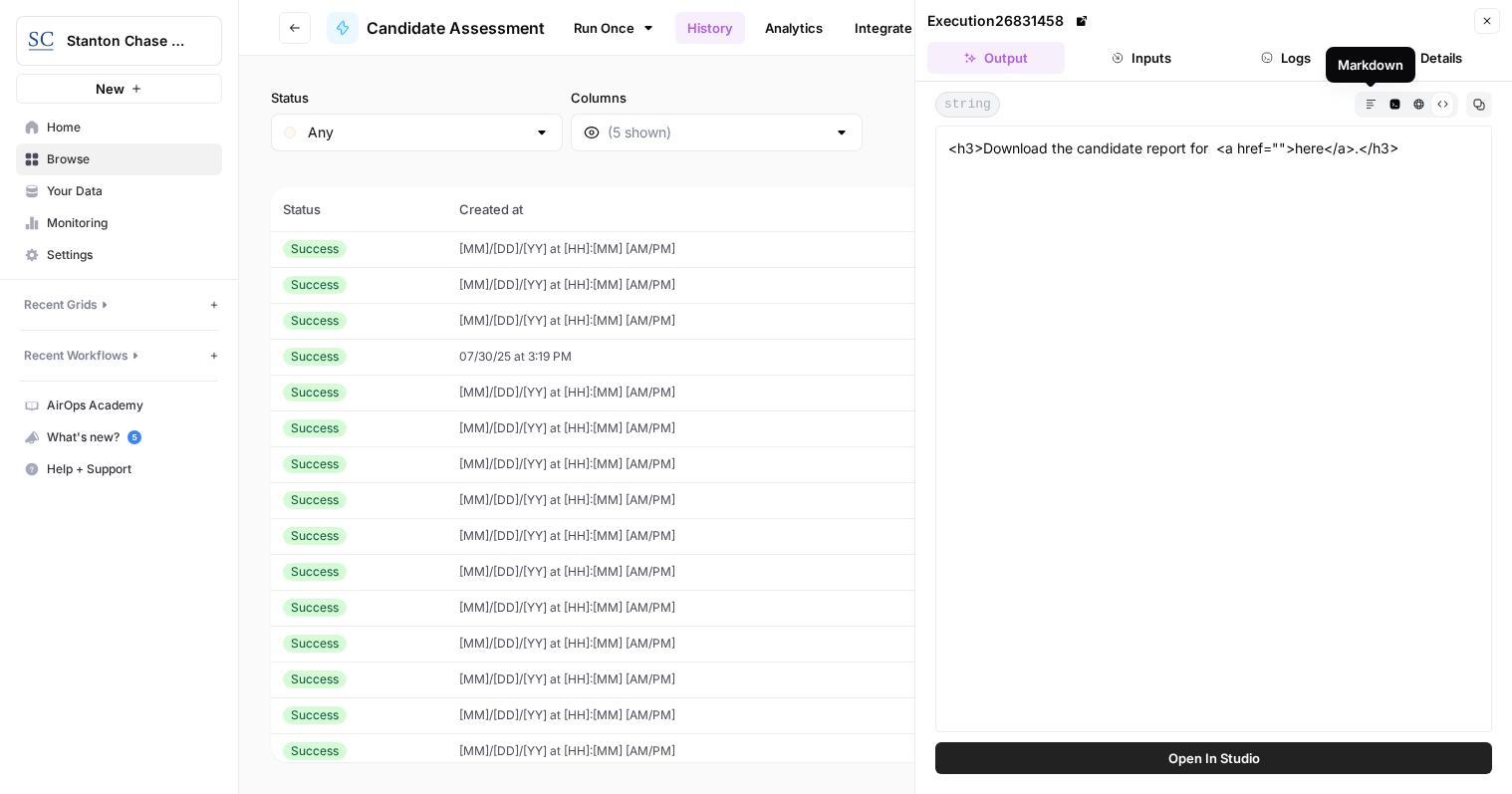 click 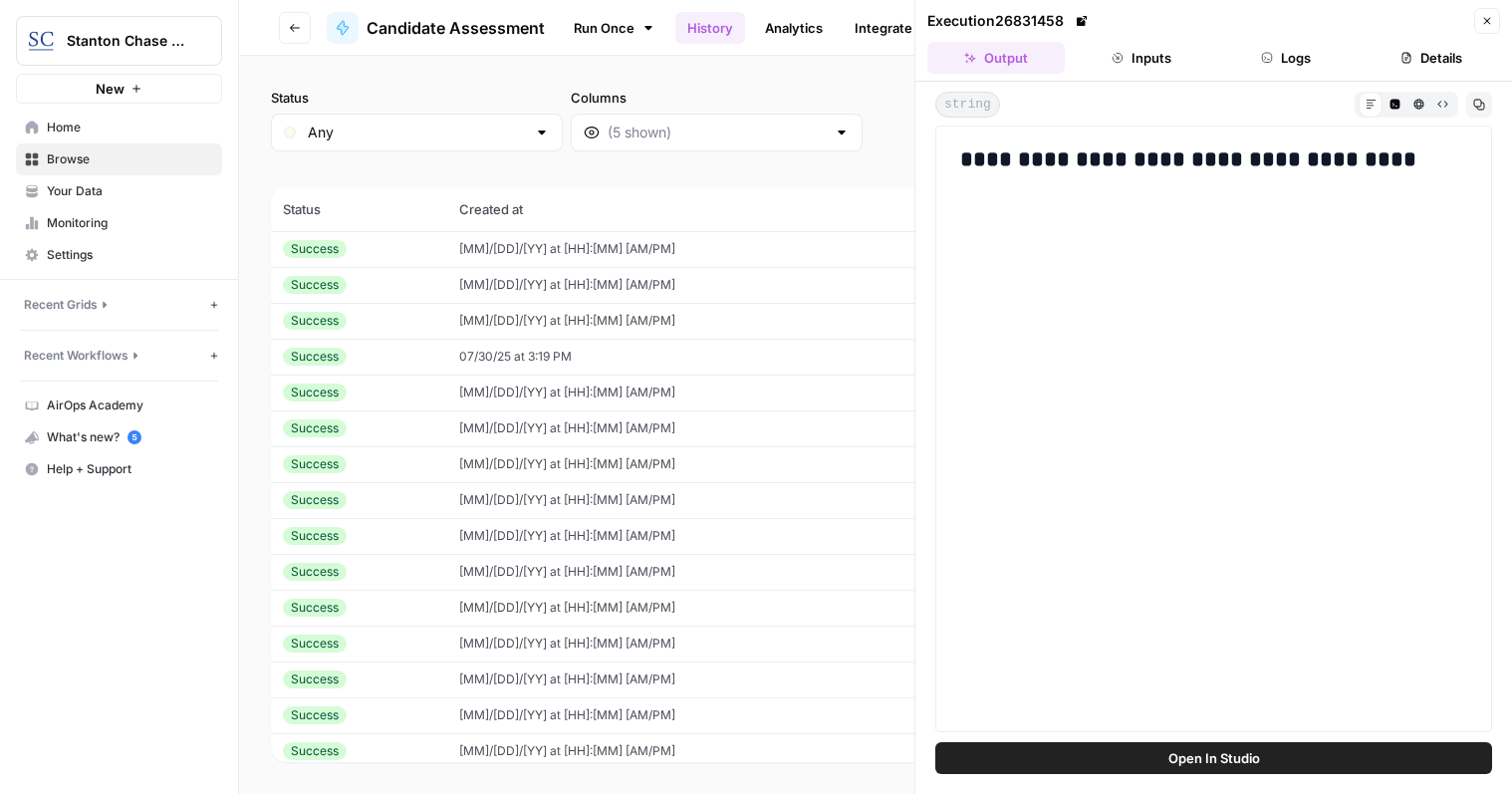 click 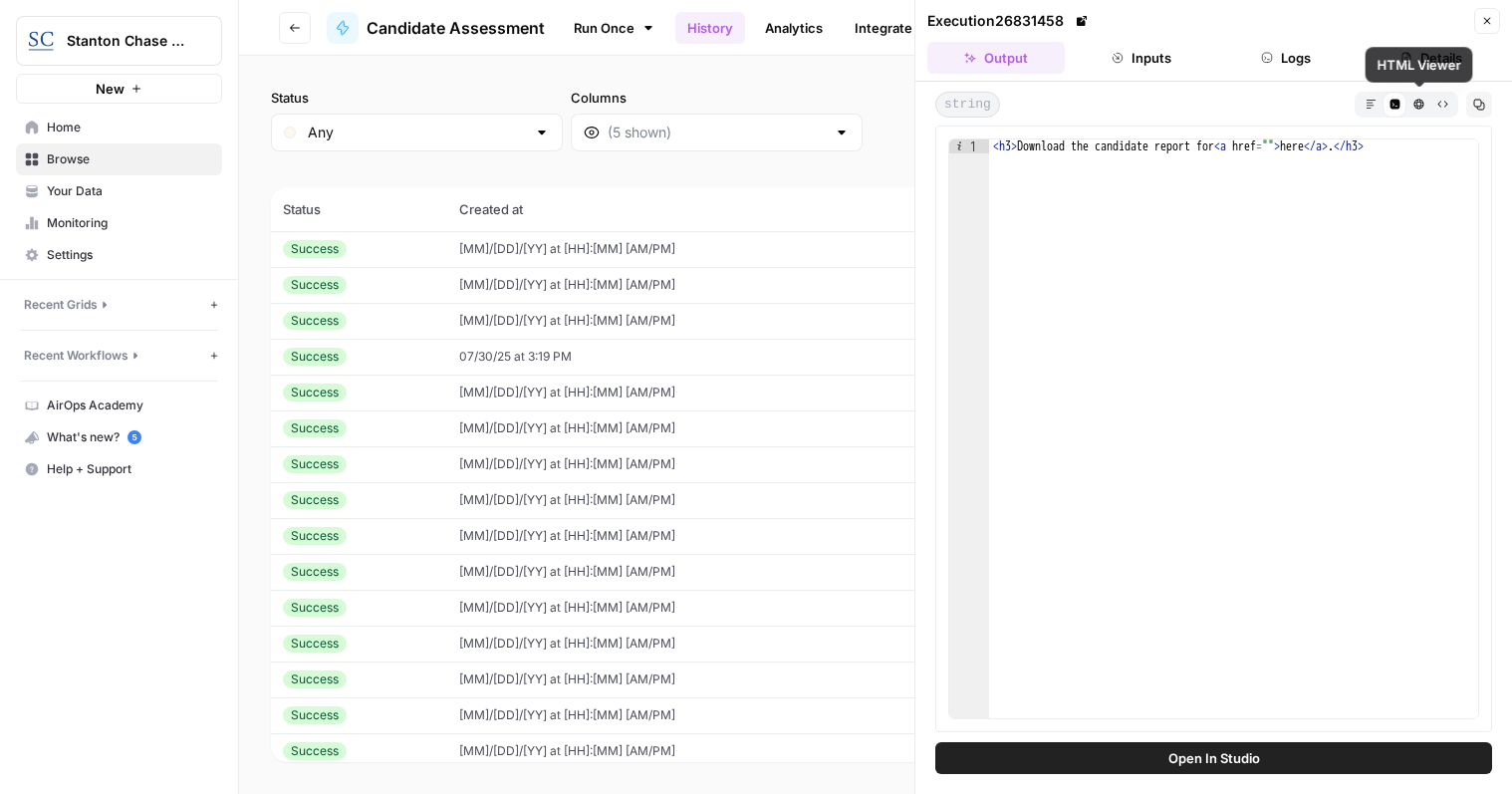 click 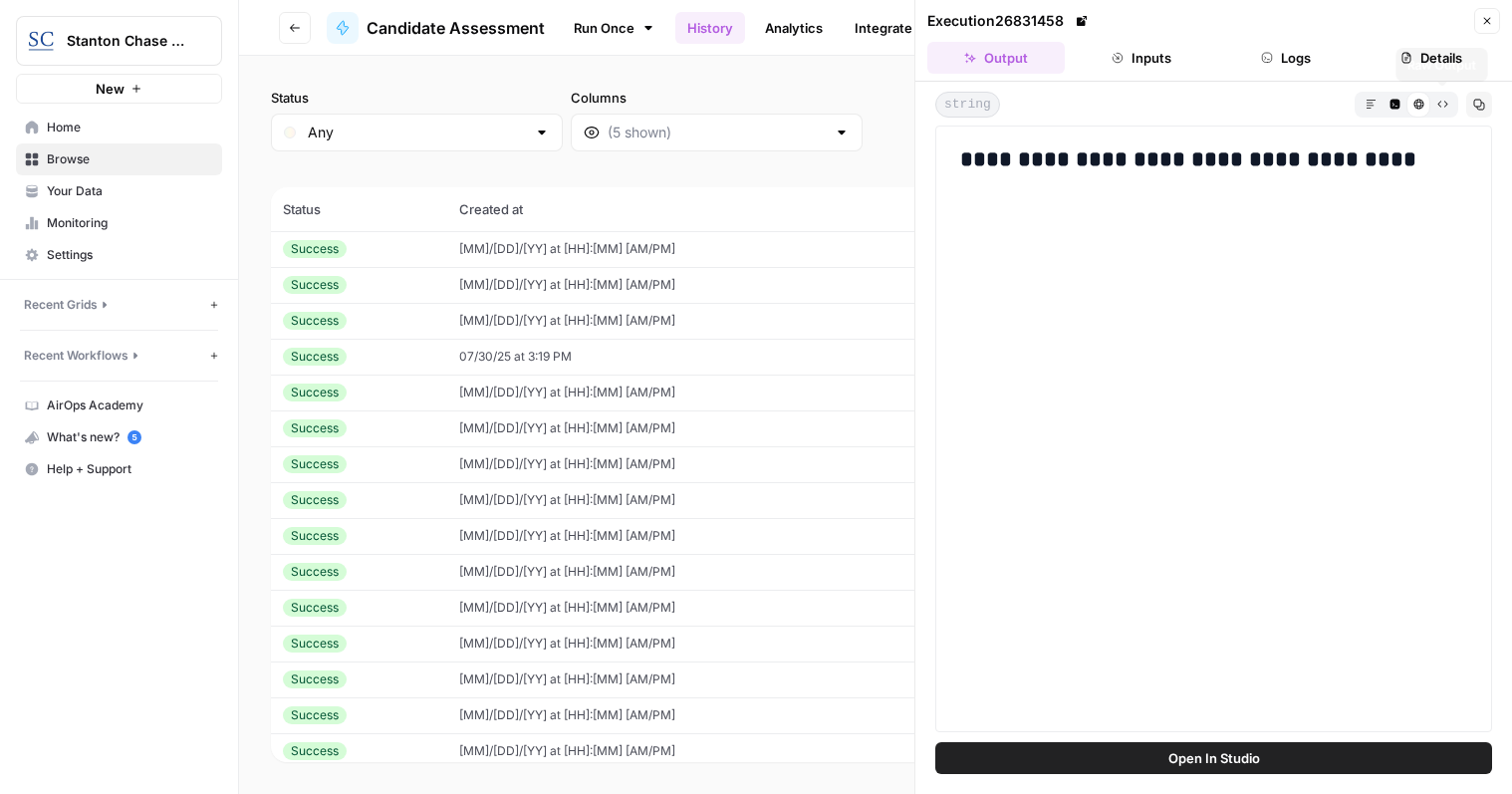 click 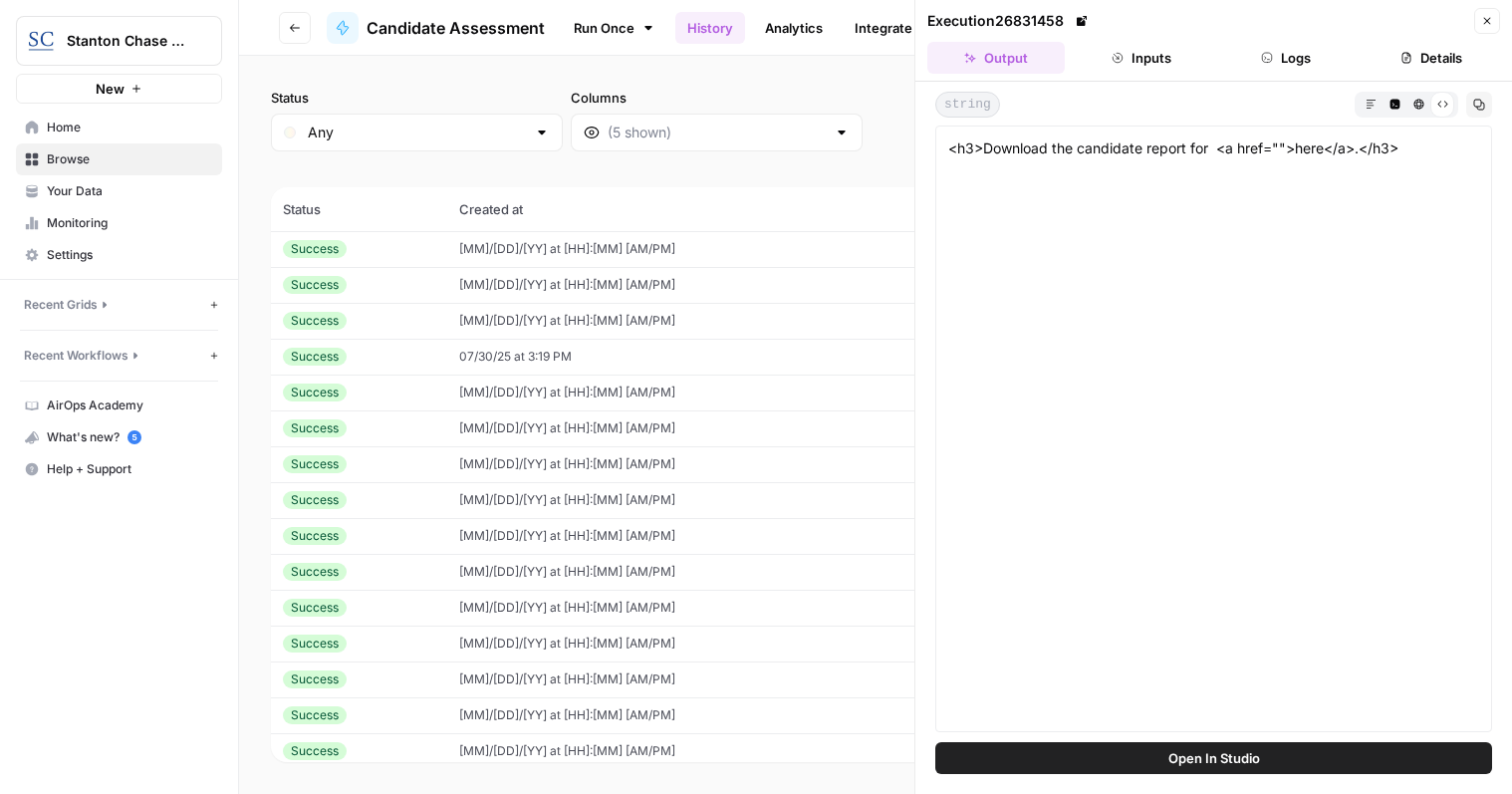 click 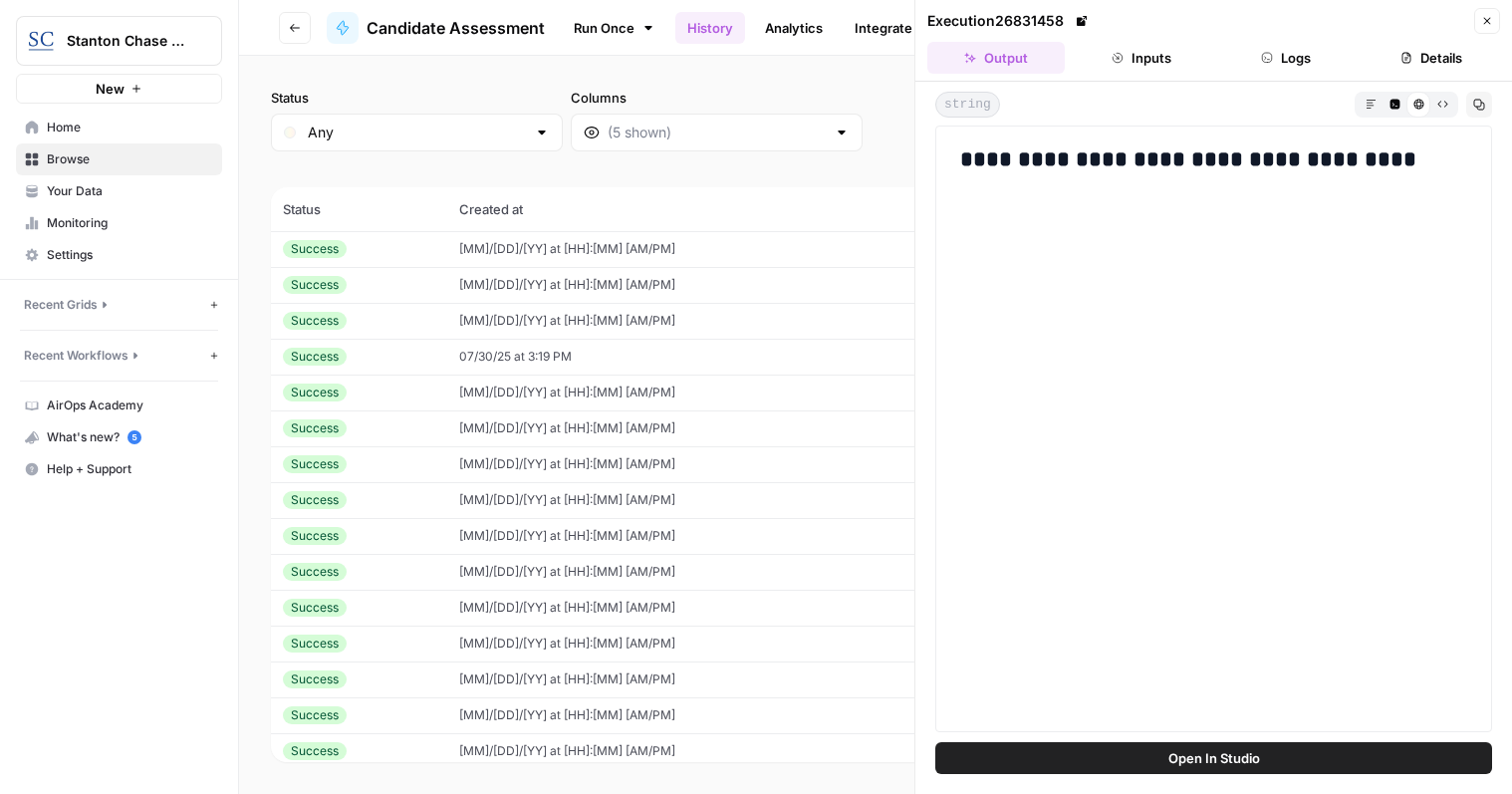 click on "**********" at bounding box center (1213, 160) 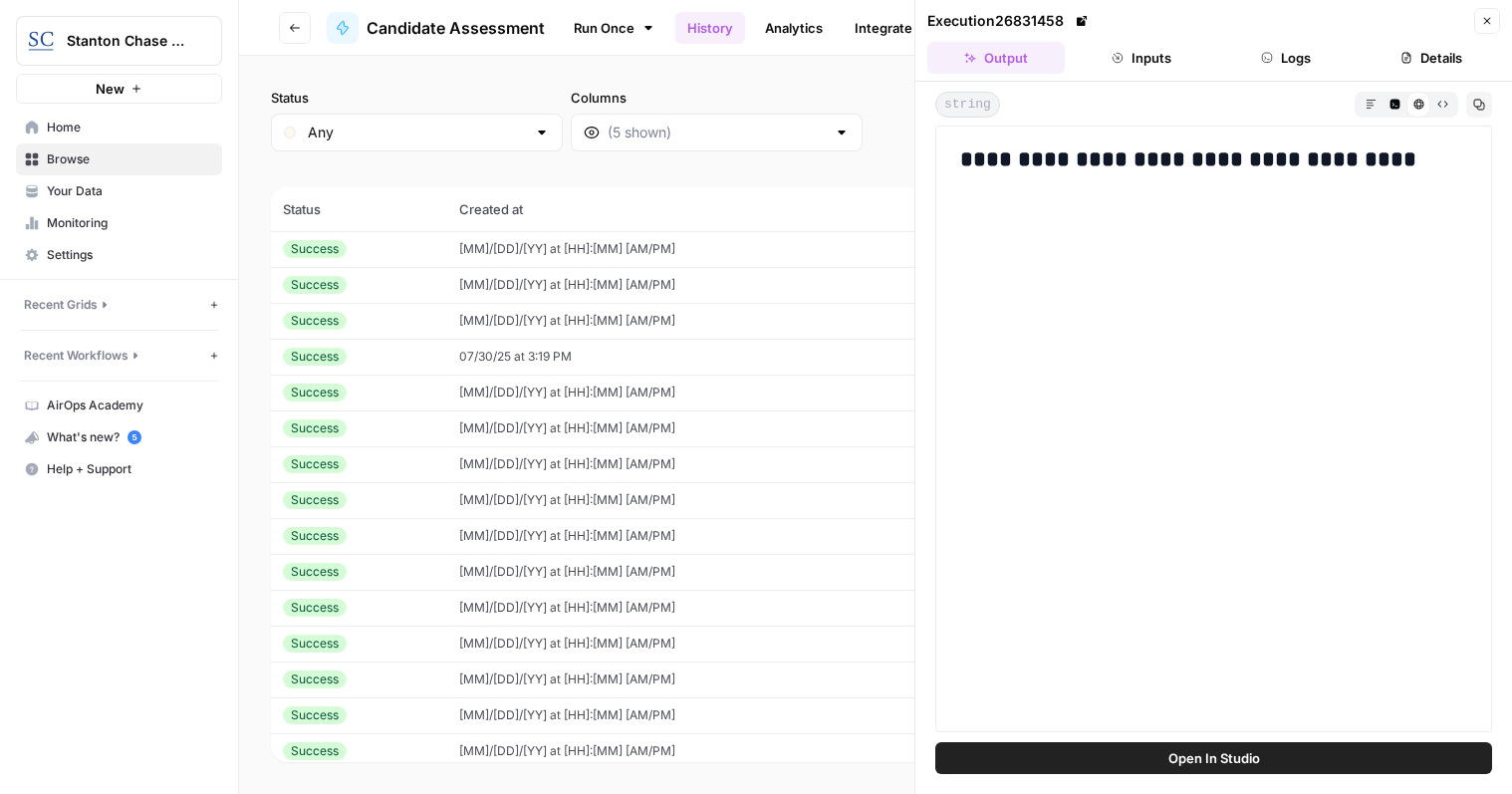 click on "Home" at bounding box center [129, 128] 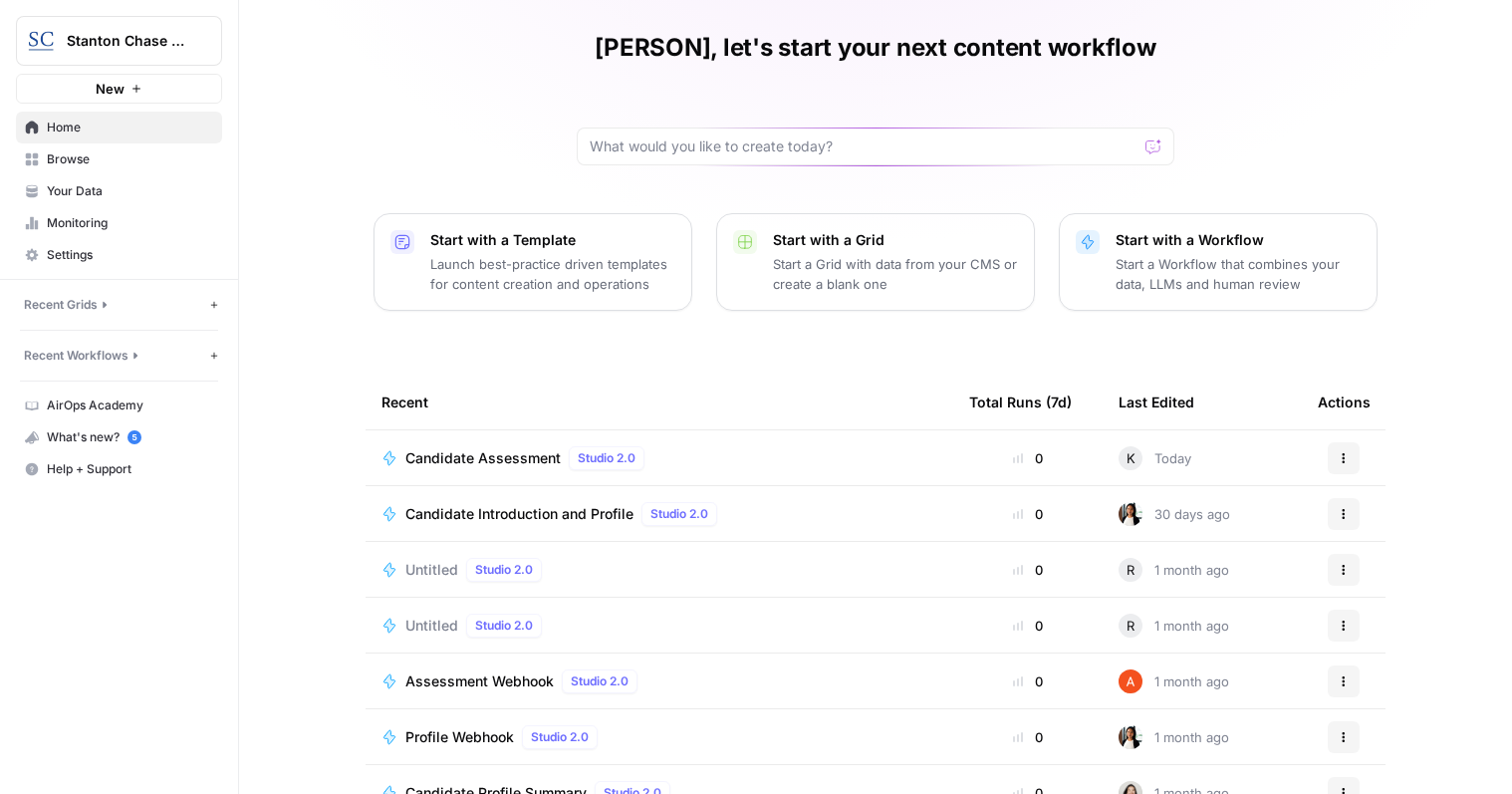 scroll, scrollTop: 123, scrollLeft: 0, axis: vertical 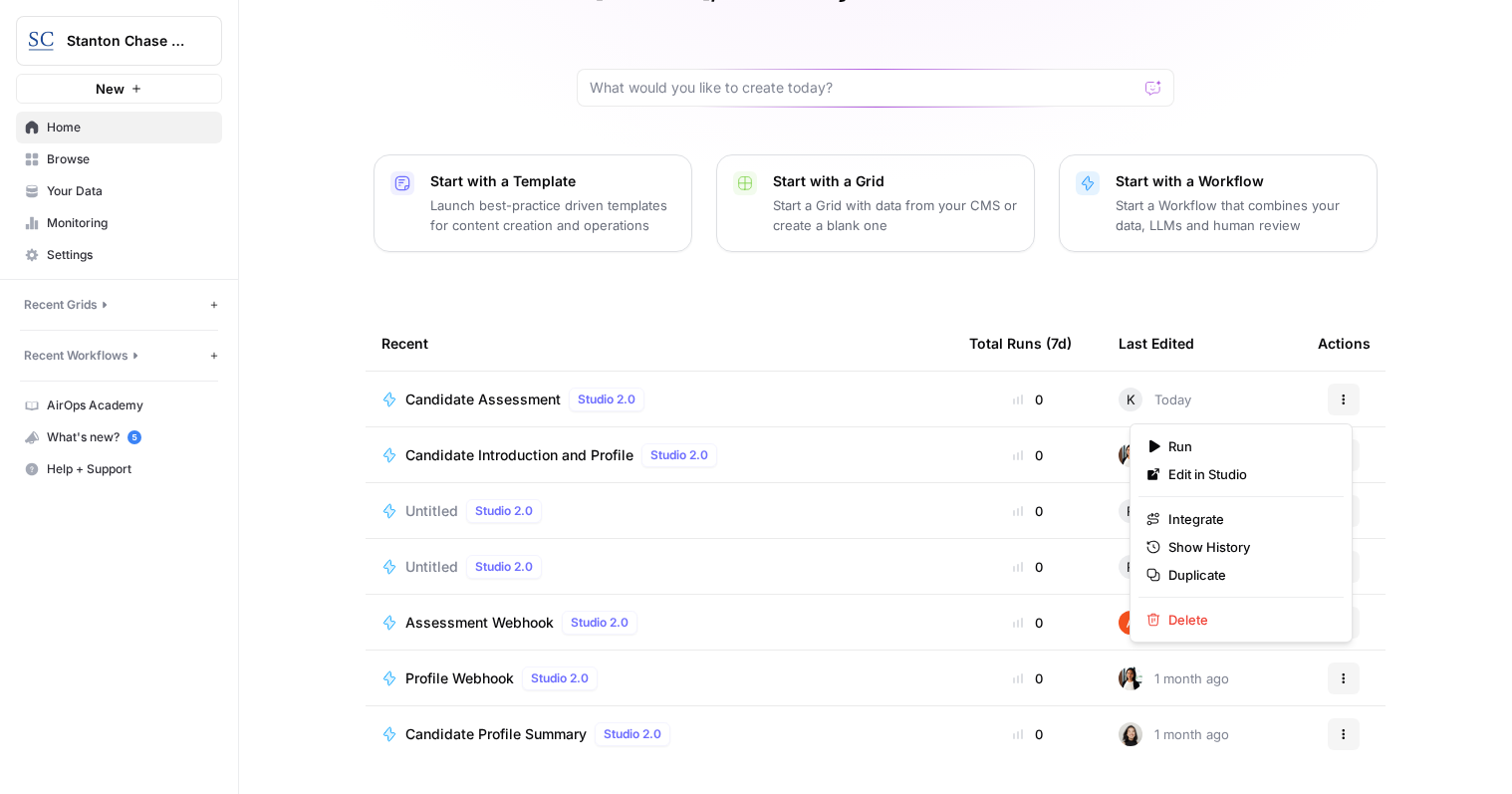 click 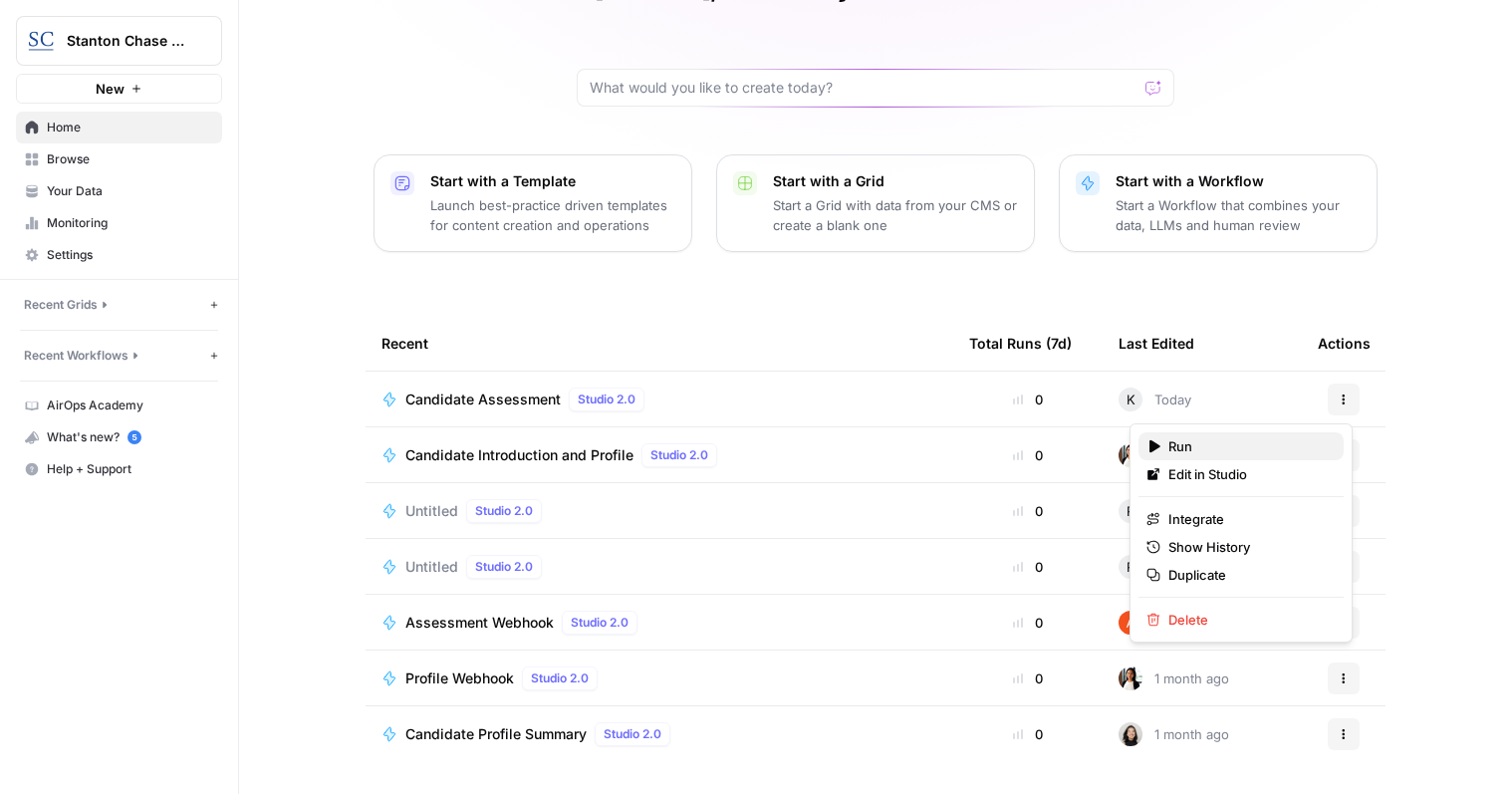 click on "Run" at bounding box center (1248, 446) 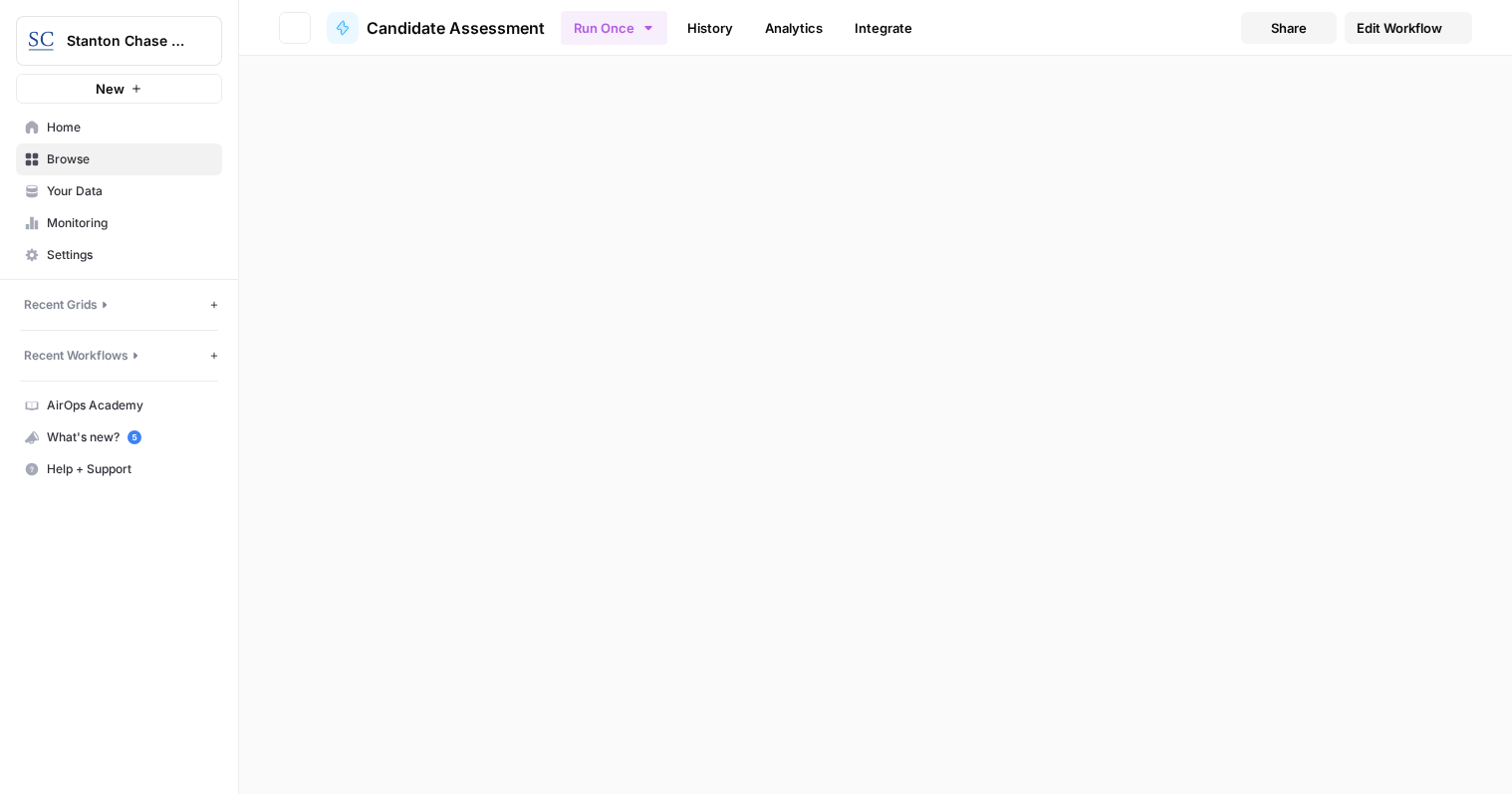 scroll, scrollTop: 0, scrollLeft: 0, axis: both 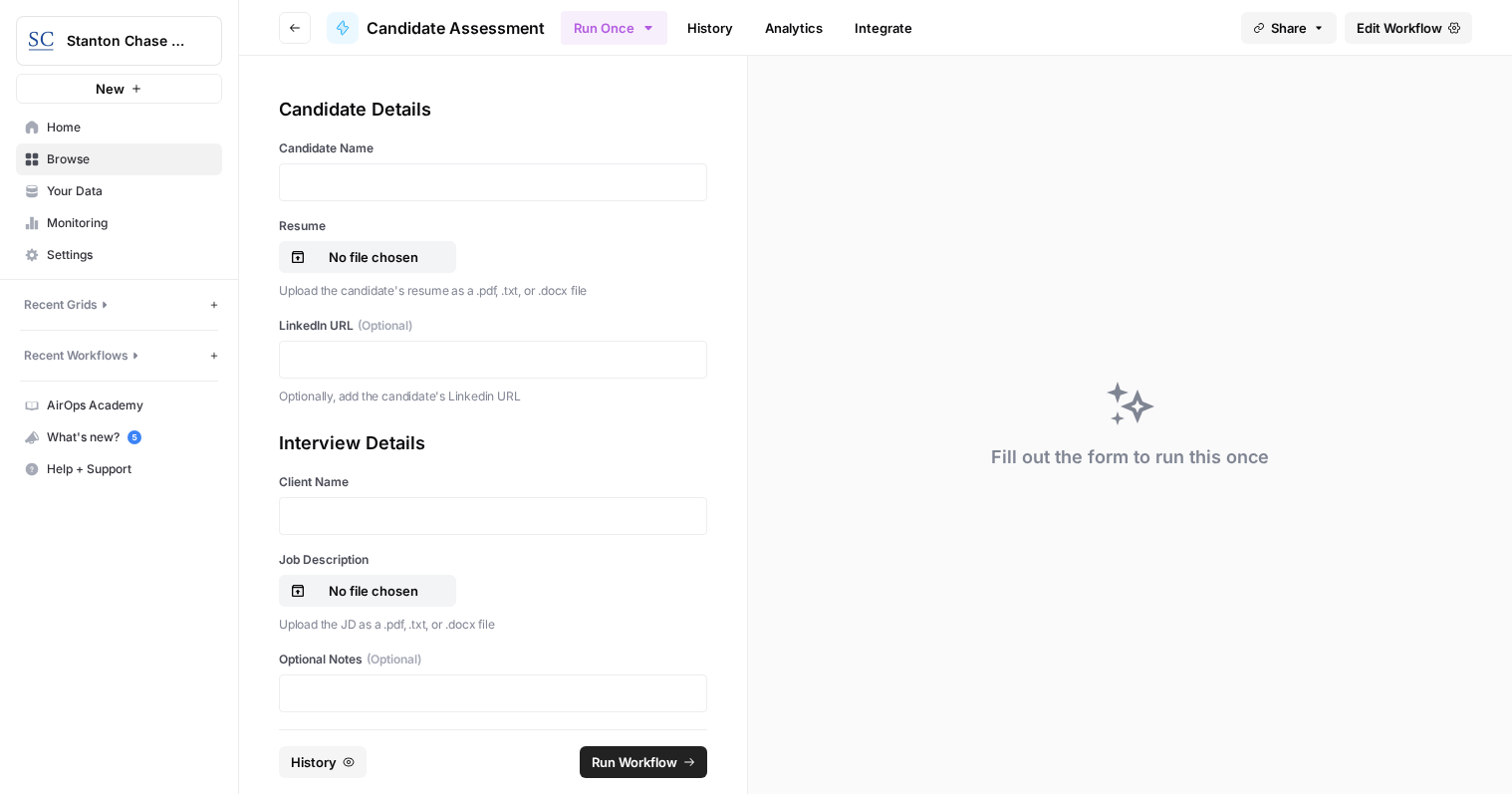 click on "History" at bounding box center [710, 28] 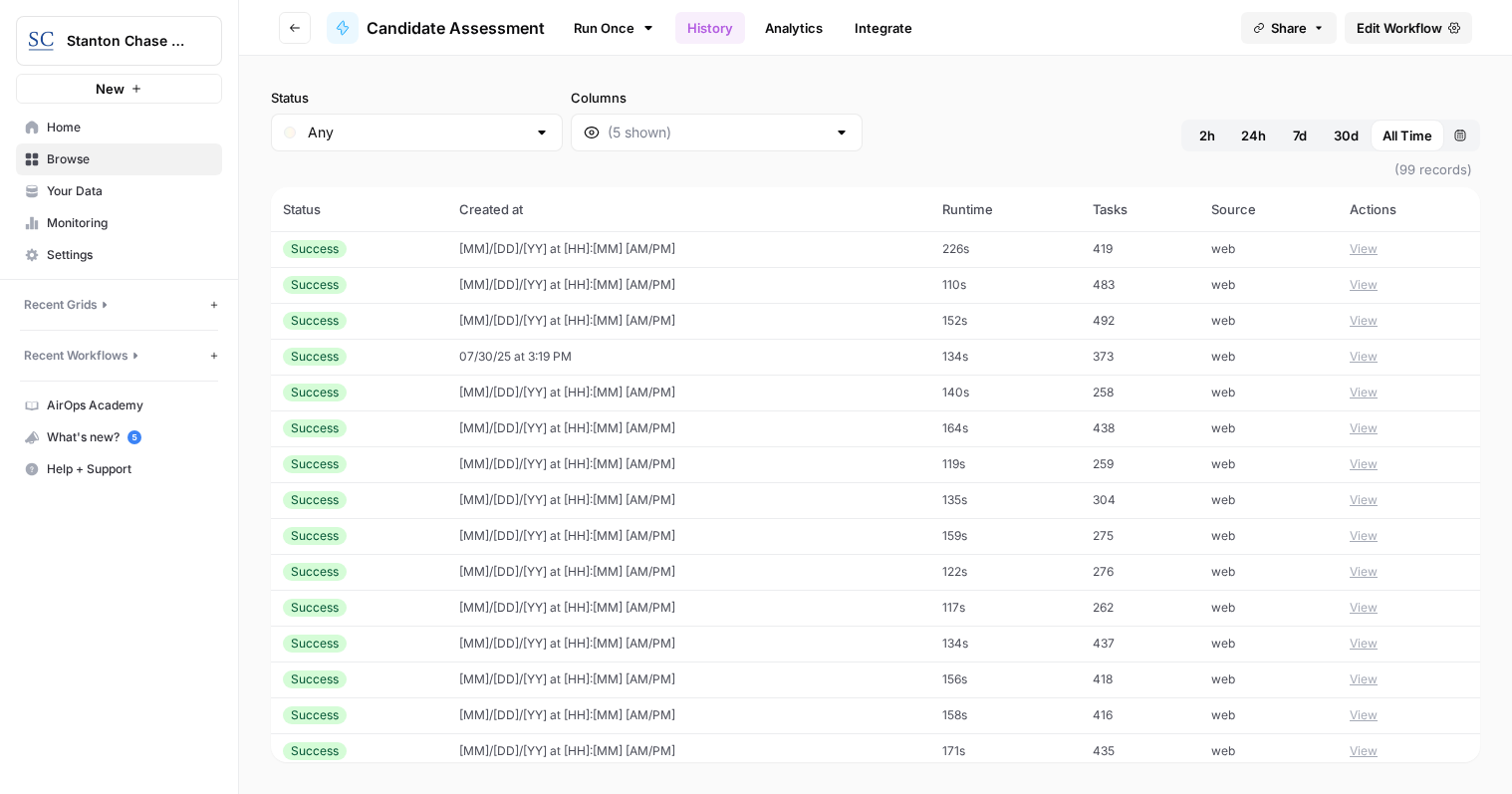 click on "Success" at bounding box center [315, 249] 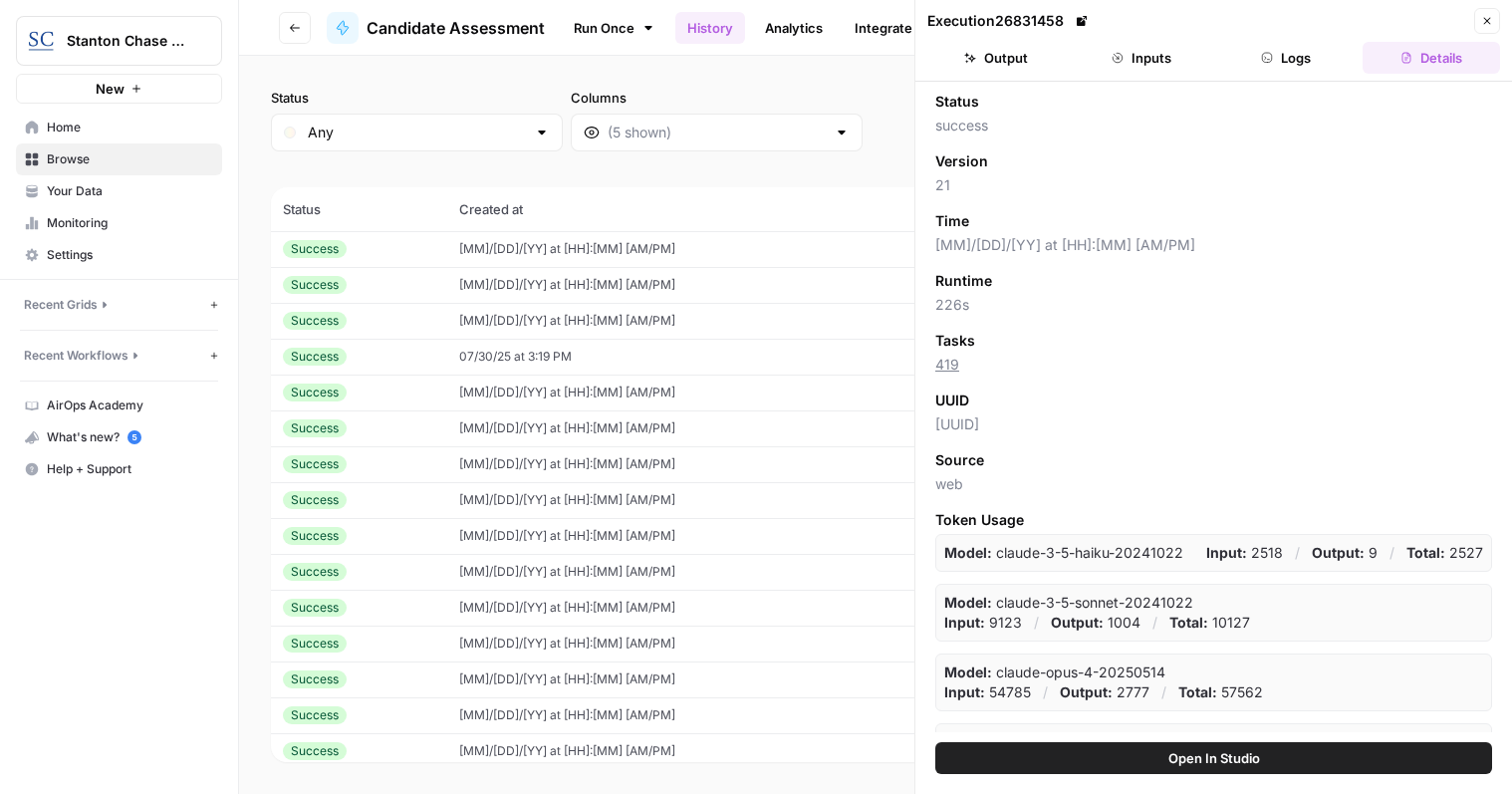 click 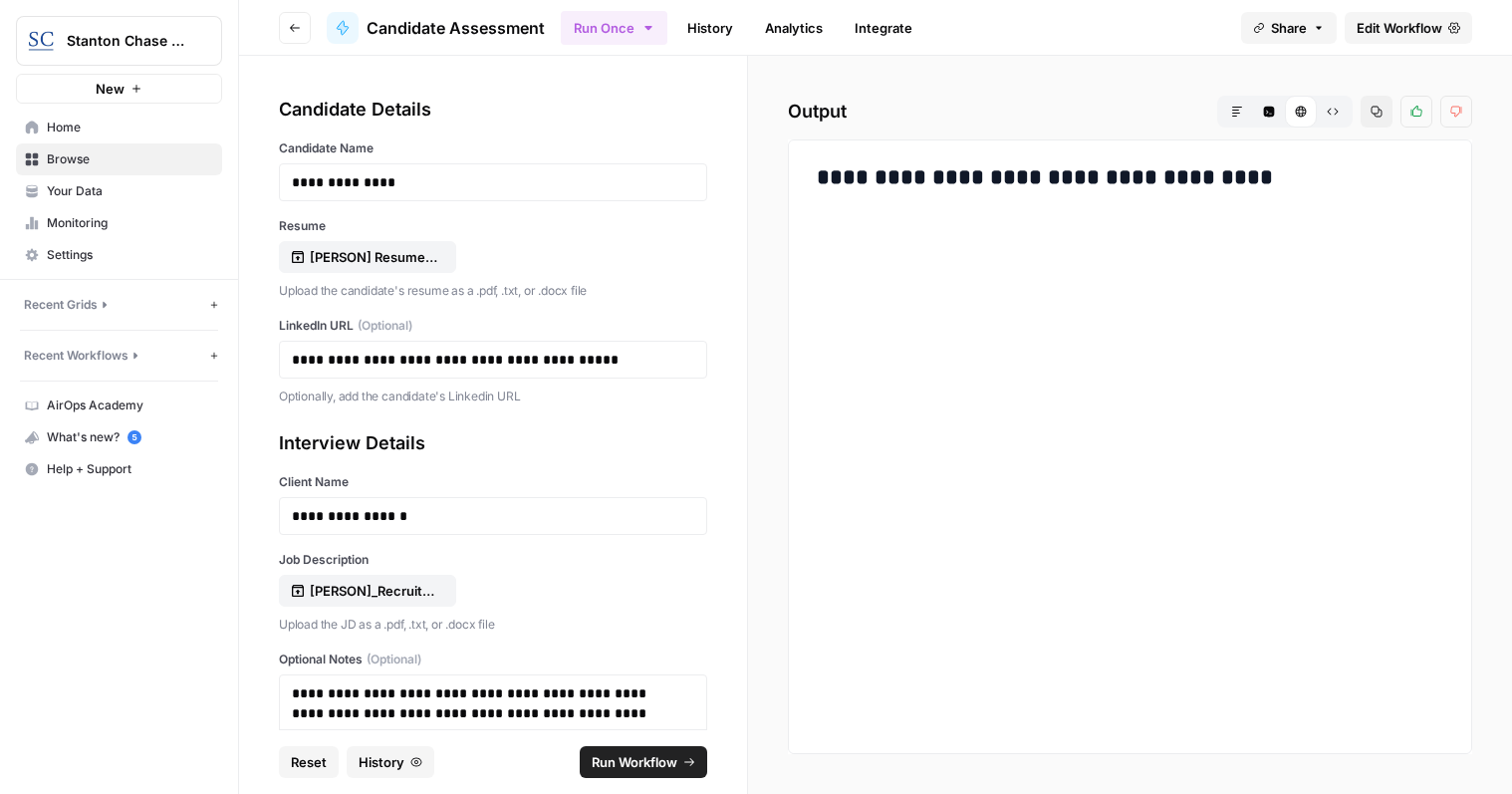 click on "**********" at bounding box center (1130, 178) 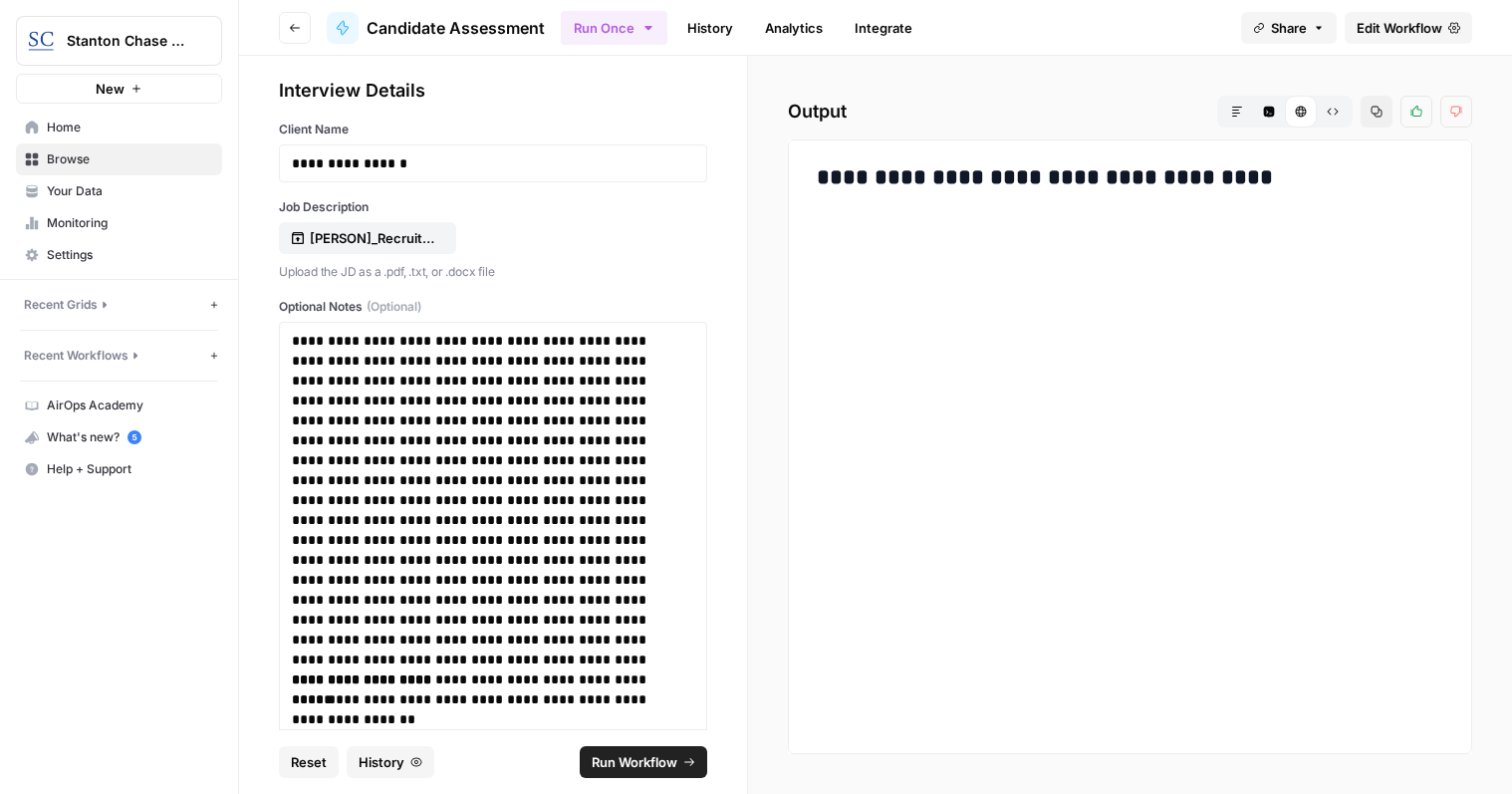 scroll, scrollTop: 0, scrollLeft: 0, axis: both 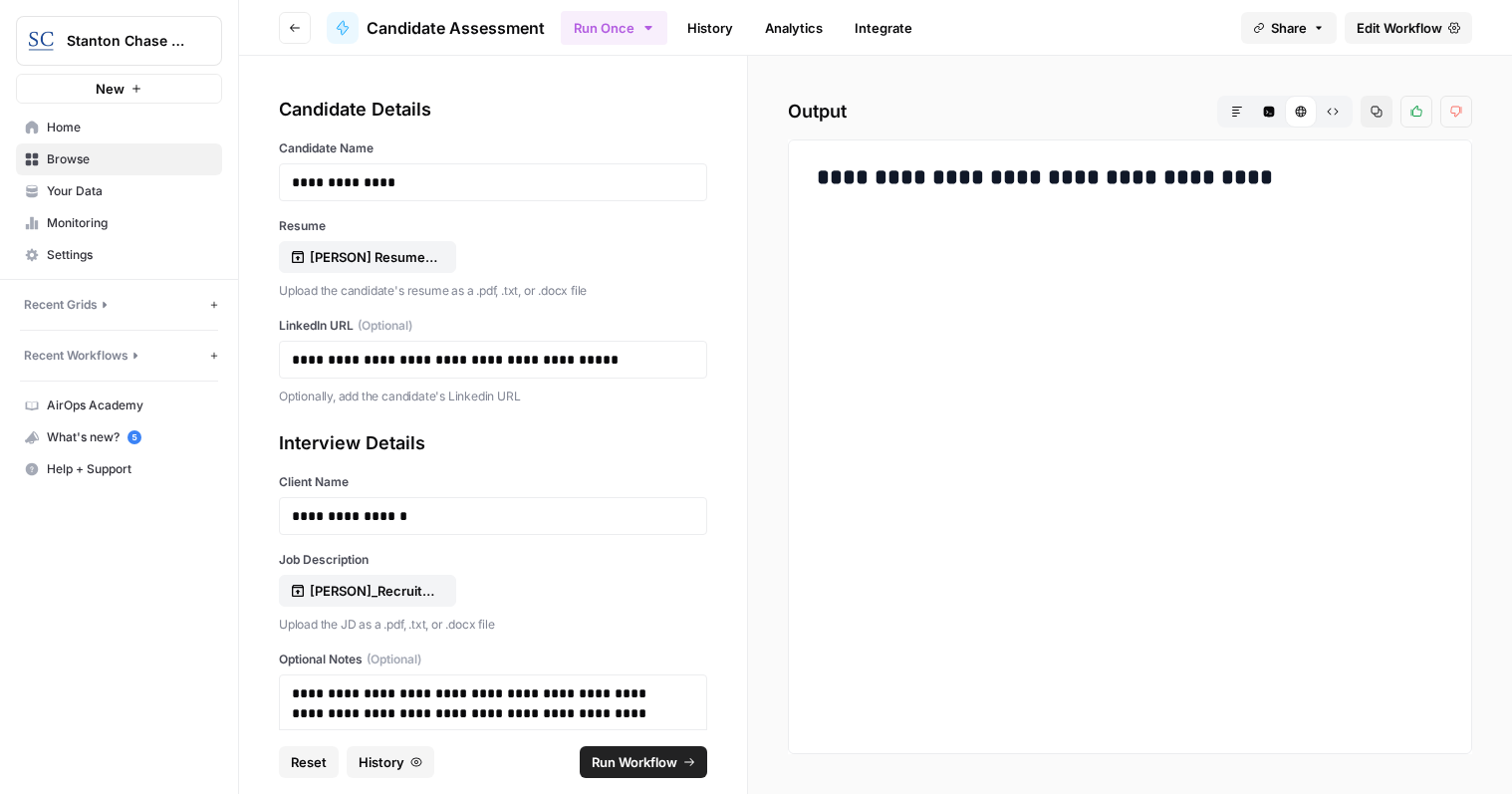 click on "**********" at bounding box center [1130, 178] 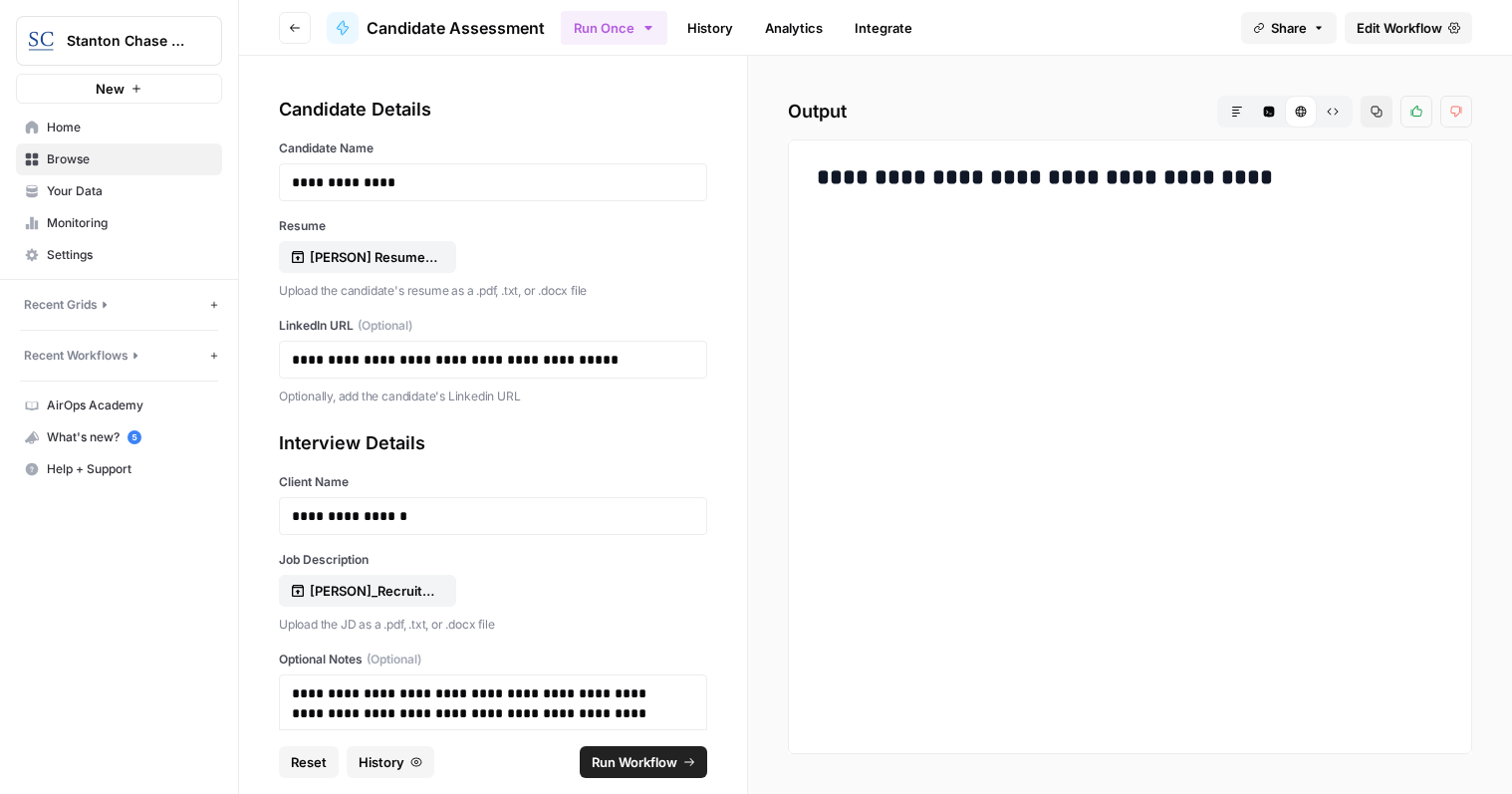 click on "**********" at bounding box center [1130, 178] 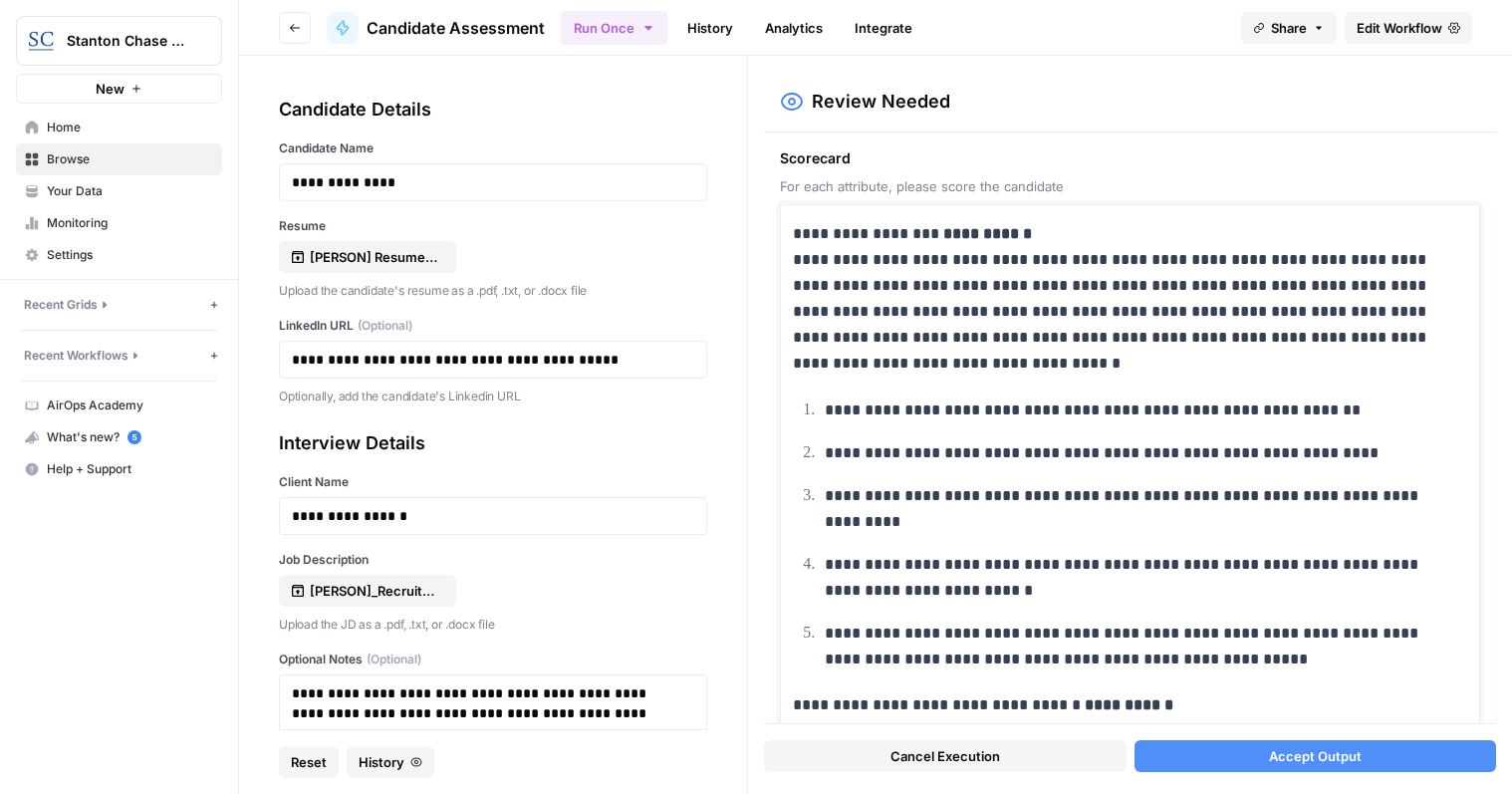 click on "**********" at bounding box center (1123, 299) 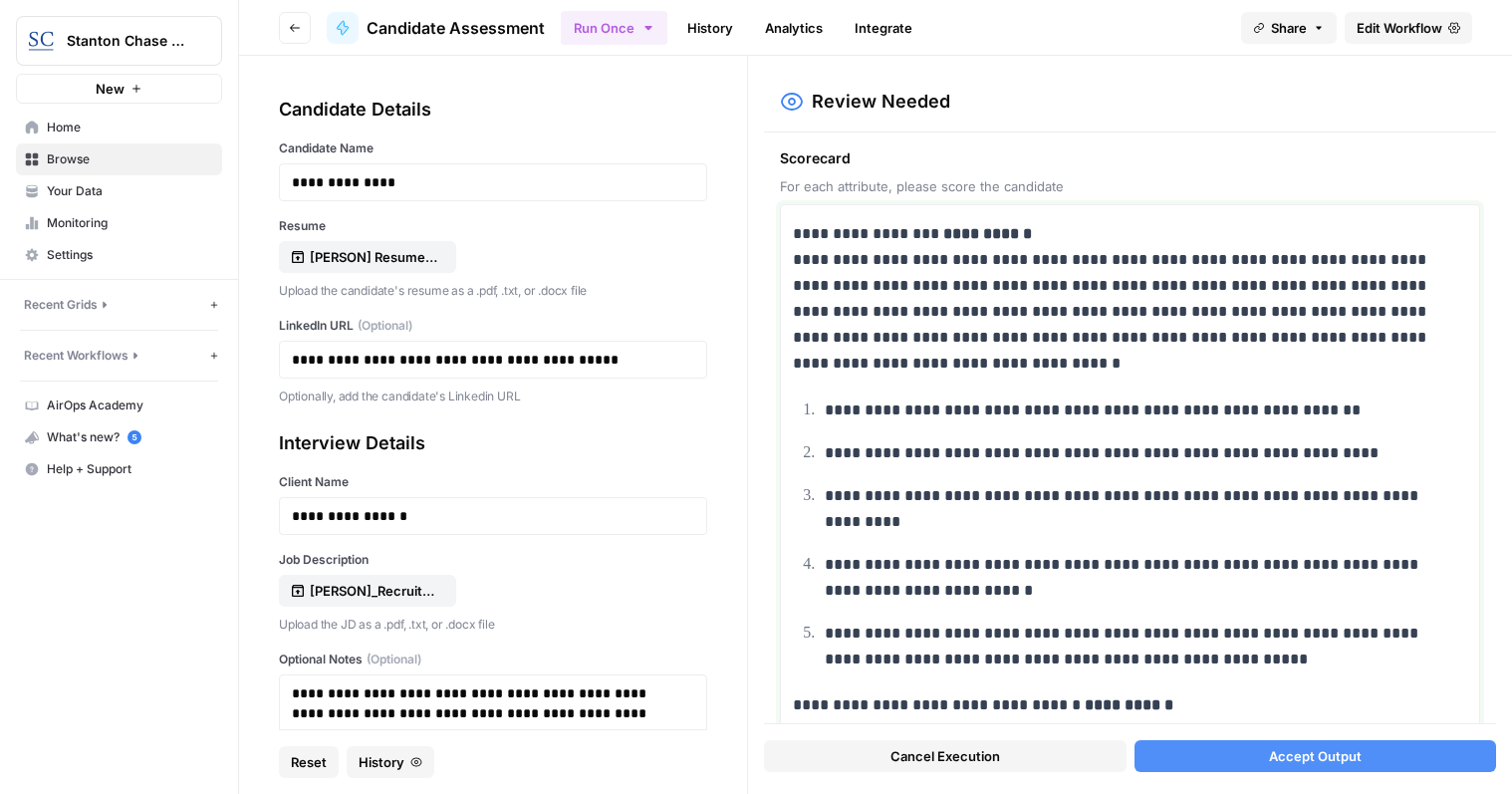 type 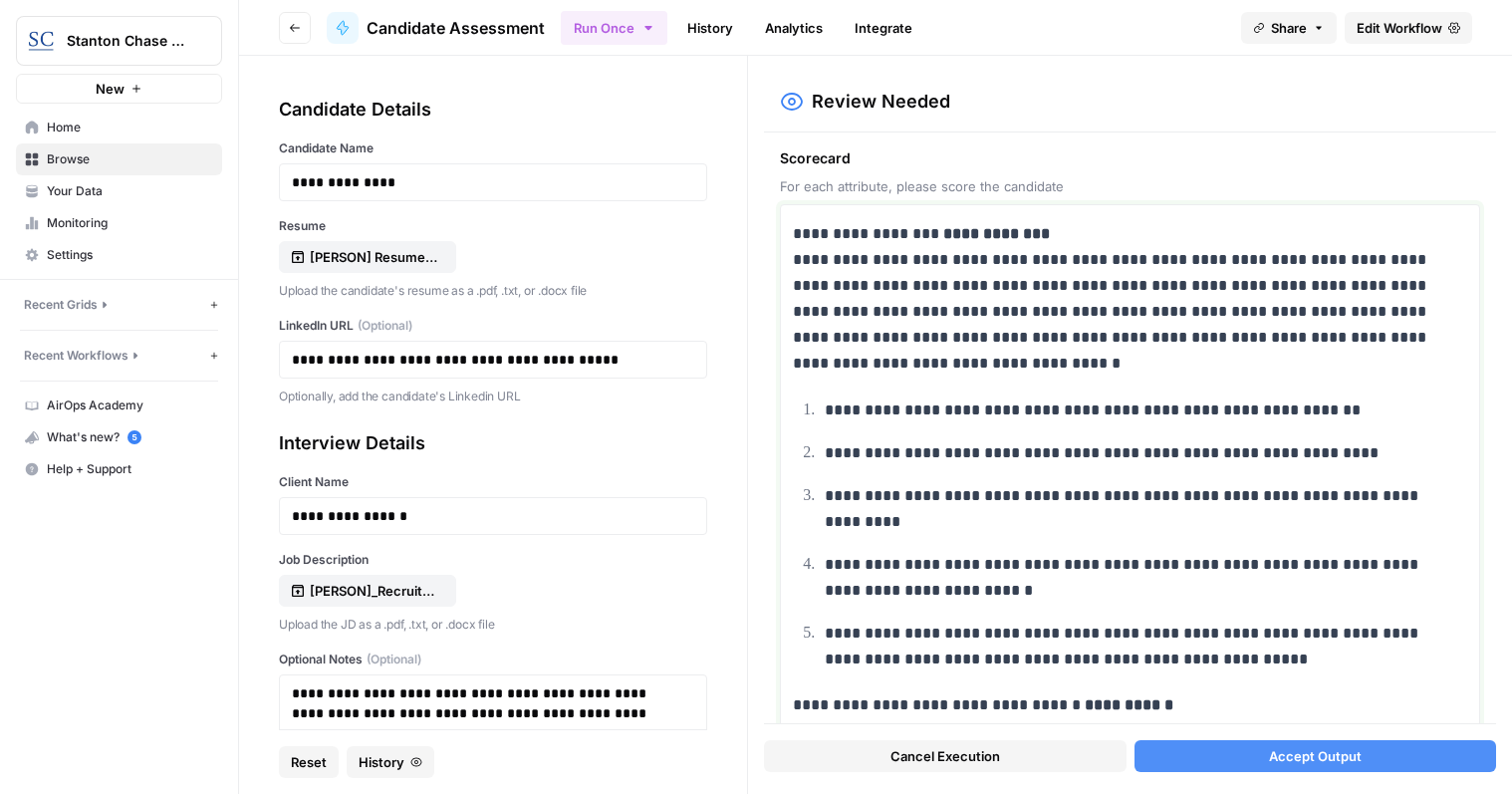 scroll, scrollTop: 299, scrollLeft: 0, axis: vertical 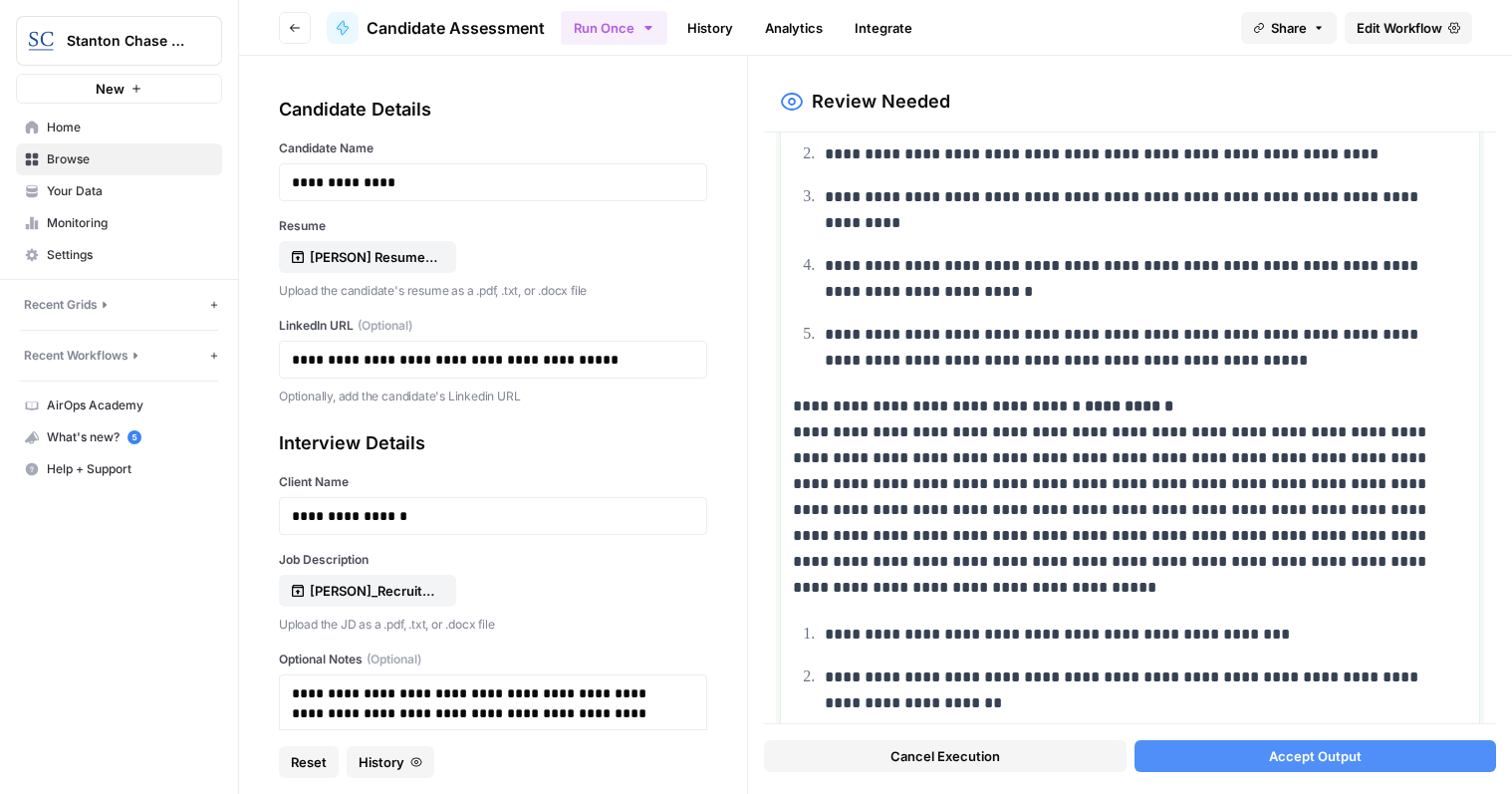click on "**********" at bounding box center (1123, 497) 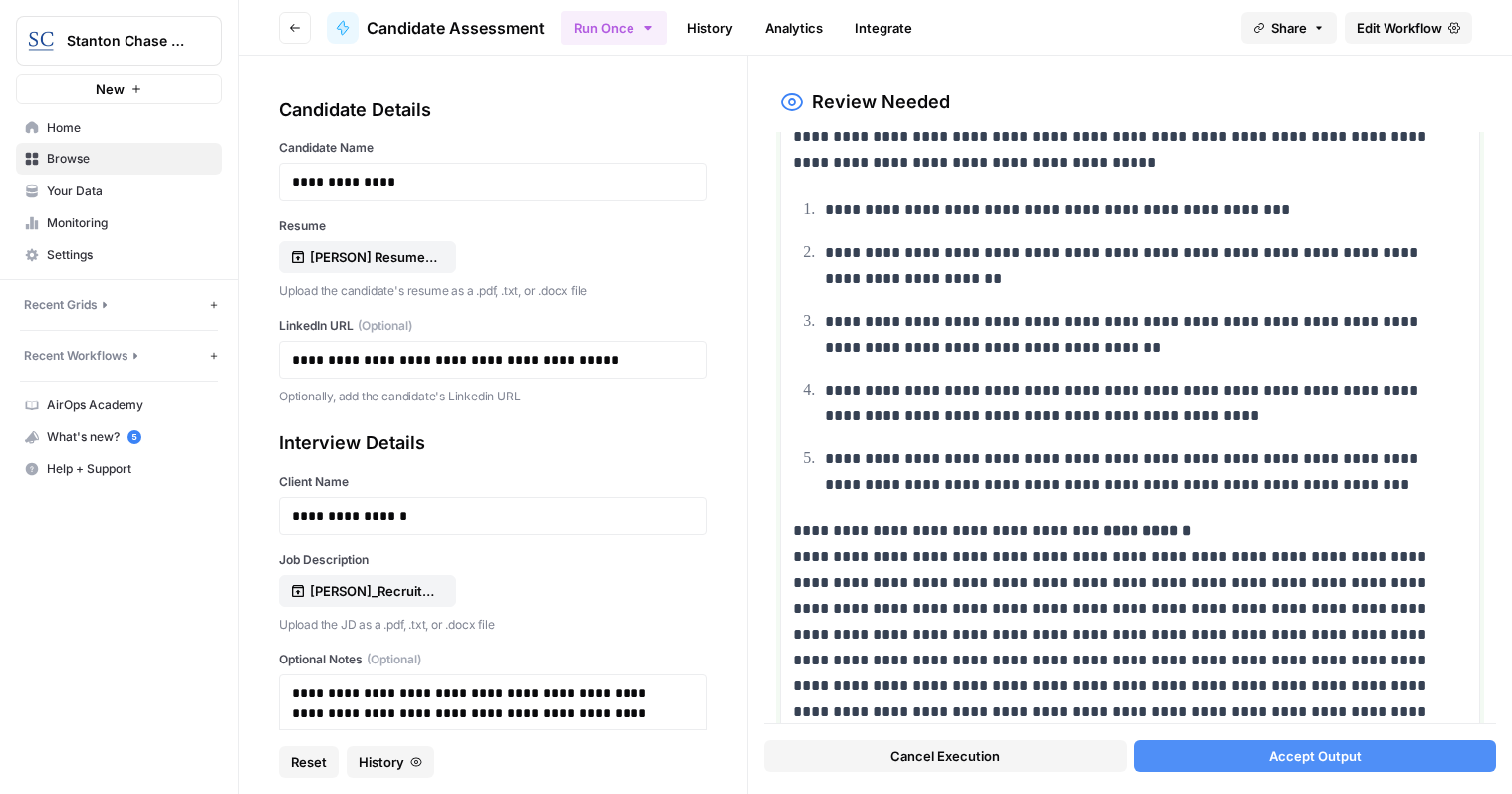 scroll, scrollTop: 797, scrollLeft: 0, axis: vertical 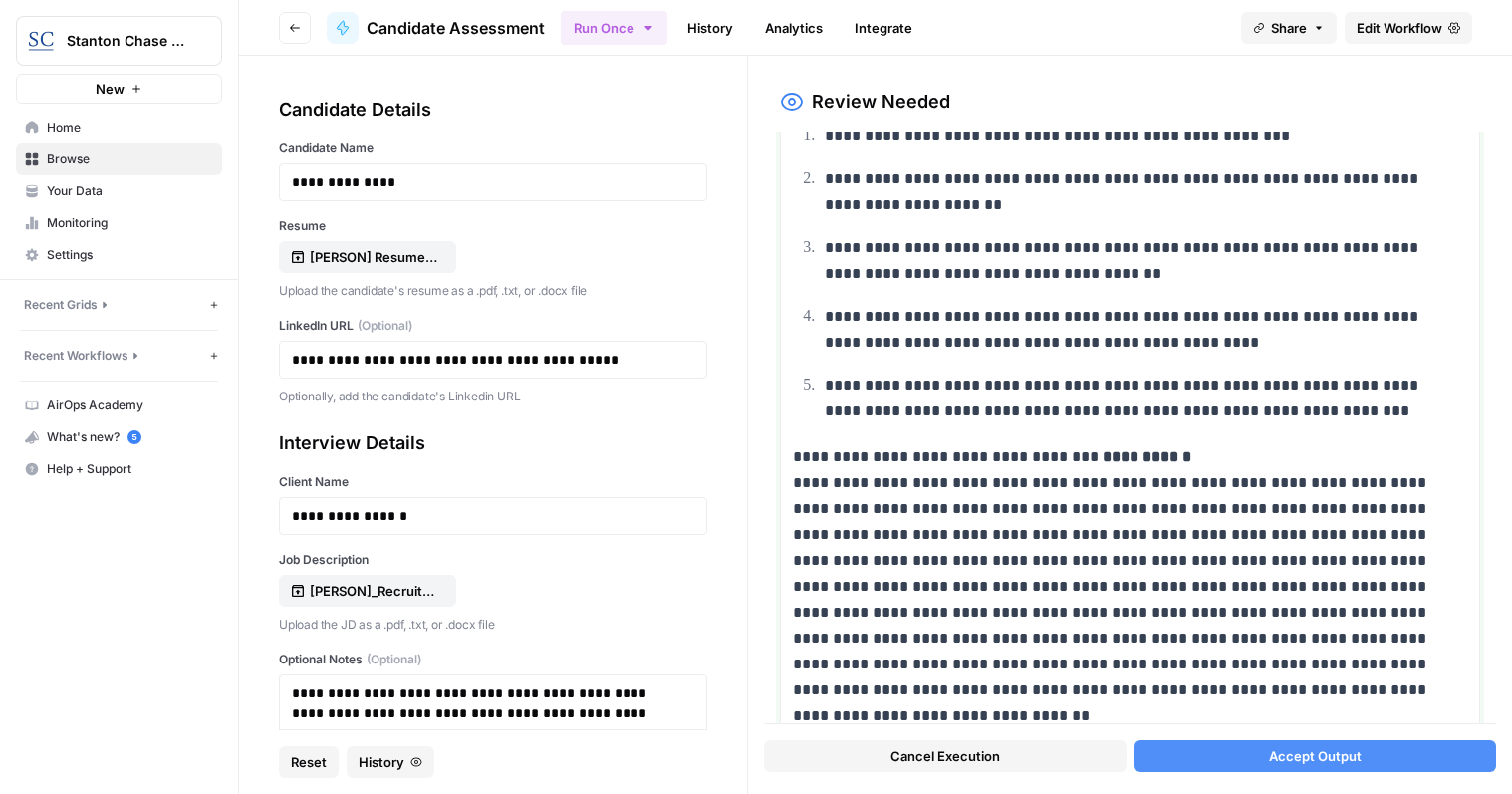 click on "**********" at bounding box center (1123, 574) 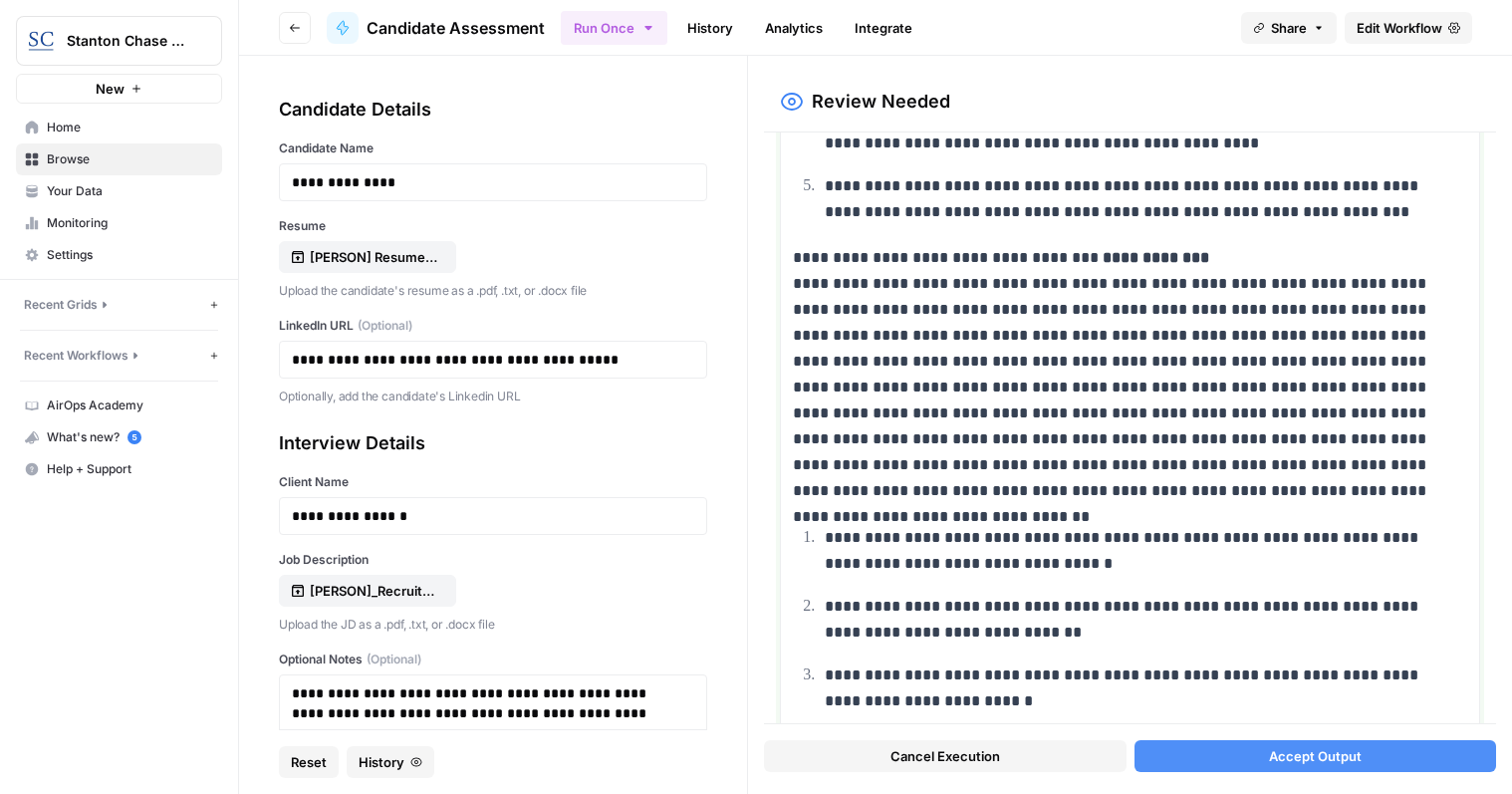 scroll, scrollTop: 1295, scrollLeft: 0, axis: vertical 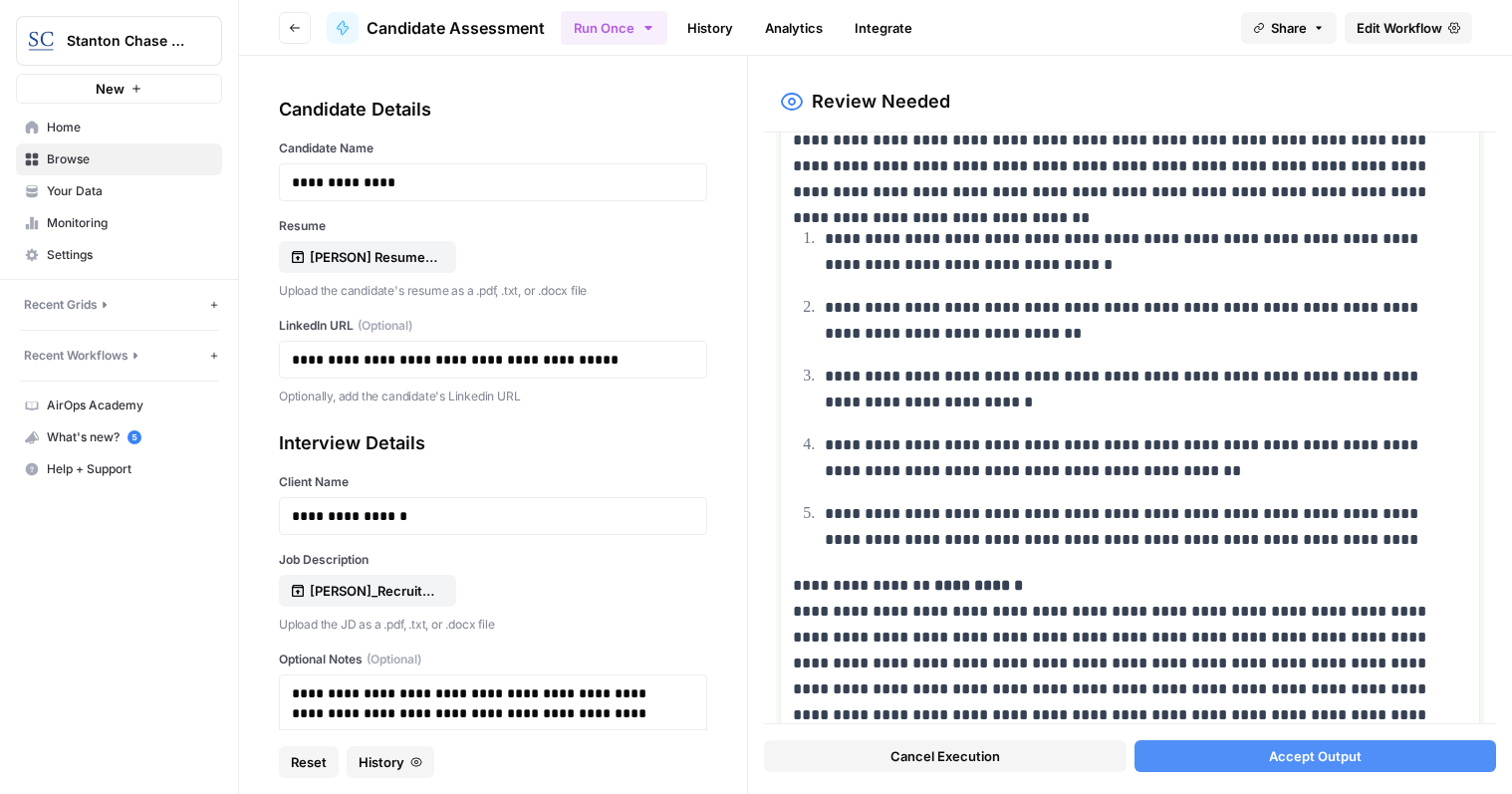 click on "**********" at bounding box center [1123, 651] 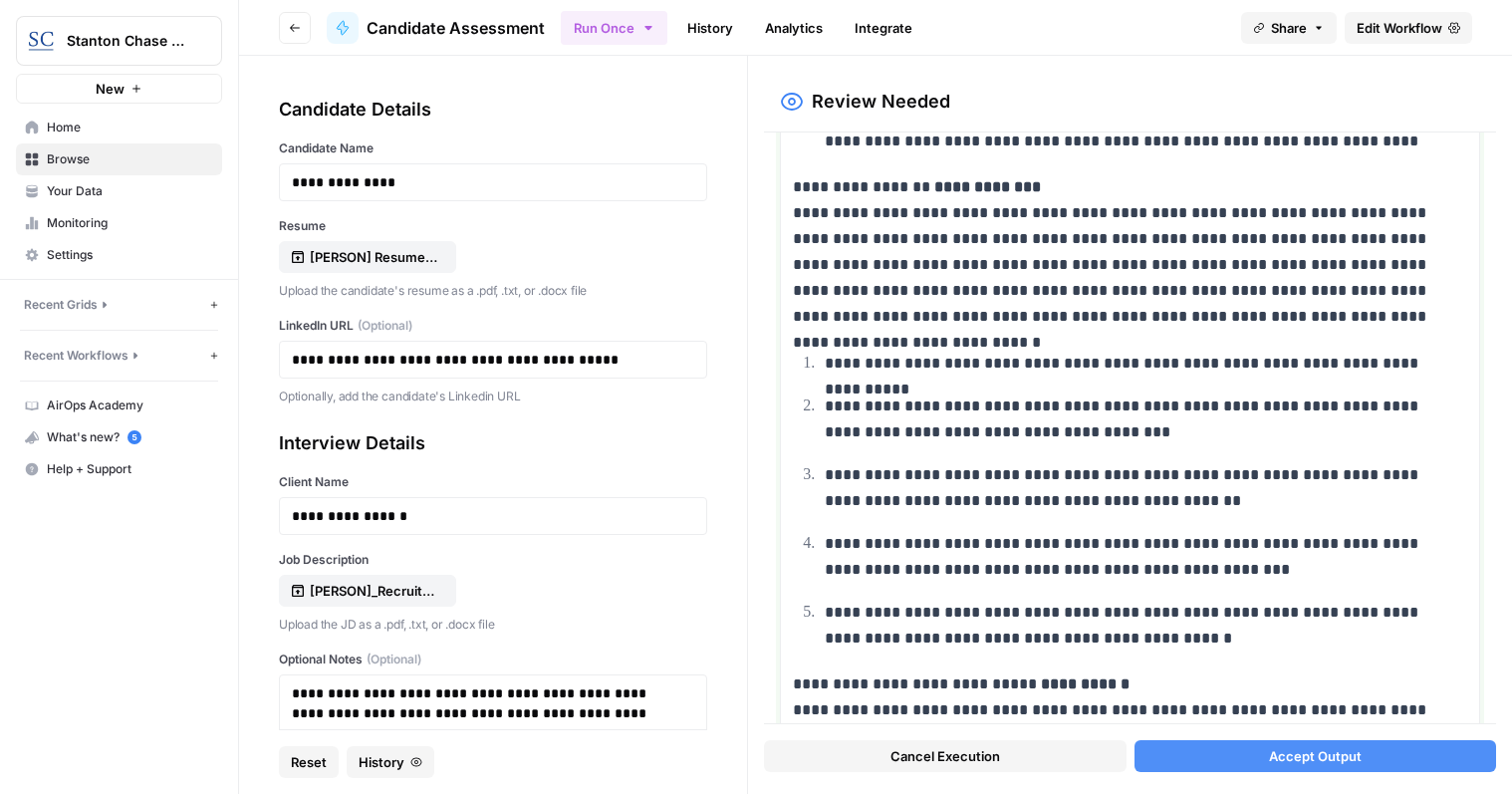 scroll, scrollTop: 1793, scrollLeft: 0, axis: vertical 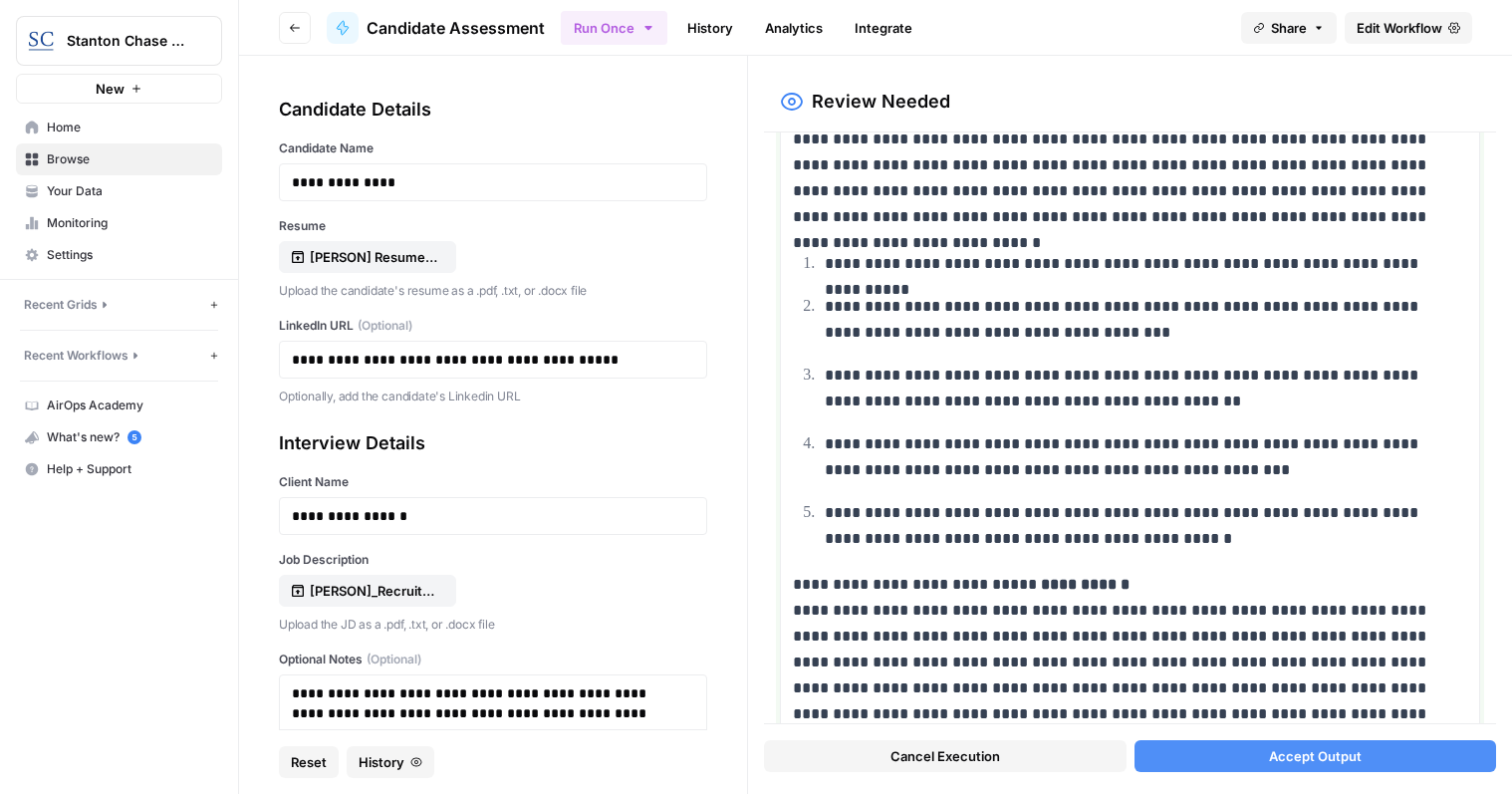 click on "**********" at bounding box center (1123, 662) 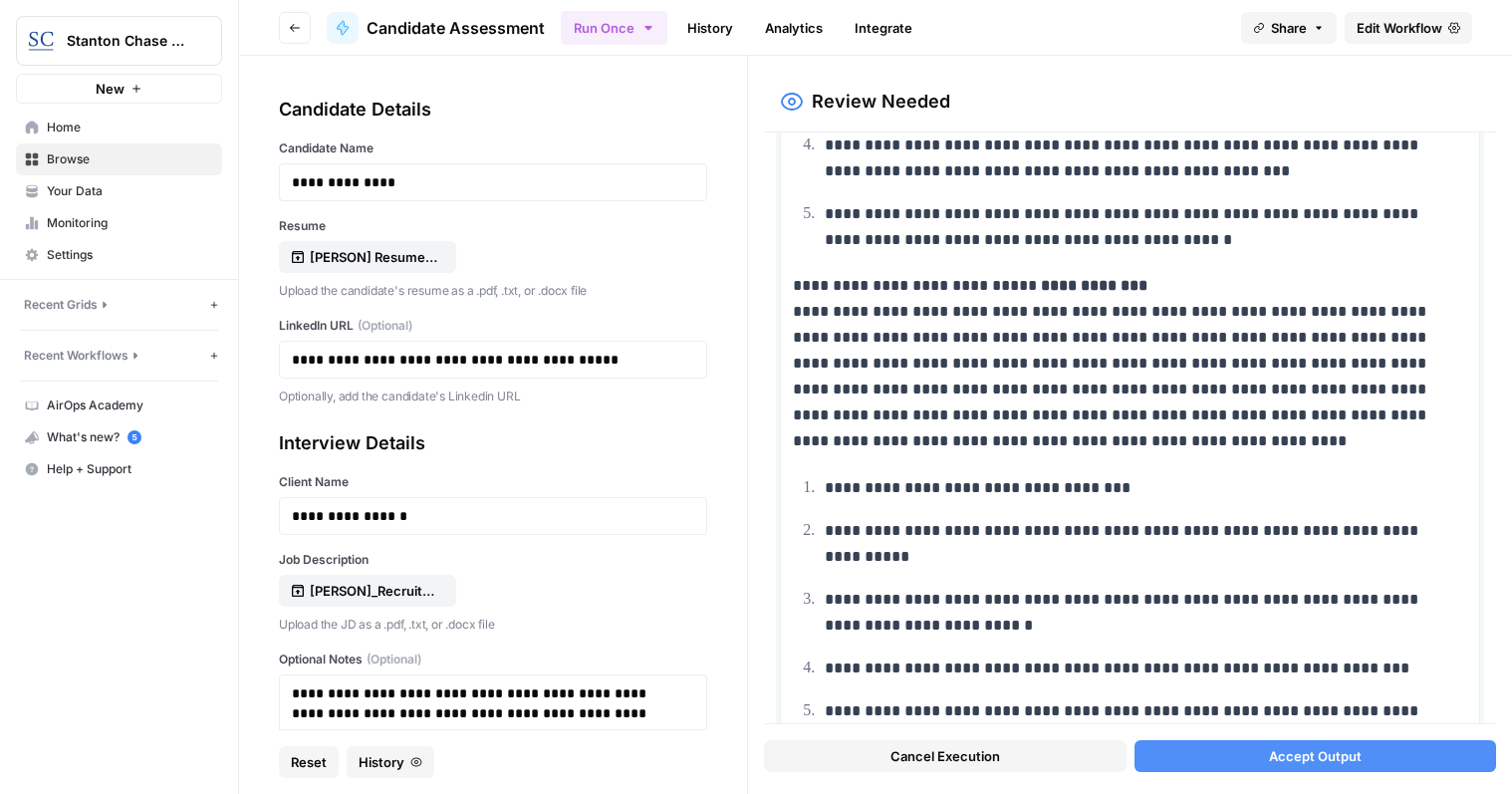 scroll, scrollTop: 2291, scrollLeft: 0, axis: vertical 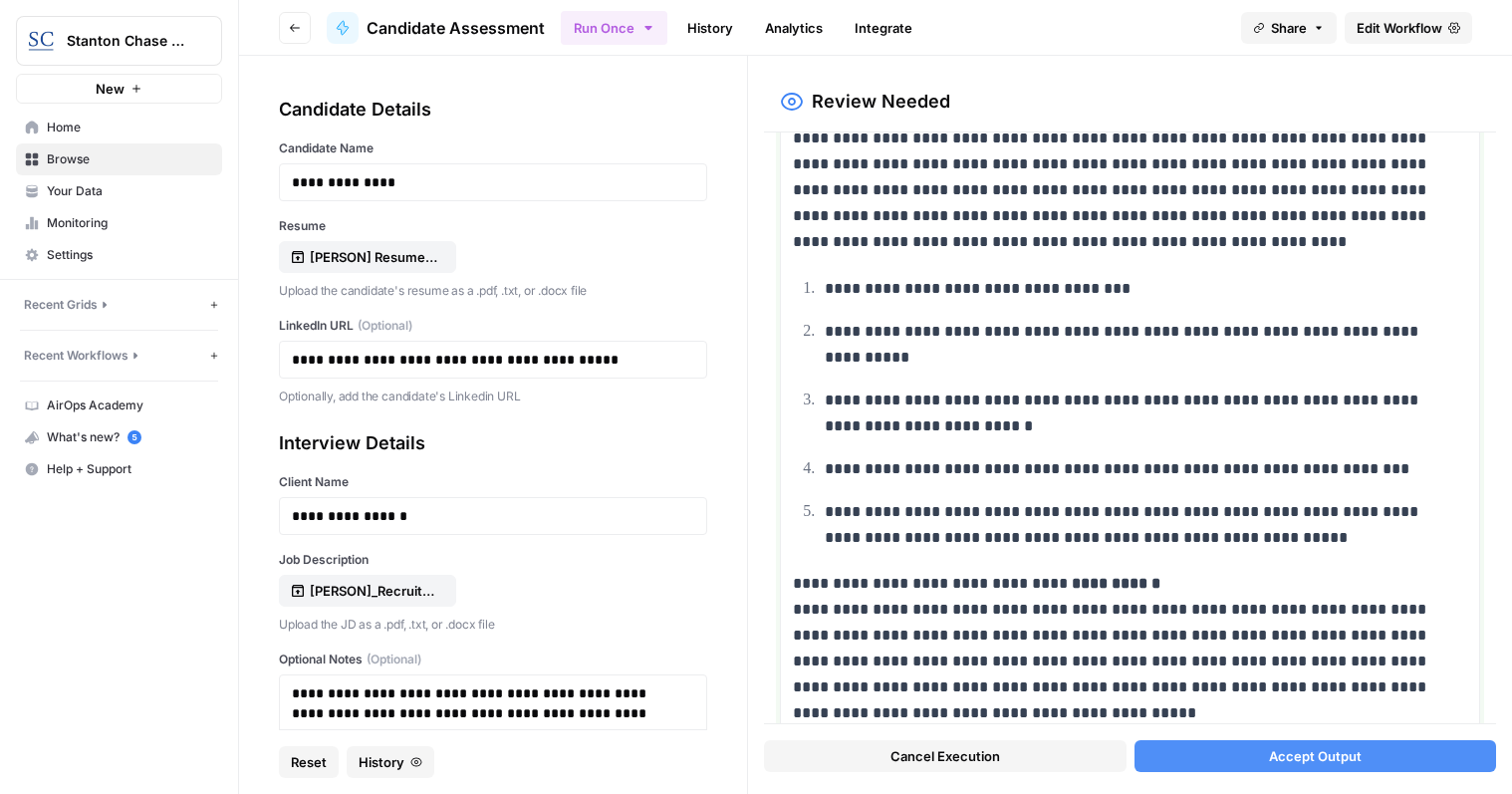 click on "**********" at bounding box center [1123, 649] 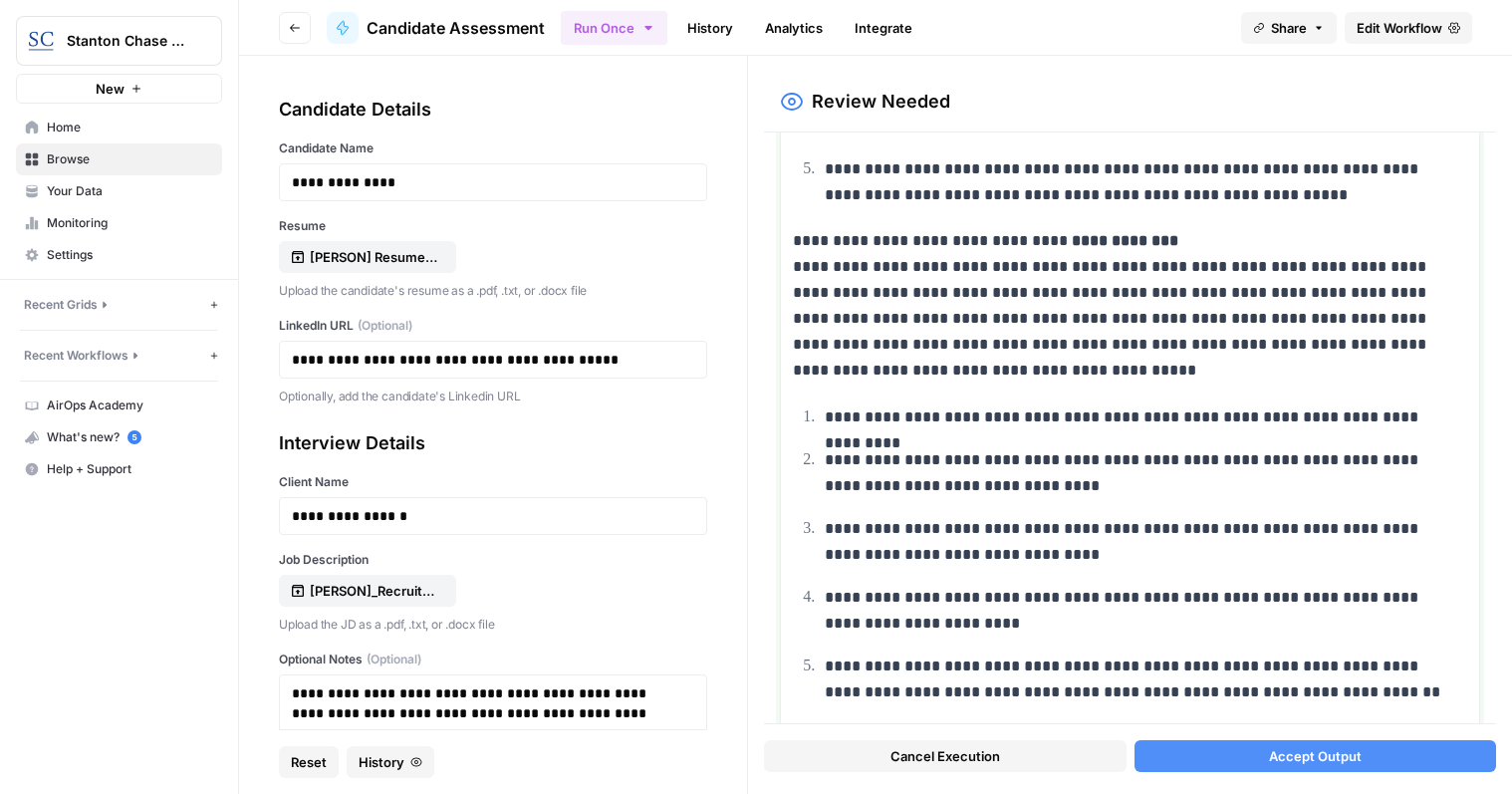 scroll, scrollTop: 2657, scrollLeft: 0, axis: vertical 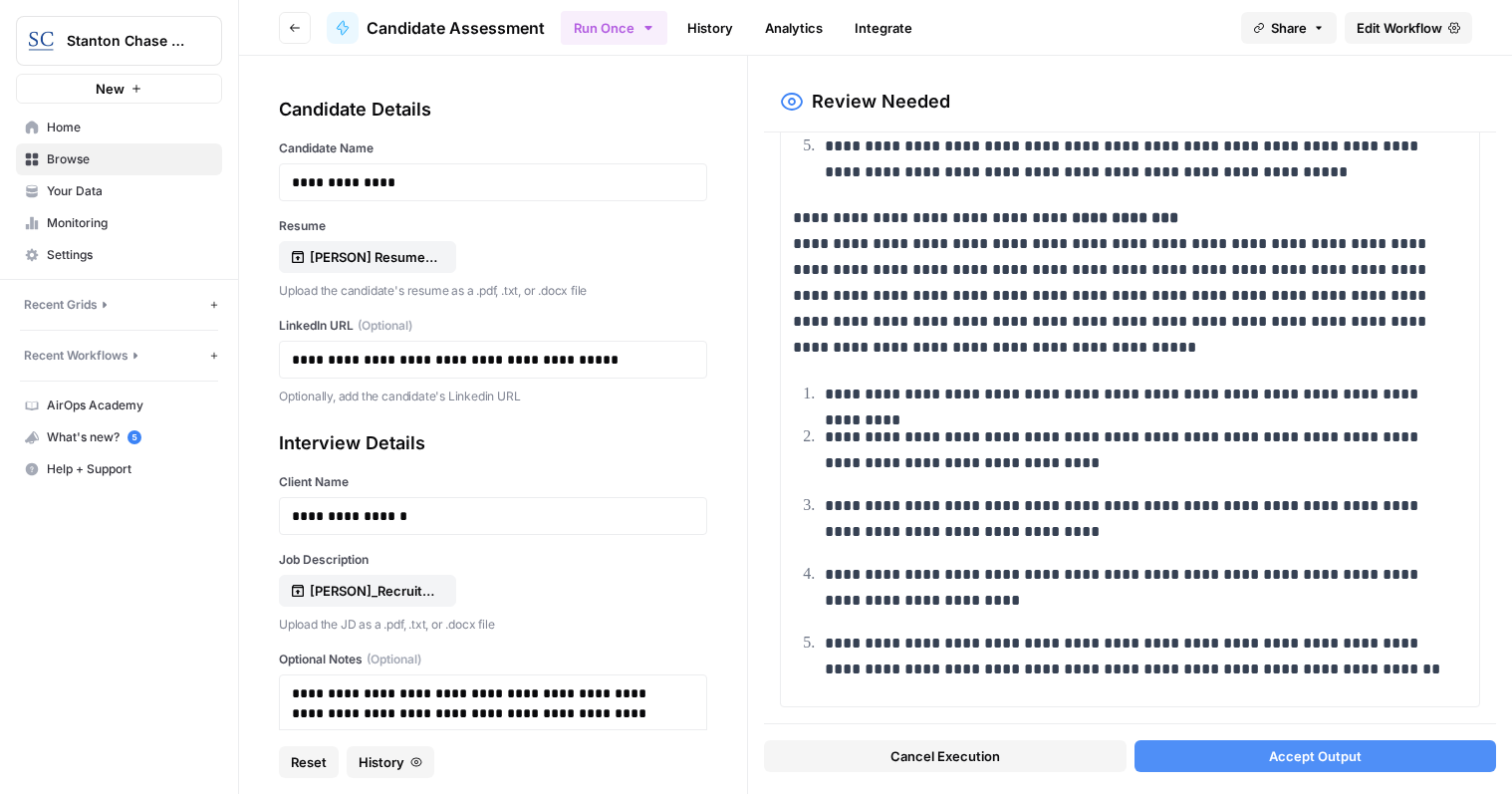 click on "Accept Output" at bounding box center (1315, 756) 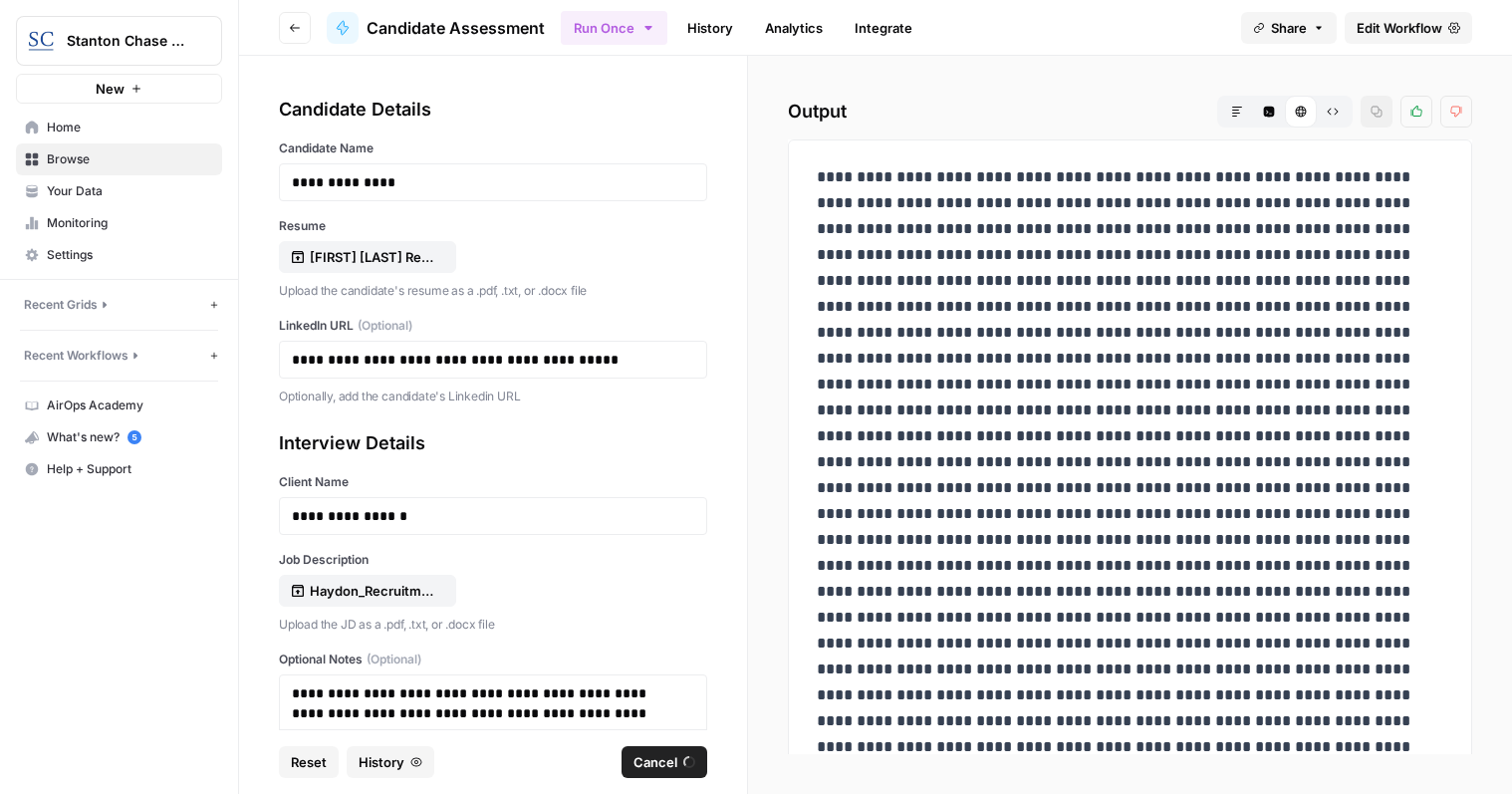 scroll, scrollTop: 0, scrollLeft: 0, axis: both 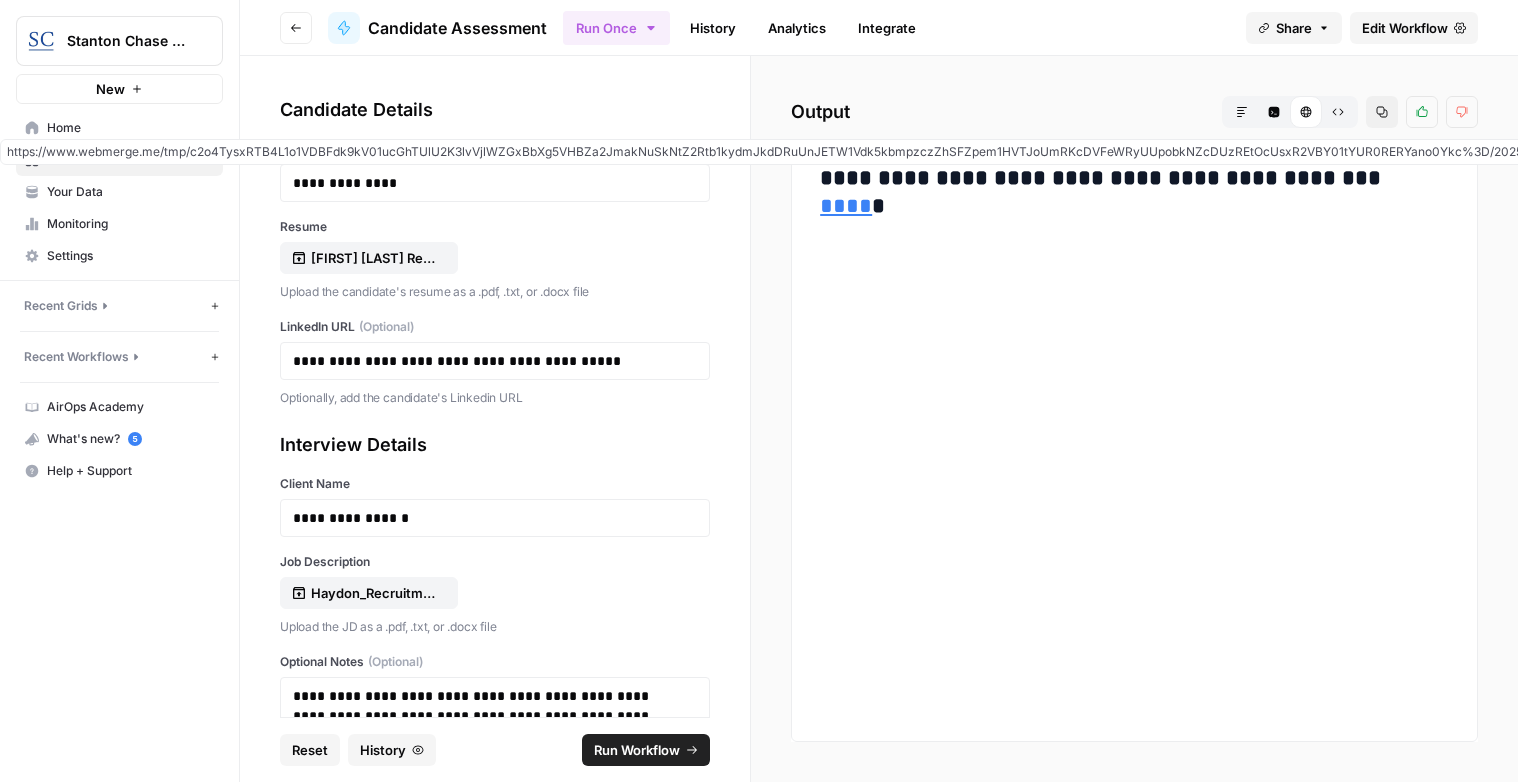 click on "****" at bounding box center (846, 206) 